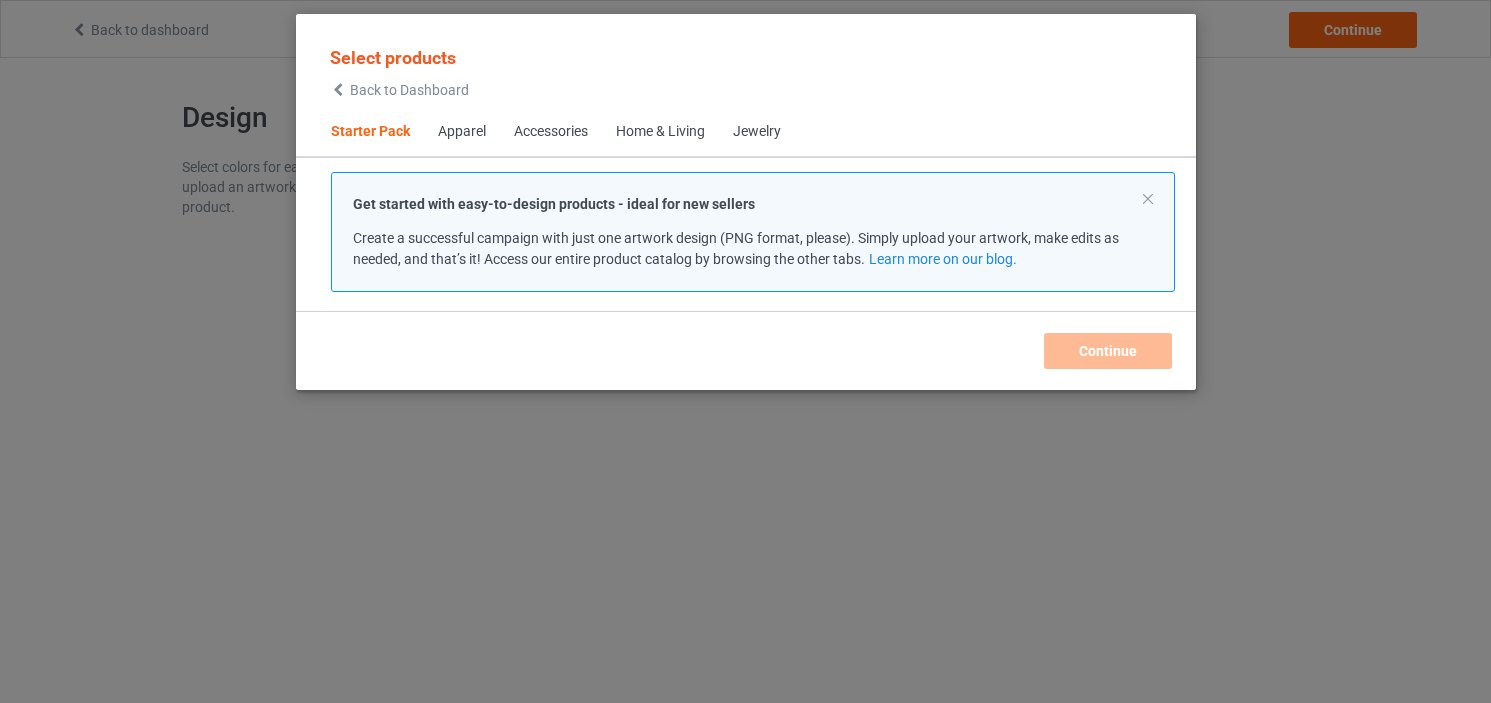 scroll, scrollTop: 0, scrollLeft: 0, axis: both 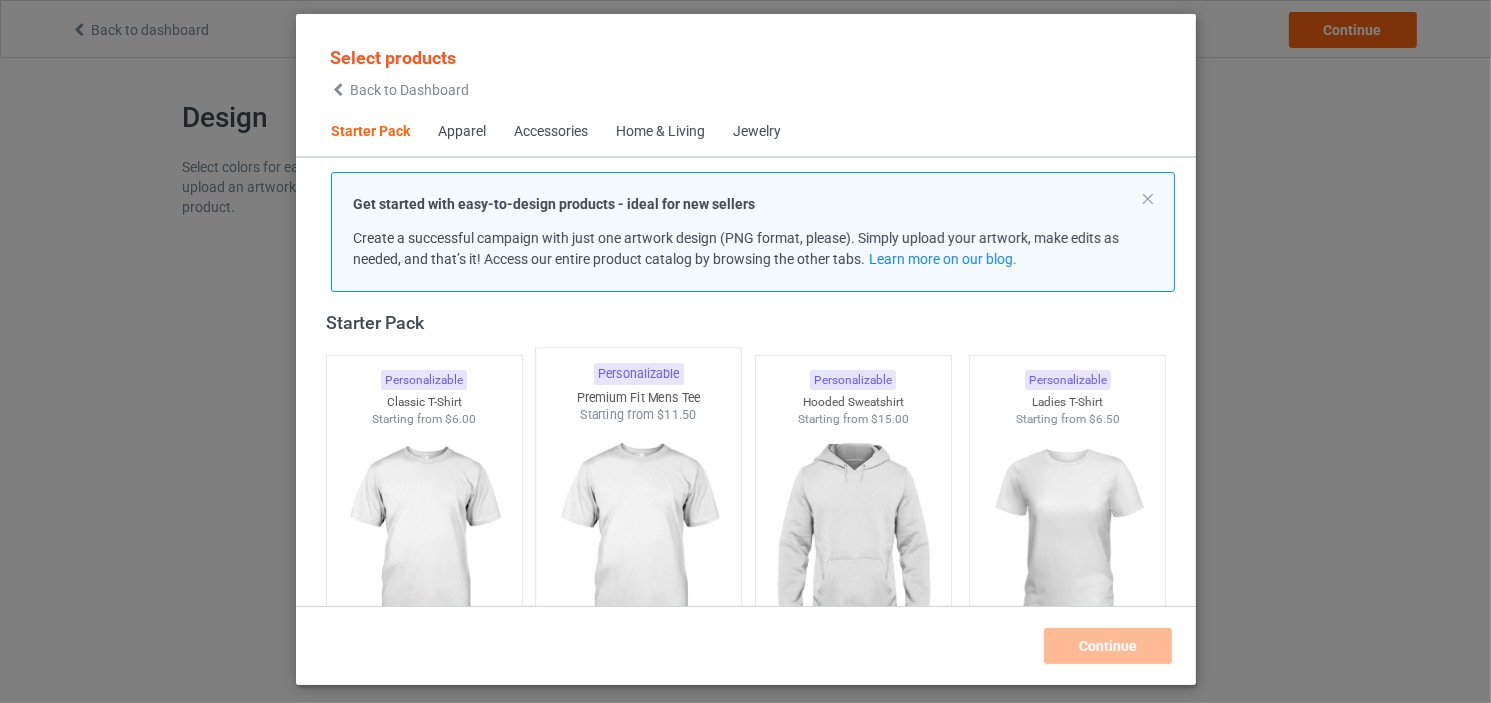 click at bounding box center (638, 541) 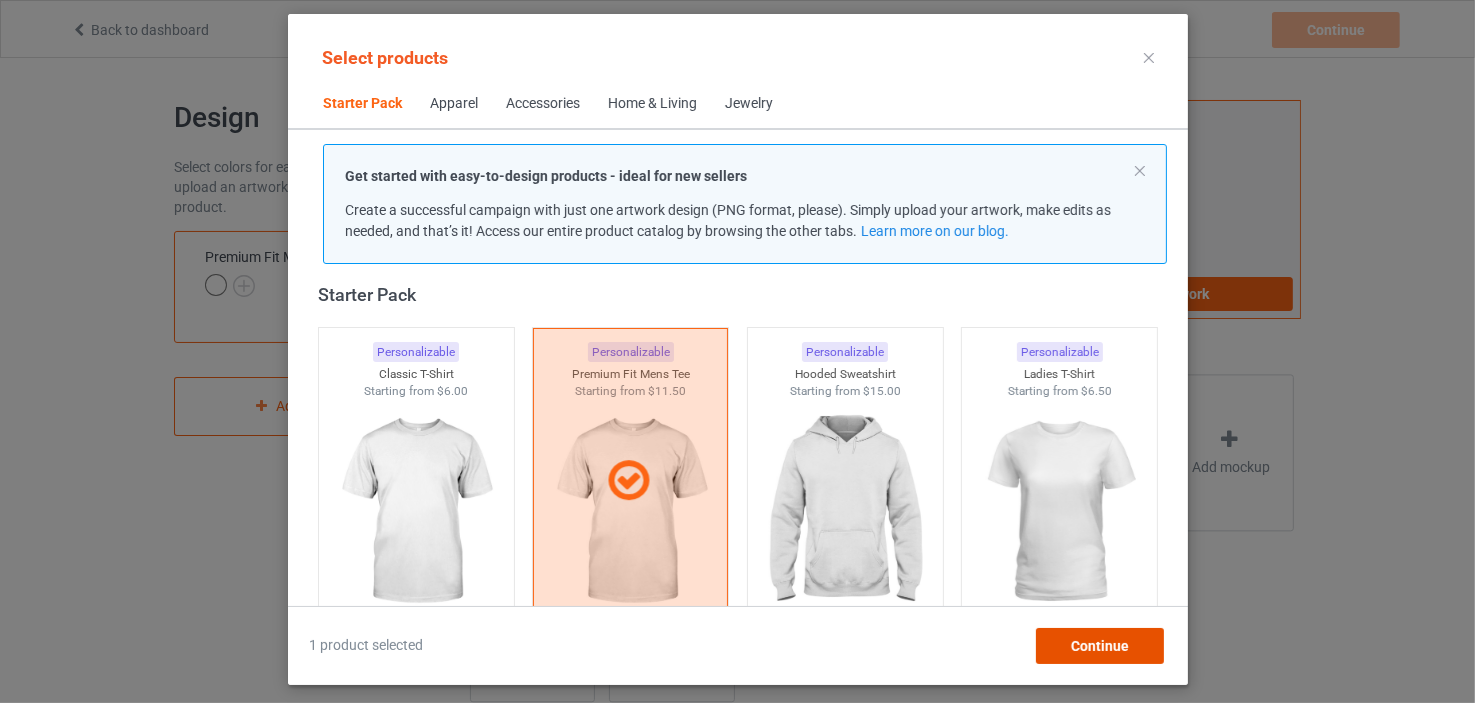 click on "Continue" at bounding box center [1099, 646] 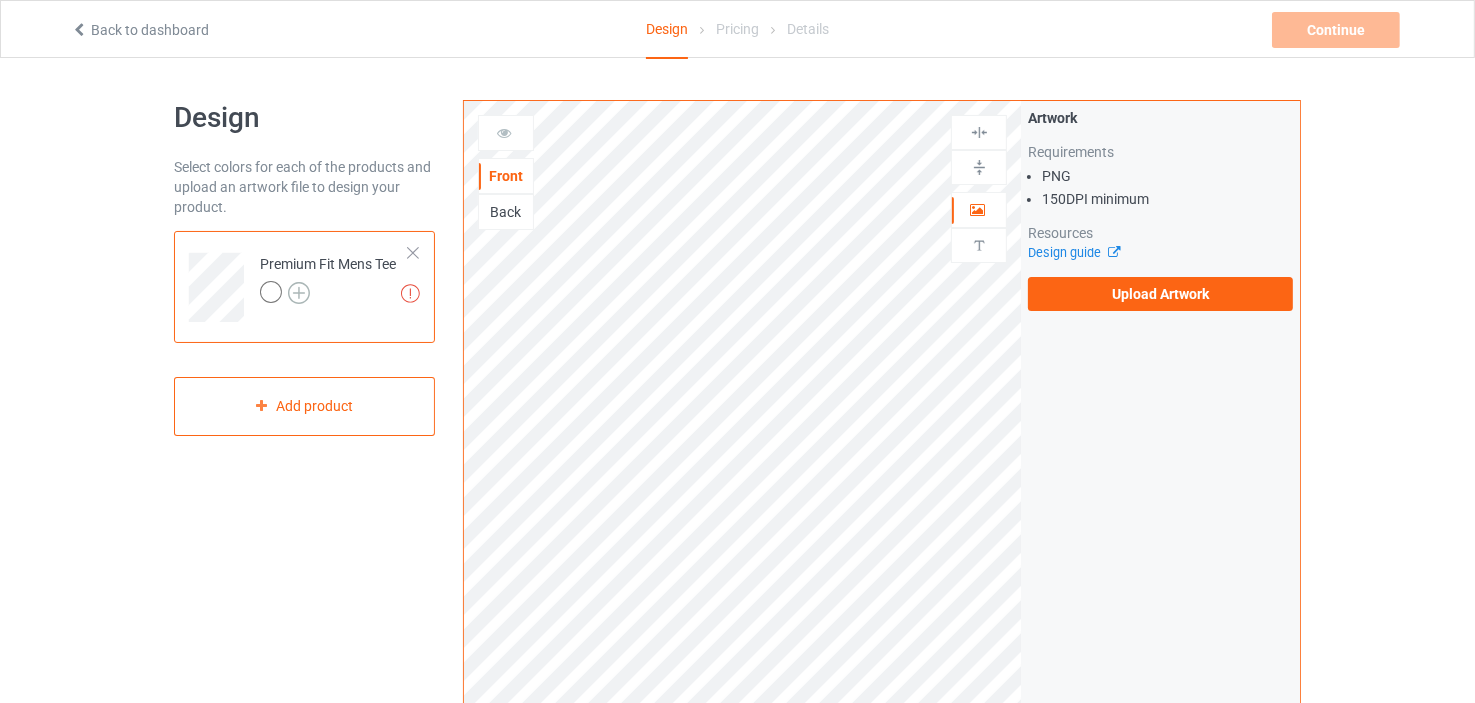 click at bounding box center (299, 293) 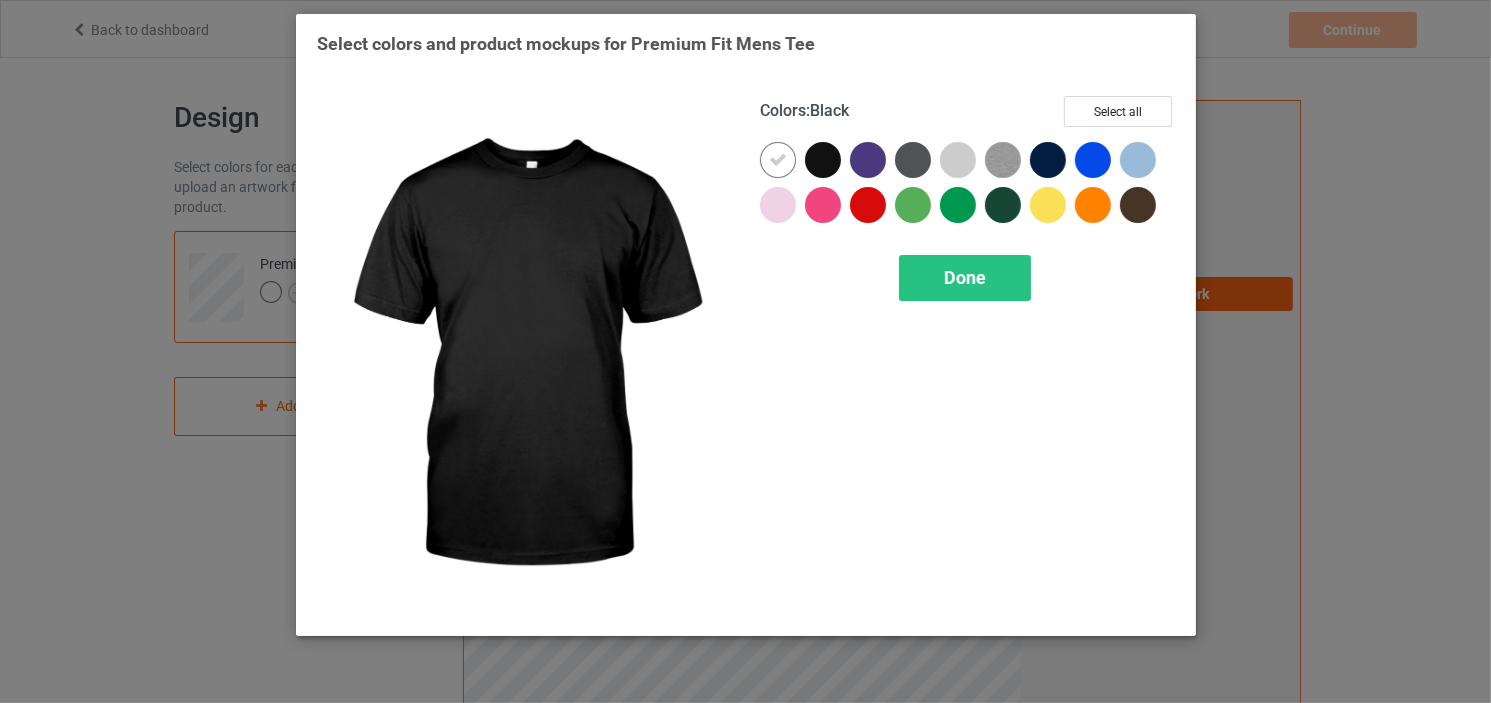 click at bounding box center [823, 160] 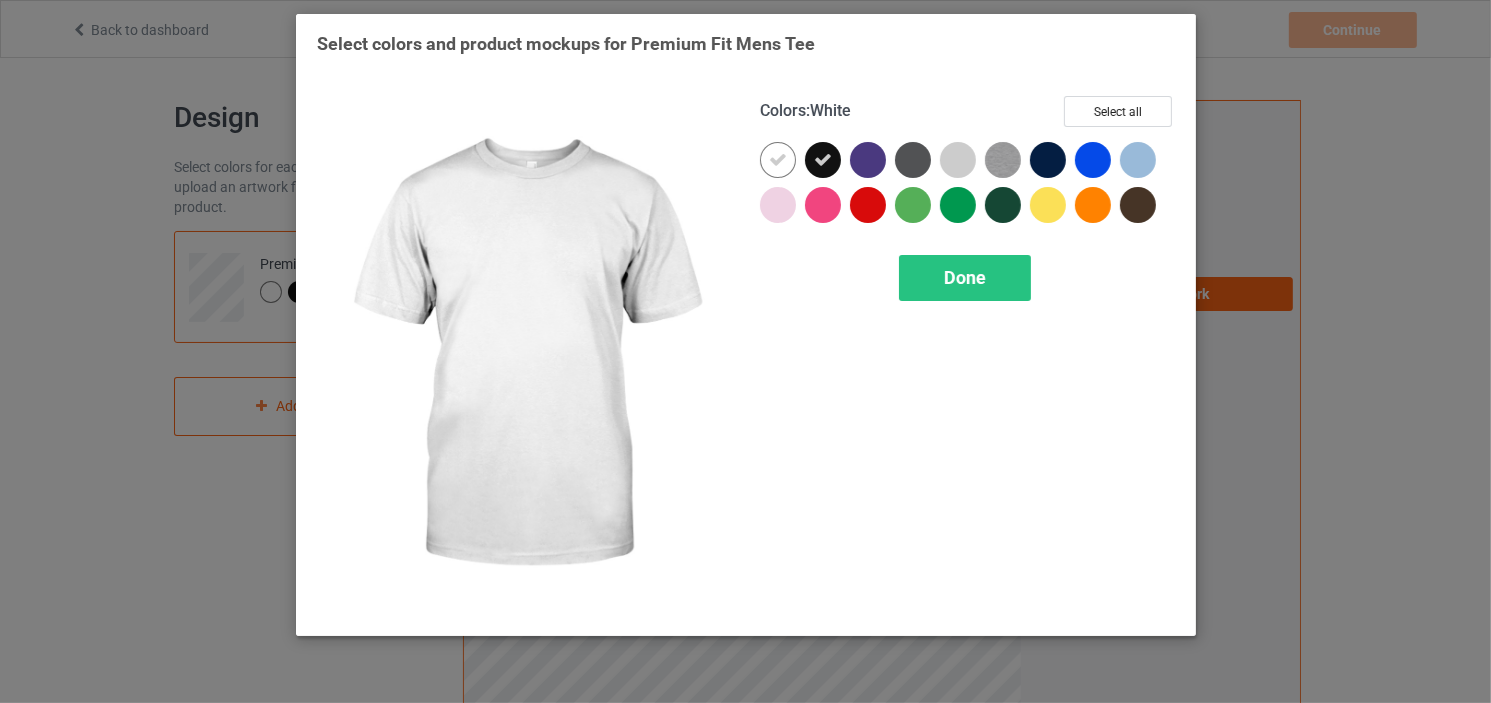 click at bounding box center (778, 160) 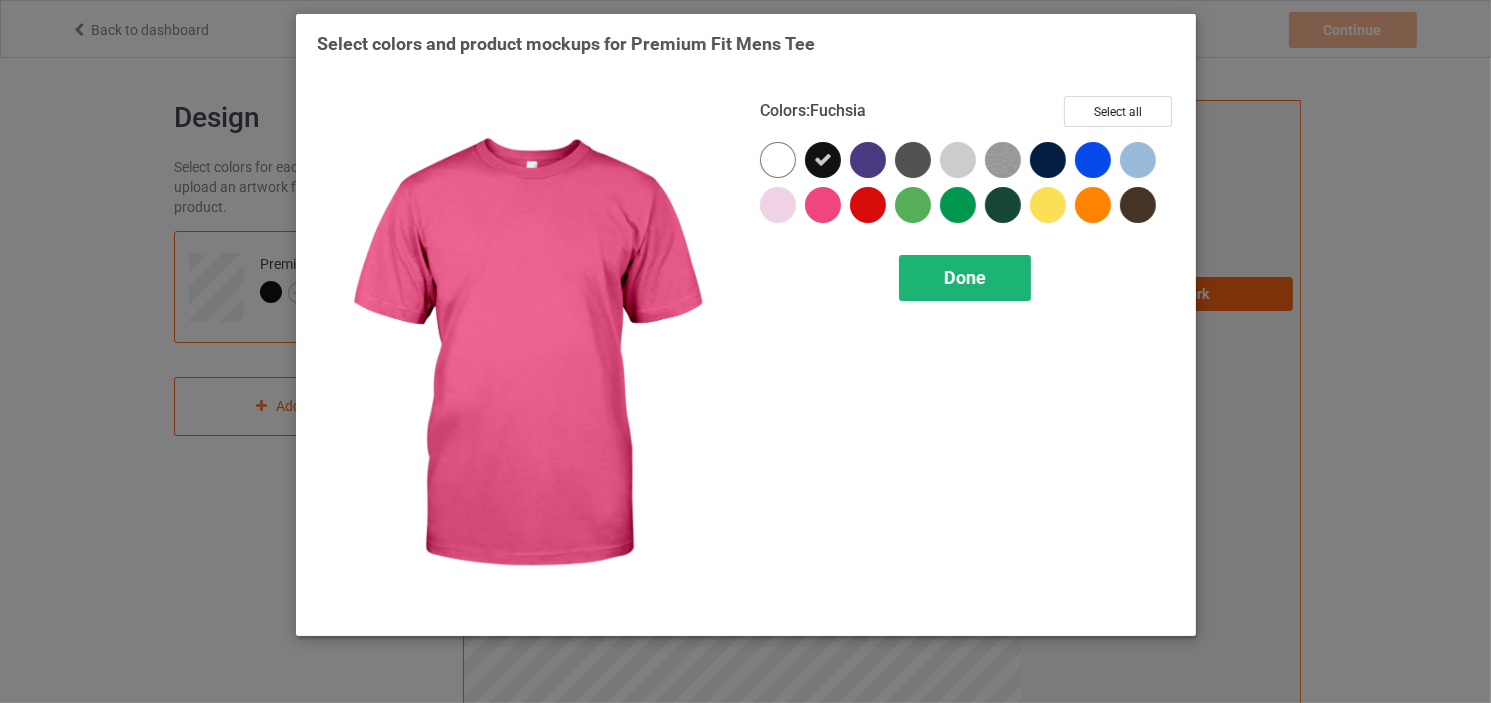 click on "Done" at bounding box center (965, 277) 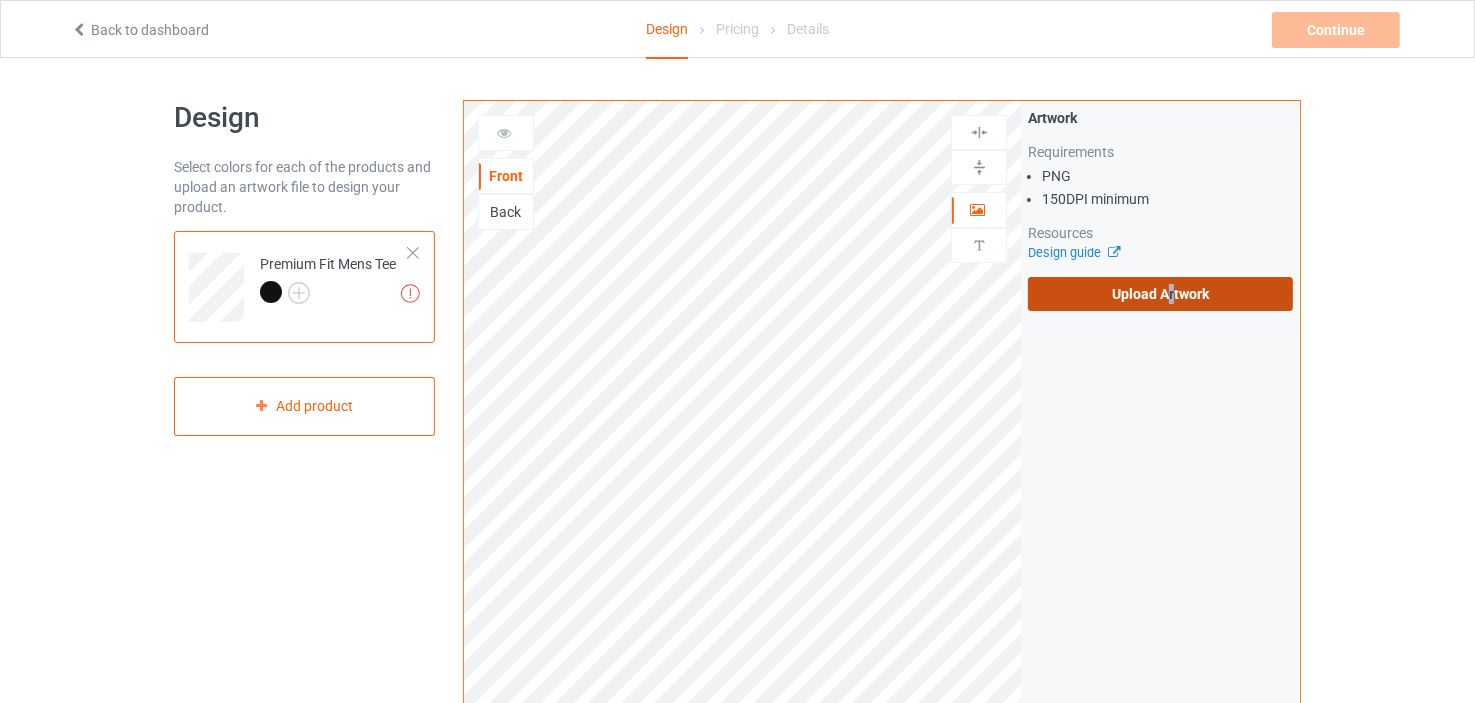 click on "Upload Artwork" at bounding box center [1160, 294] 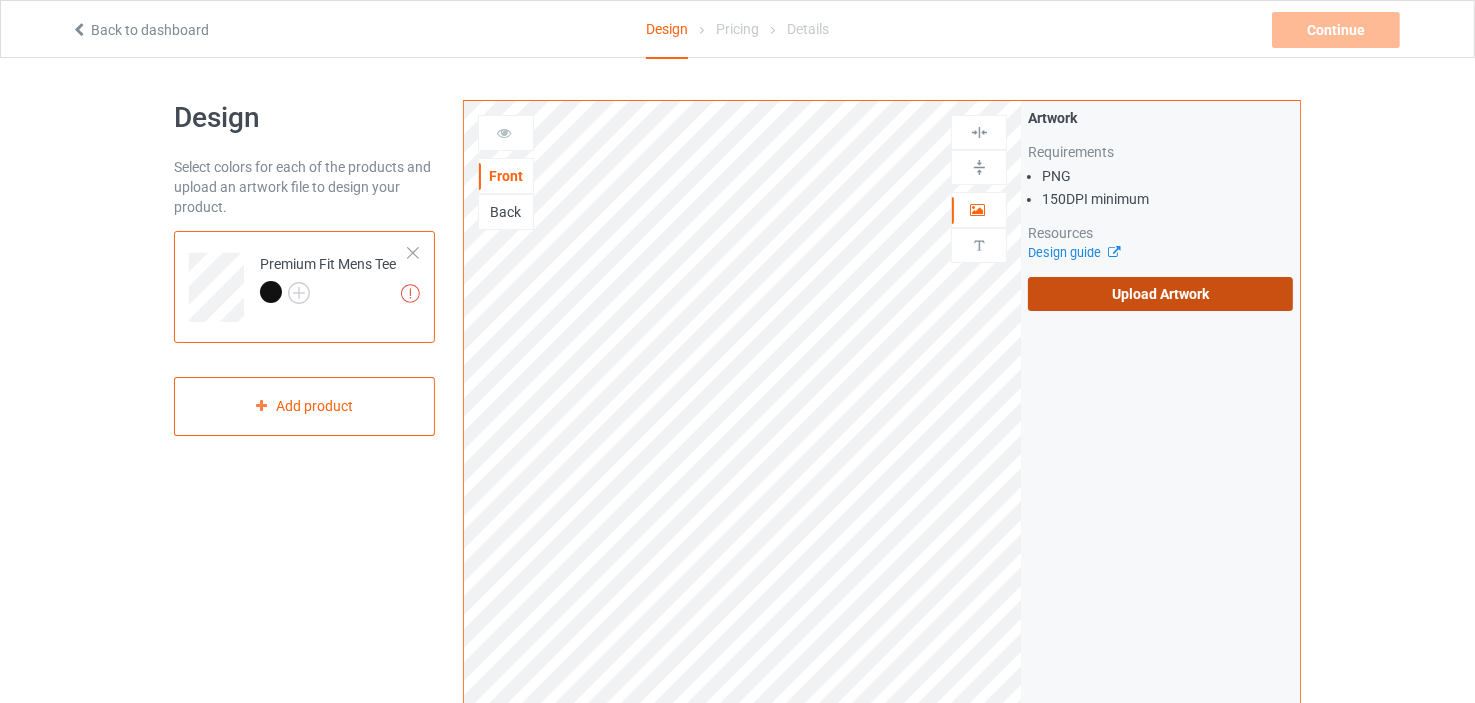 click on "Upload Artwork" at bounding box center [1160, 294] 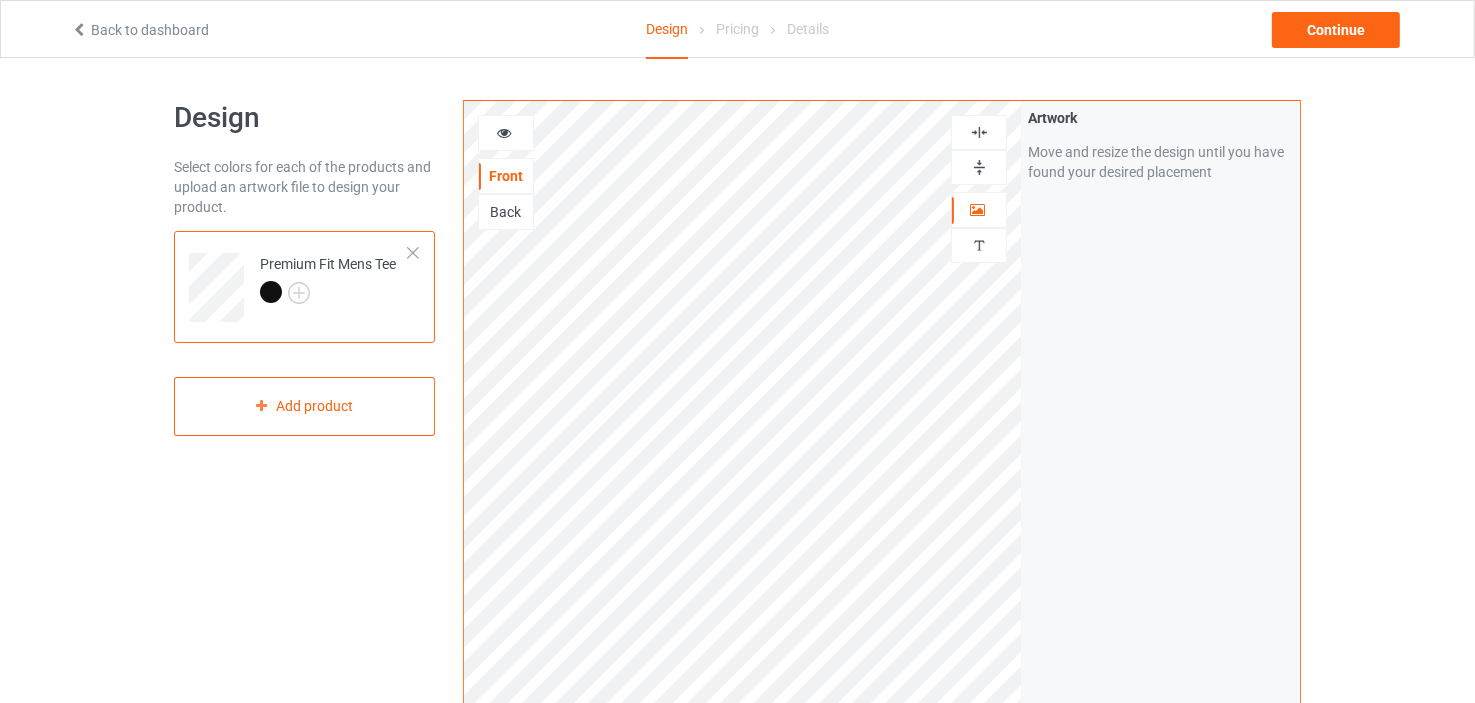 click at bounding box center [328, 295] 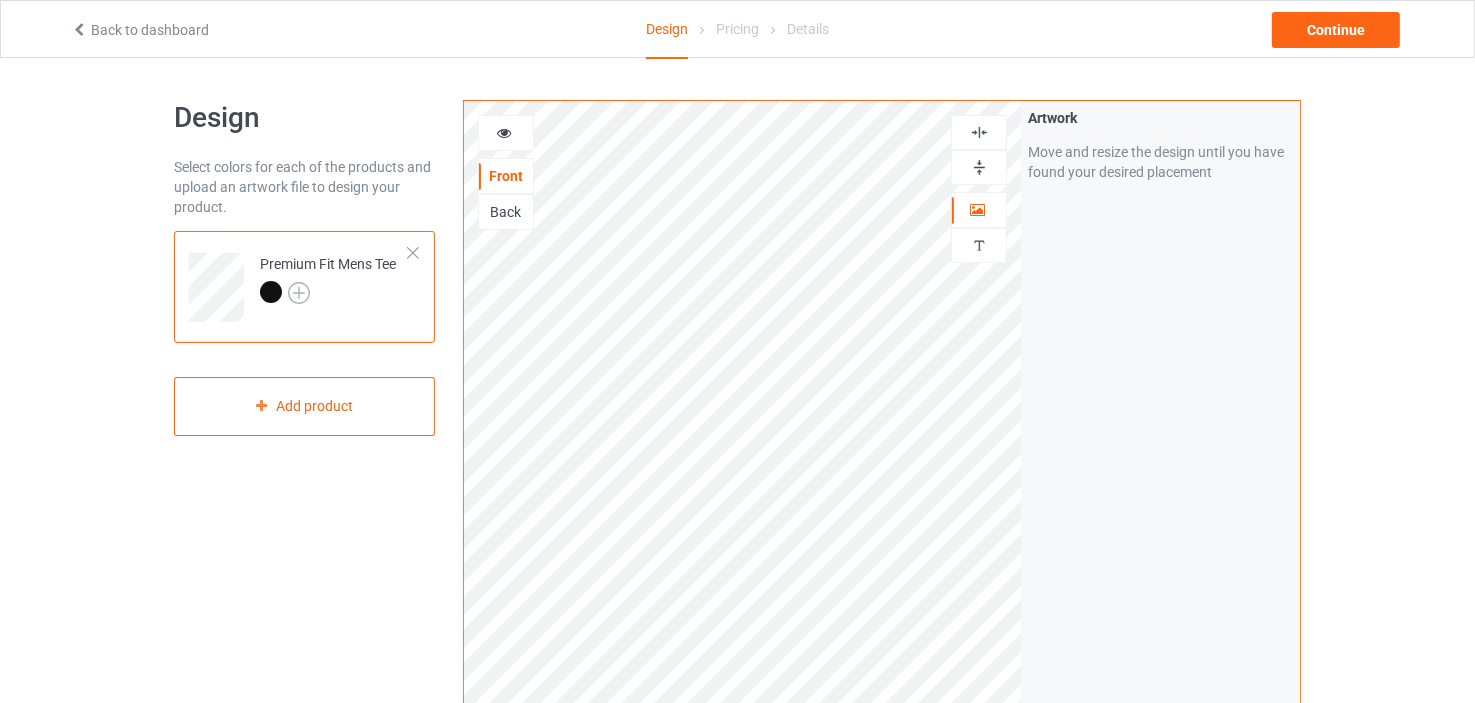 click at bounding box center (299, 293) 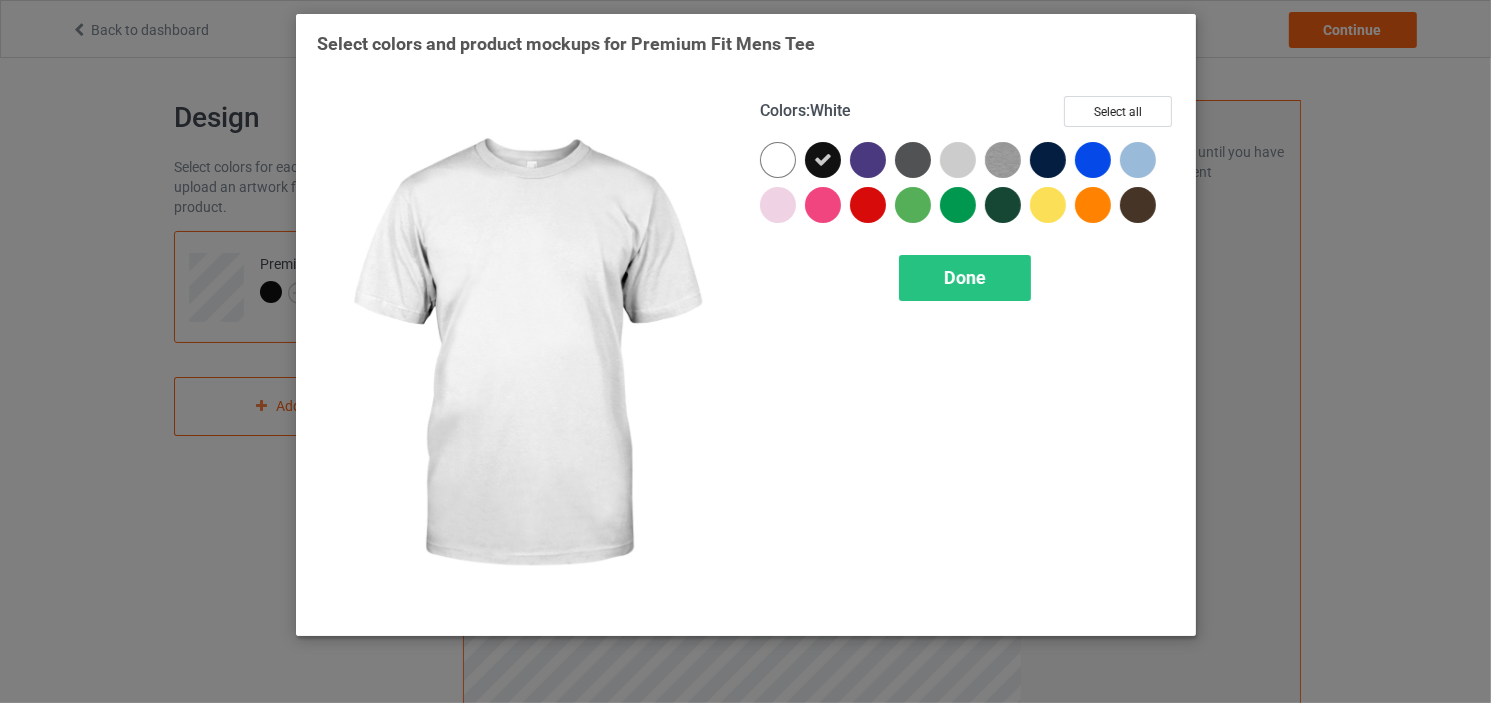 click at bounding box center [778, 160] 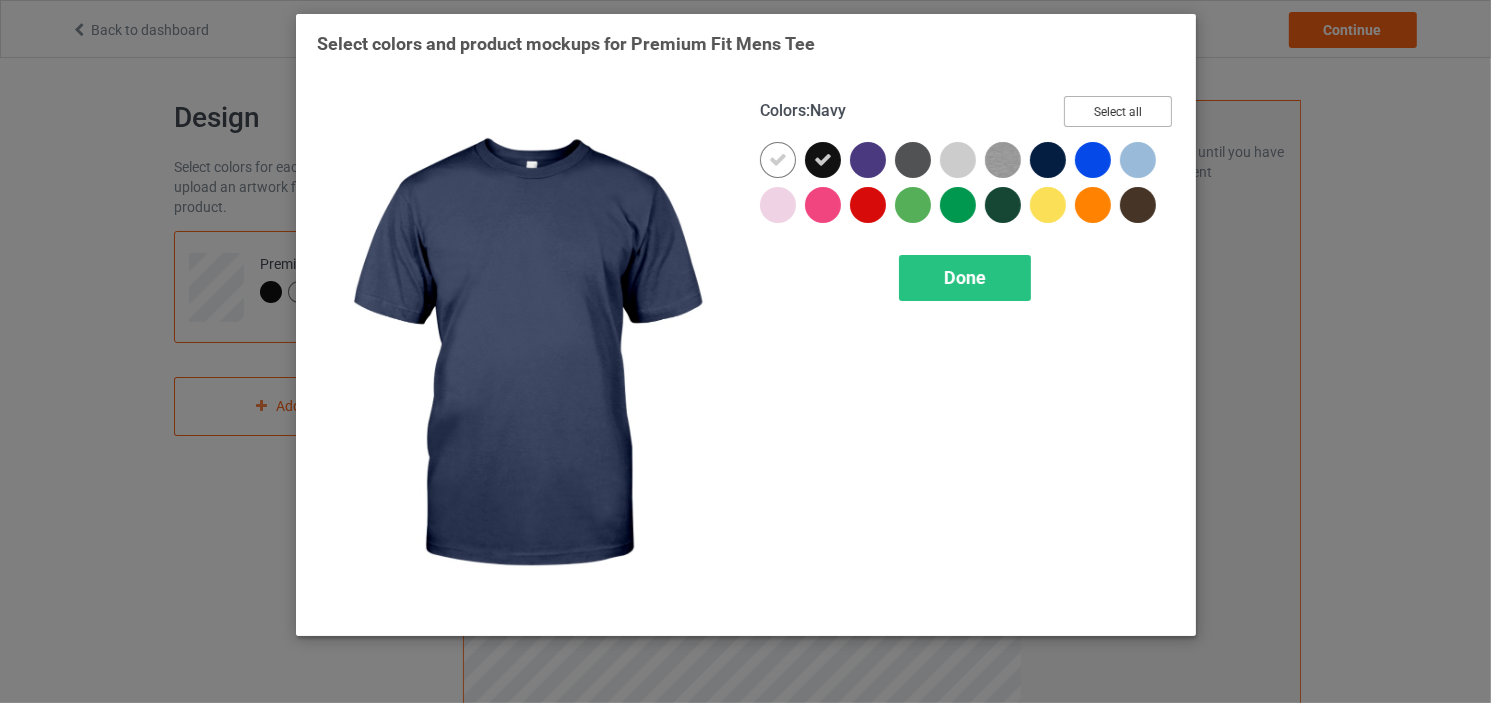 click on "Select all" at bounding box center (1118, 111) 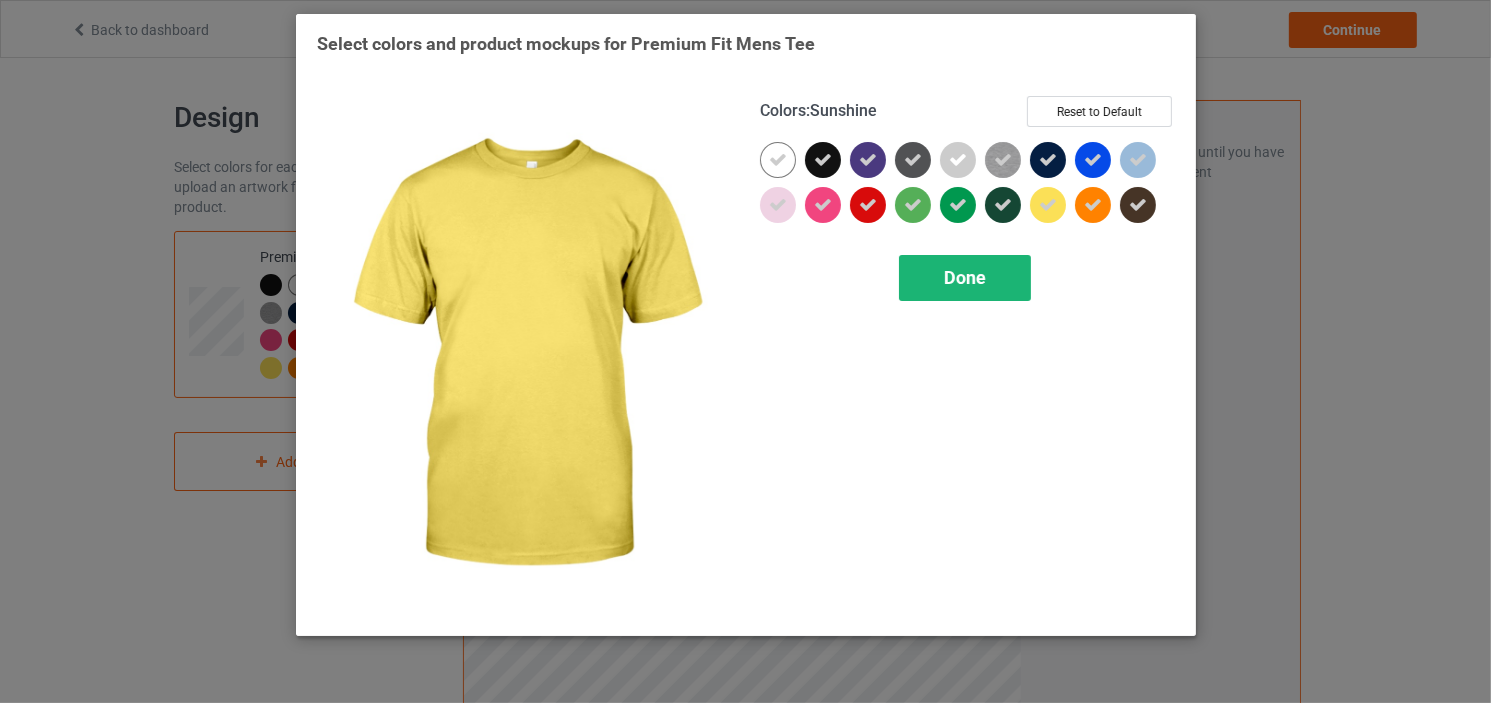 click on "Done" at bounding box center (965, 278) 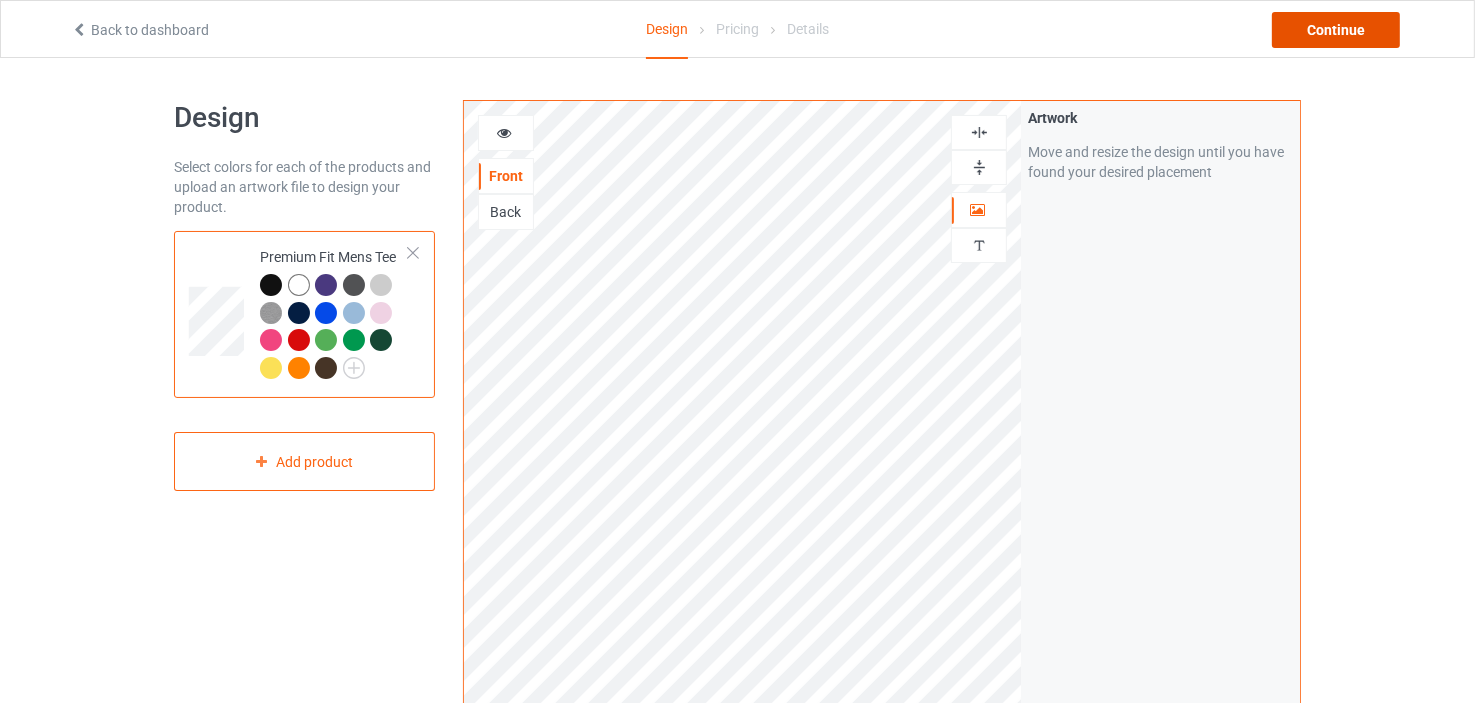 click on "Continue" at bounding box center [1336, 30] 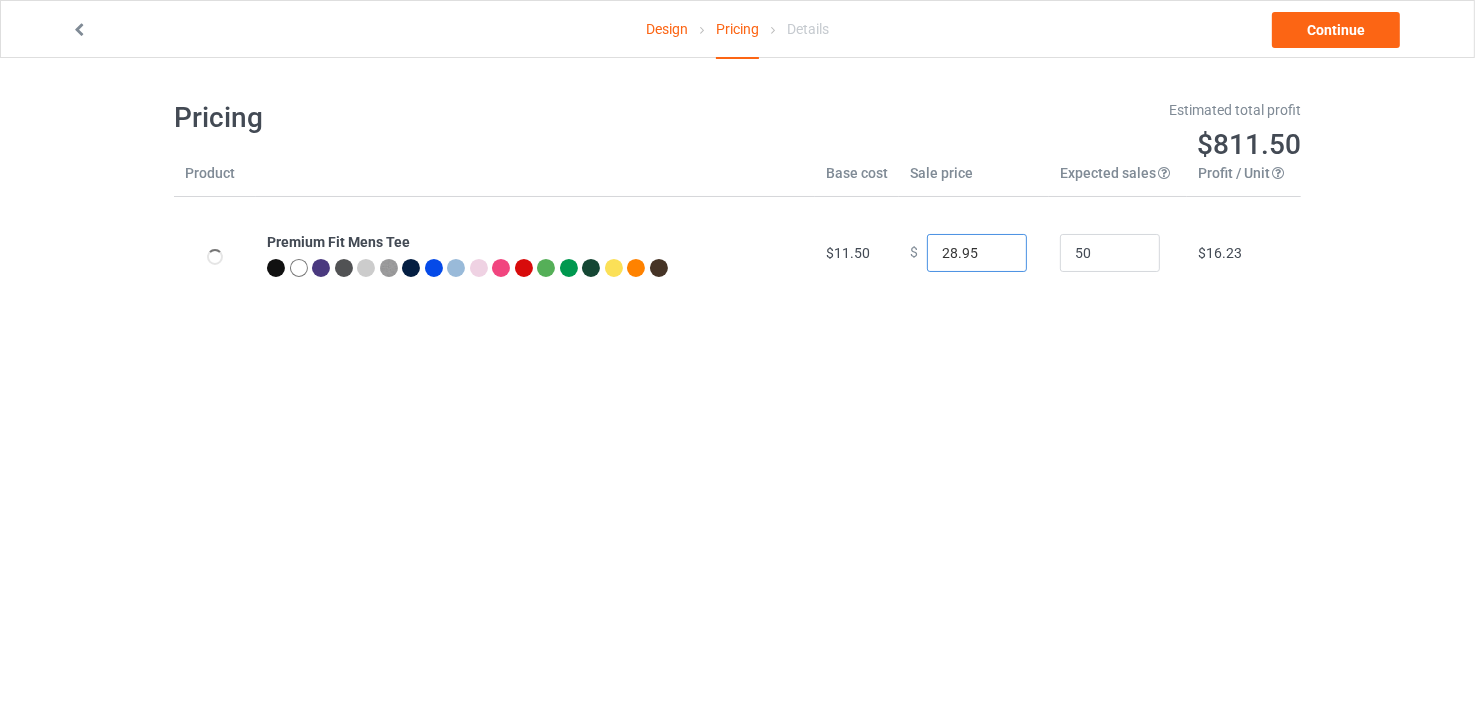 drag, startPoint x: 963, startPoint y: 251, endPoint x: 930, endPoint y: 264, distance: 35.468296 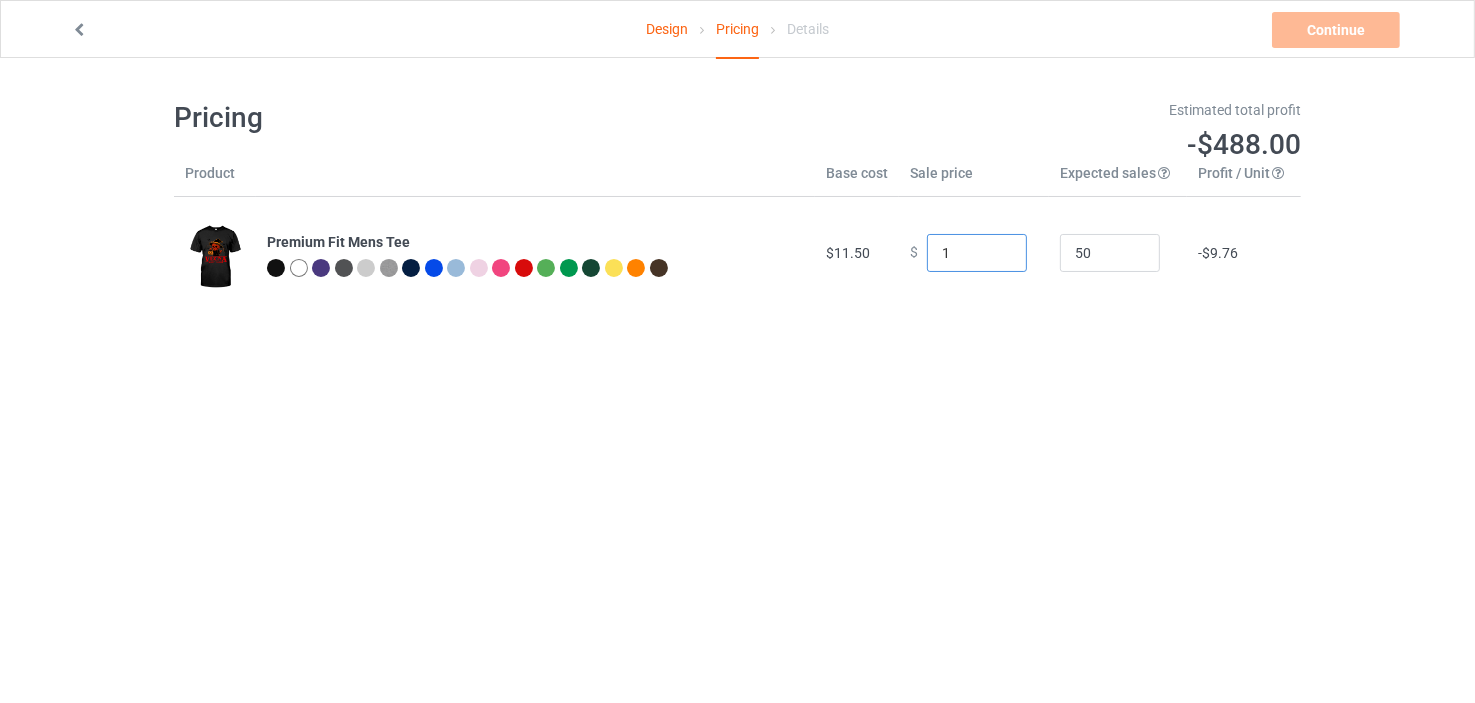 drag, startPoint x: 957, startPoint y: 258, endPoint x: 887, endPoint y: 262, distance: 70.11419 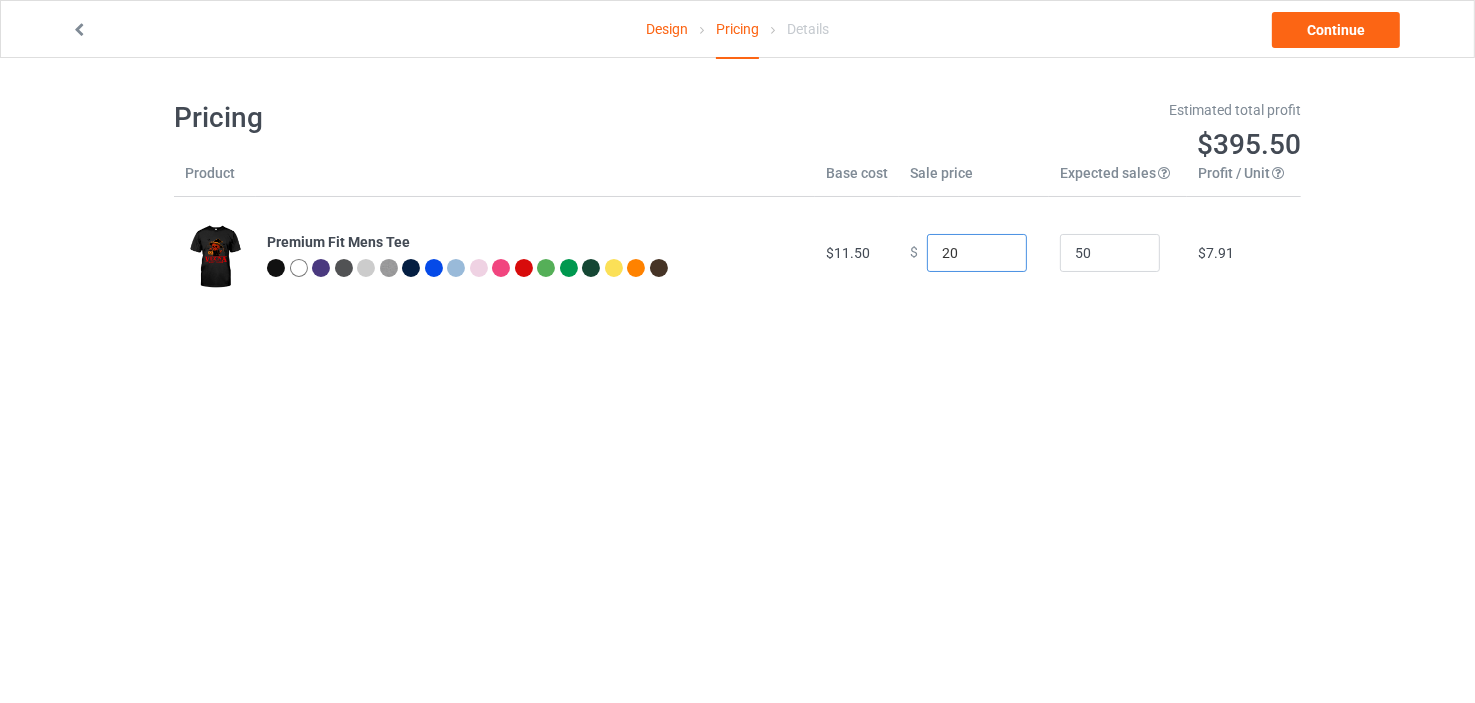 drag, startPoint x: 956, startPoint y: 257, endPoint x: 887, endPoint y: 256, distance: 69.00725 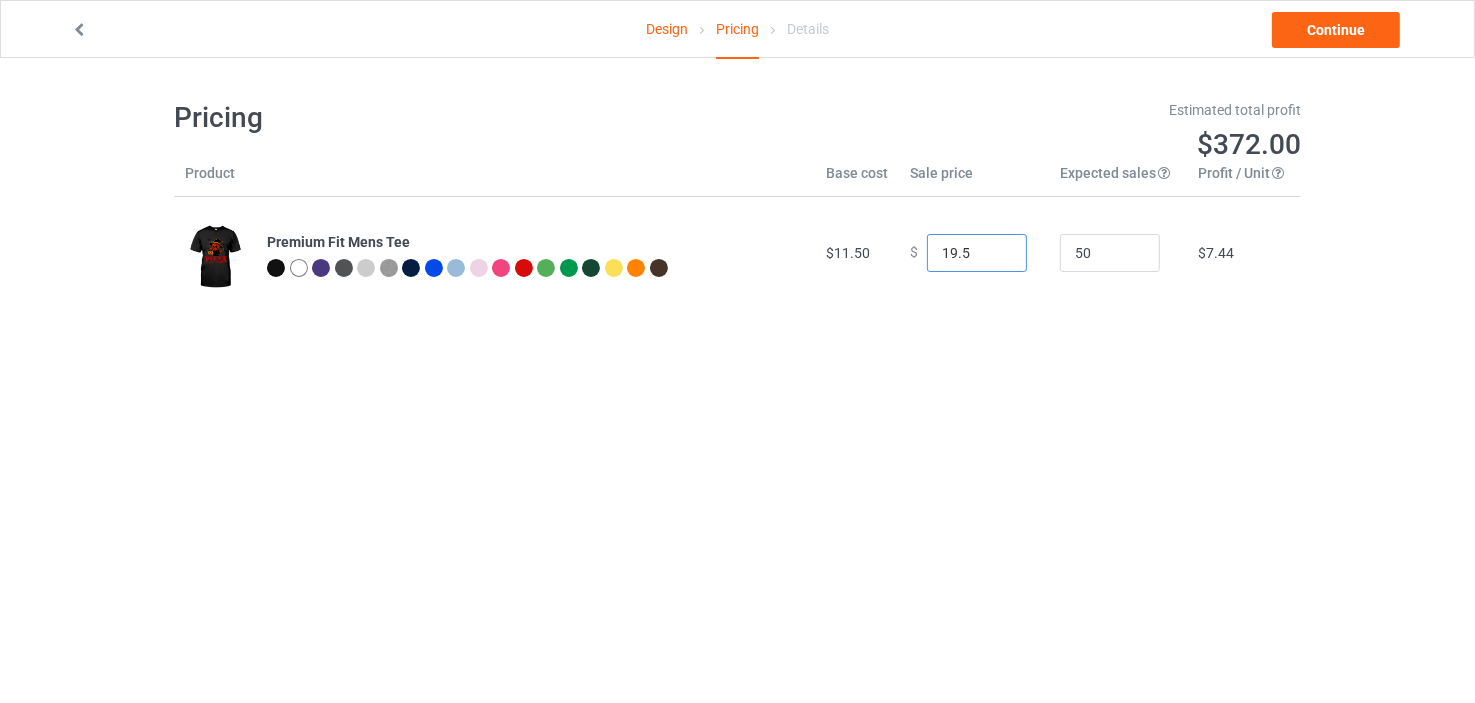 click on "19.5" at bounding box center (977, 253) 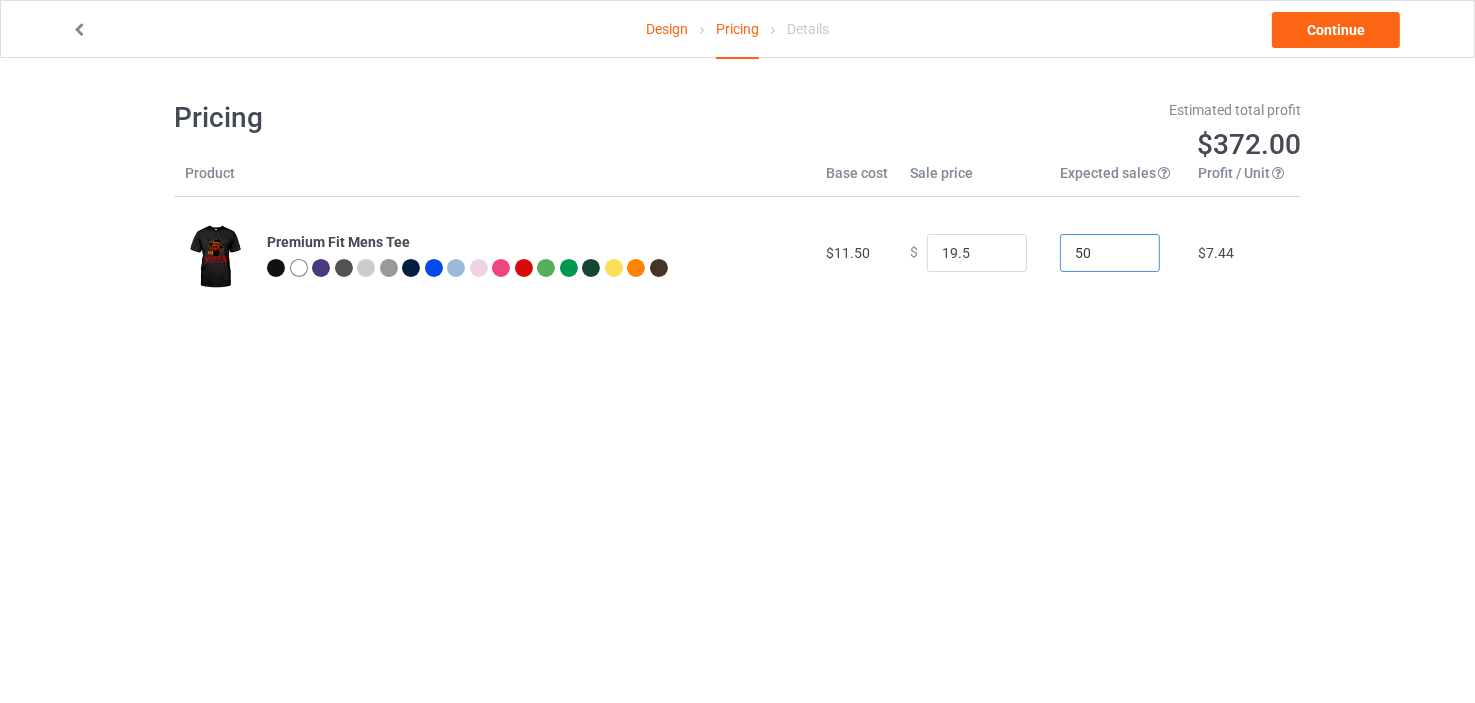 type on "19.50" 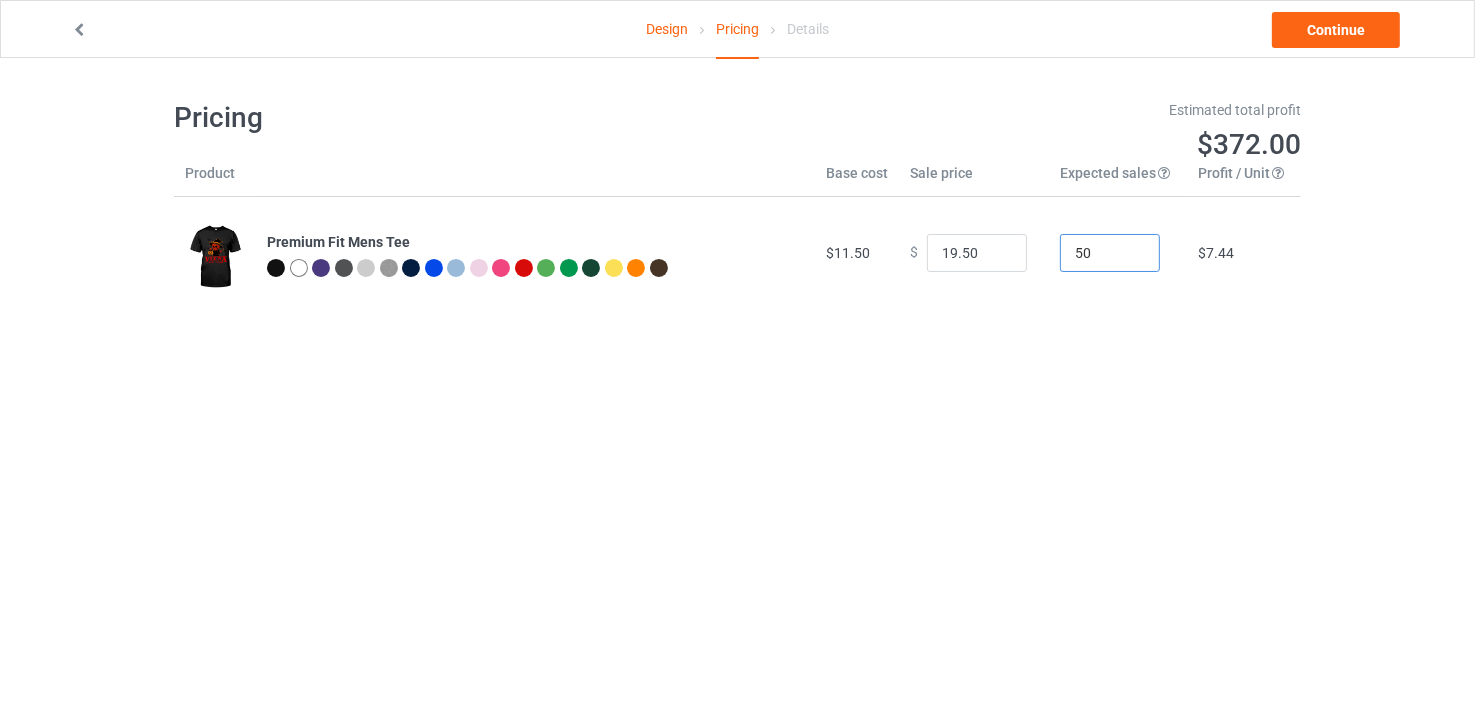 drag, startPoint x: 1103, startPoint y: 255, endPoint x: 987, endPoint y: 266, distance: 116.520386 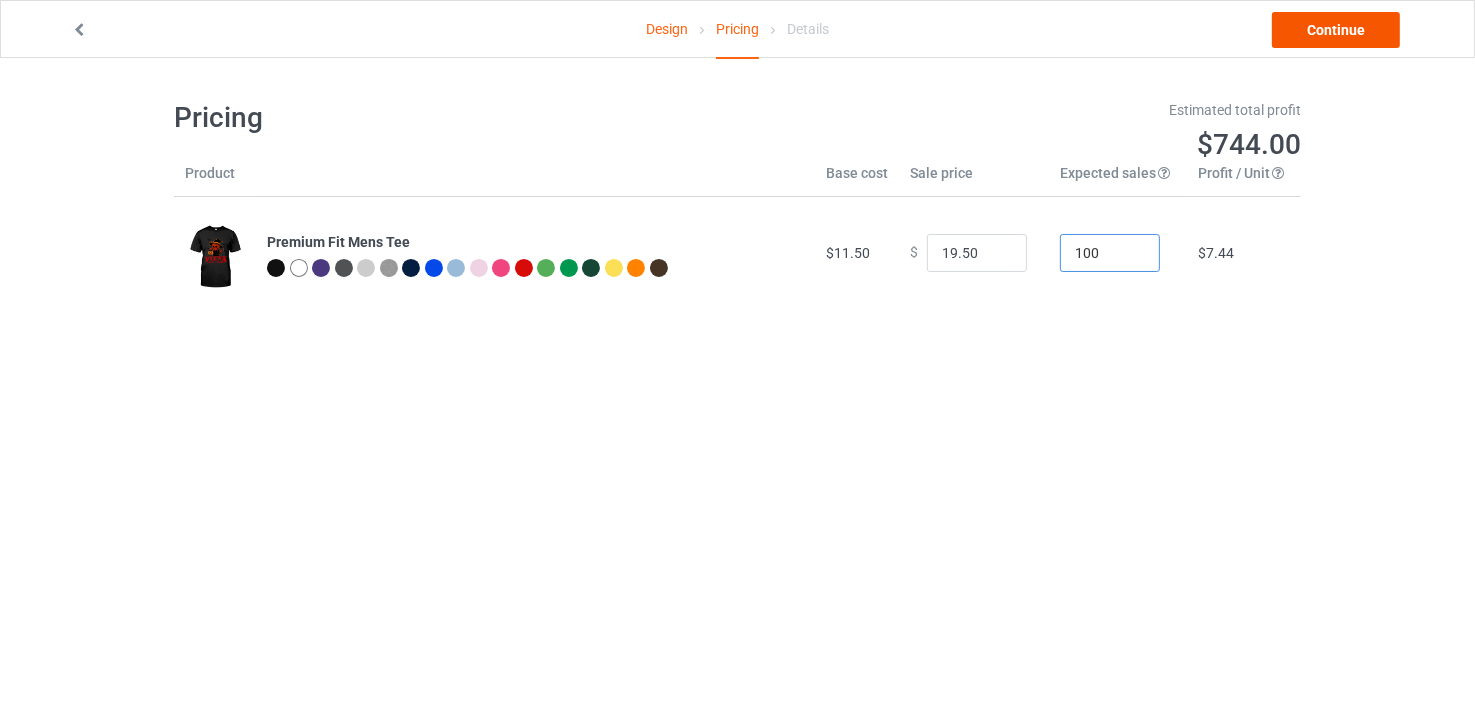 type on "100" 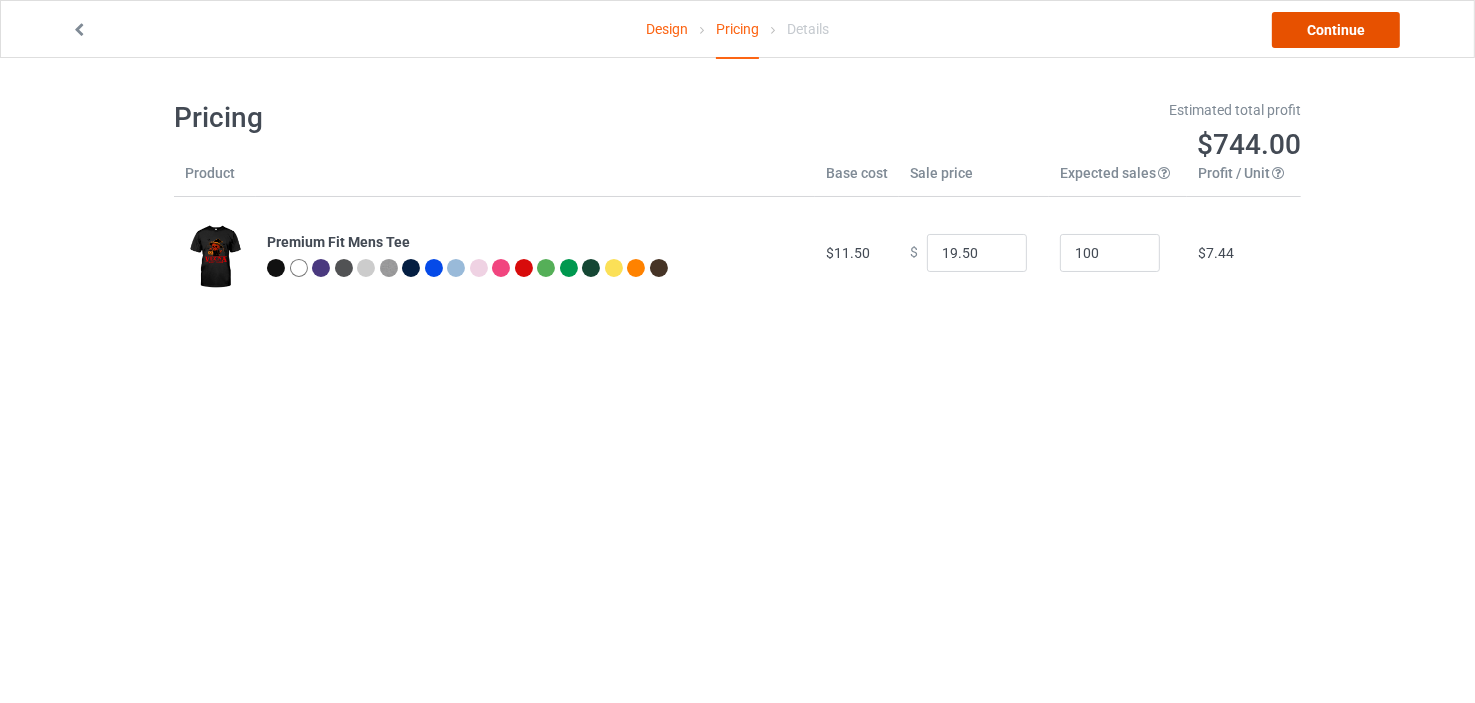 click on "Continue" at bounding box center [1336, 30] 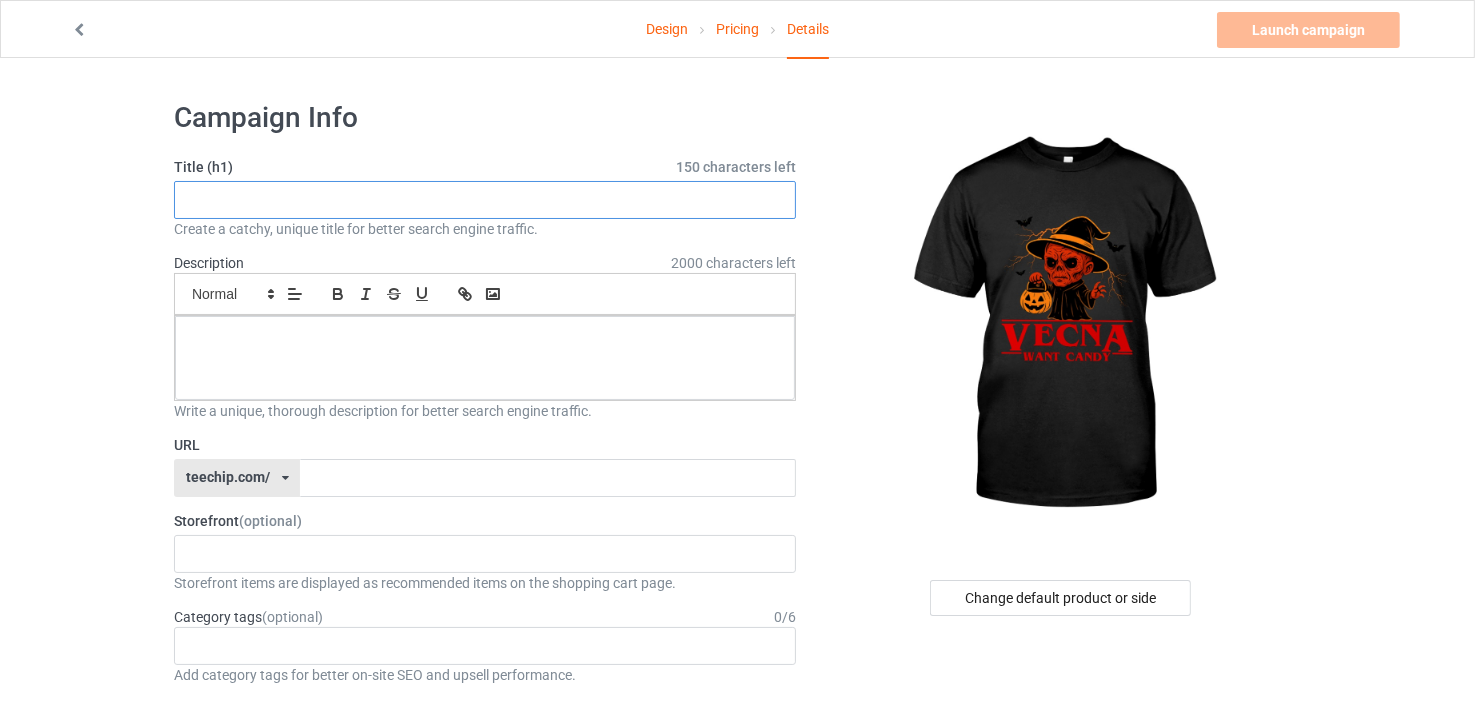 click at bounding box center [485, 200] 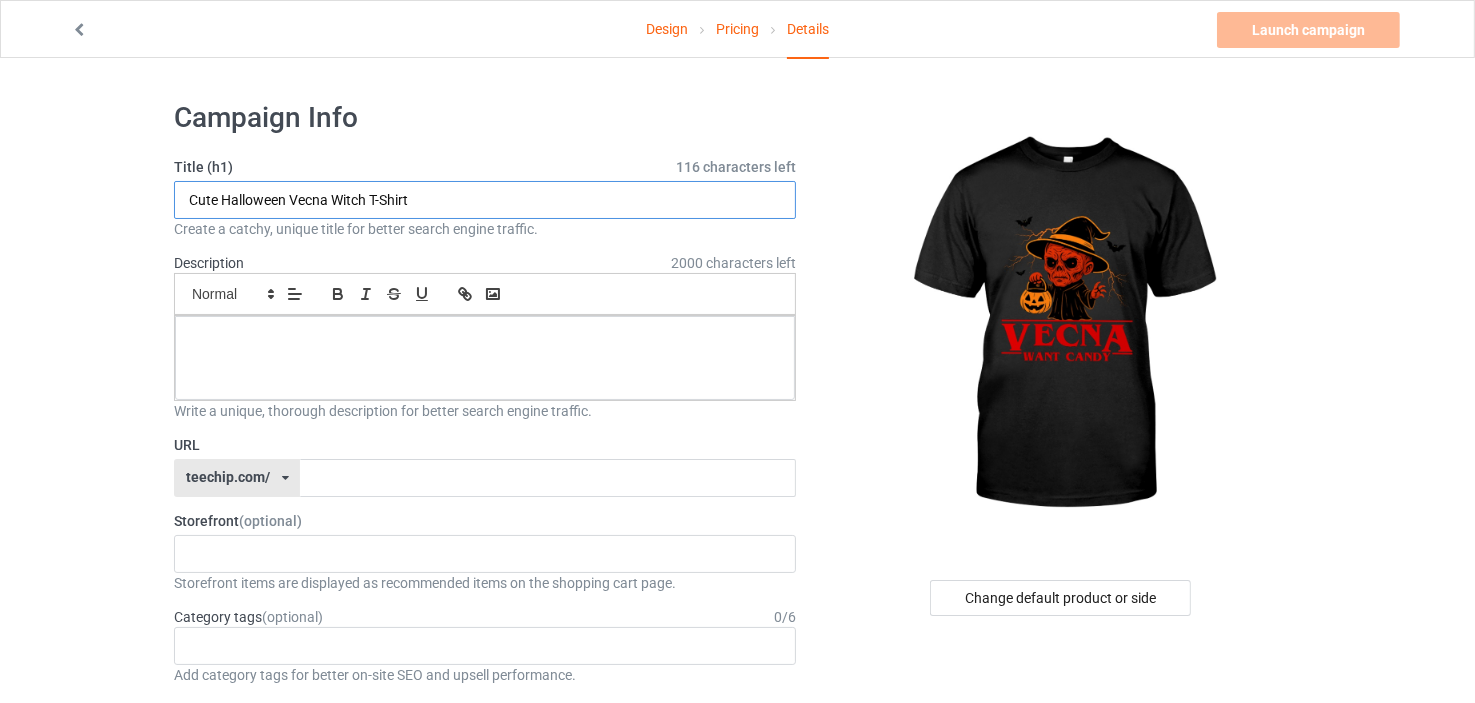 type on "Cute Halloween Vecna Witch T-Shirt" 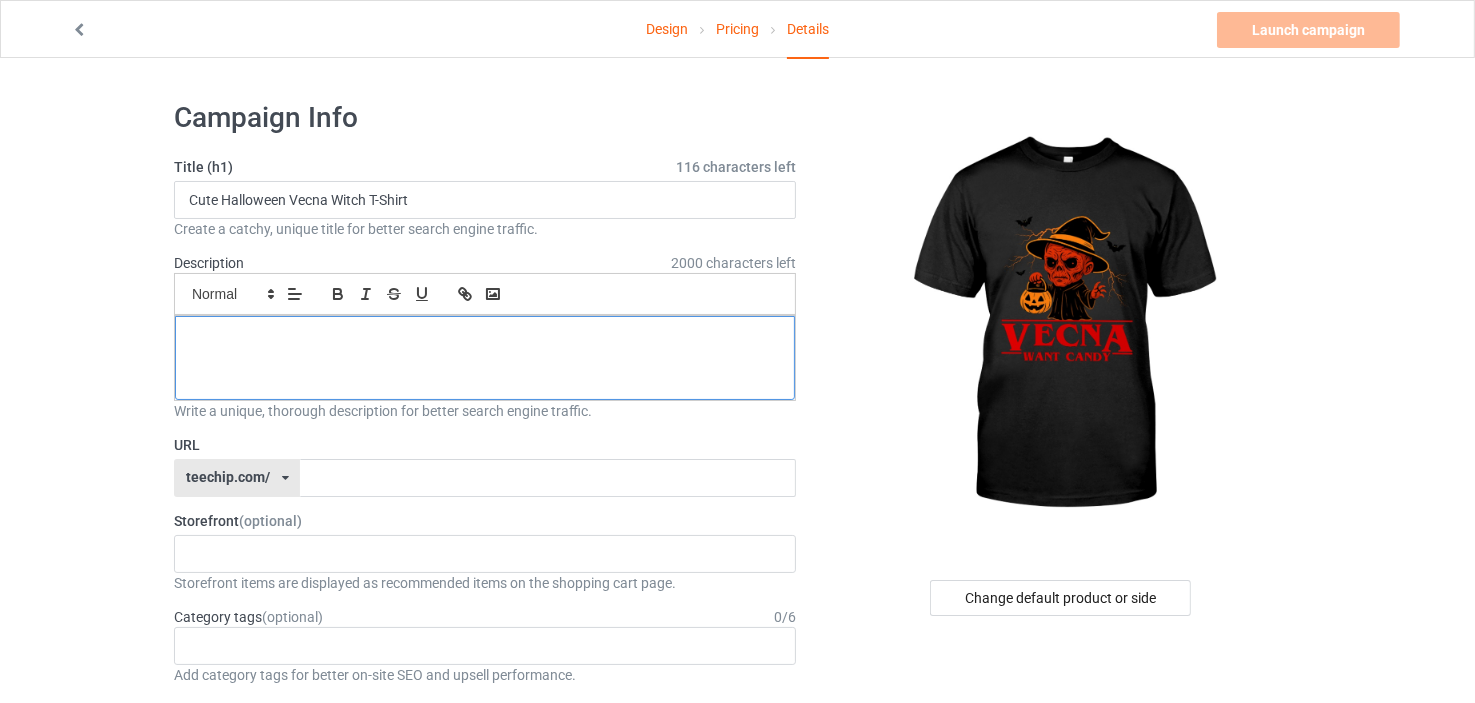 click at bounding box center [485, 358] 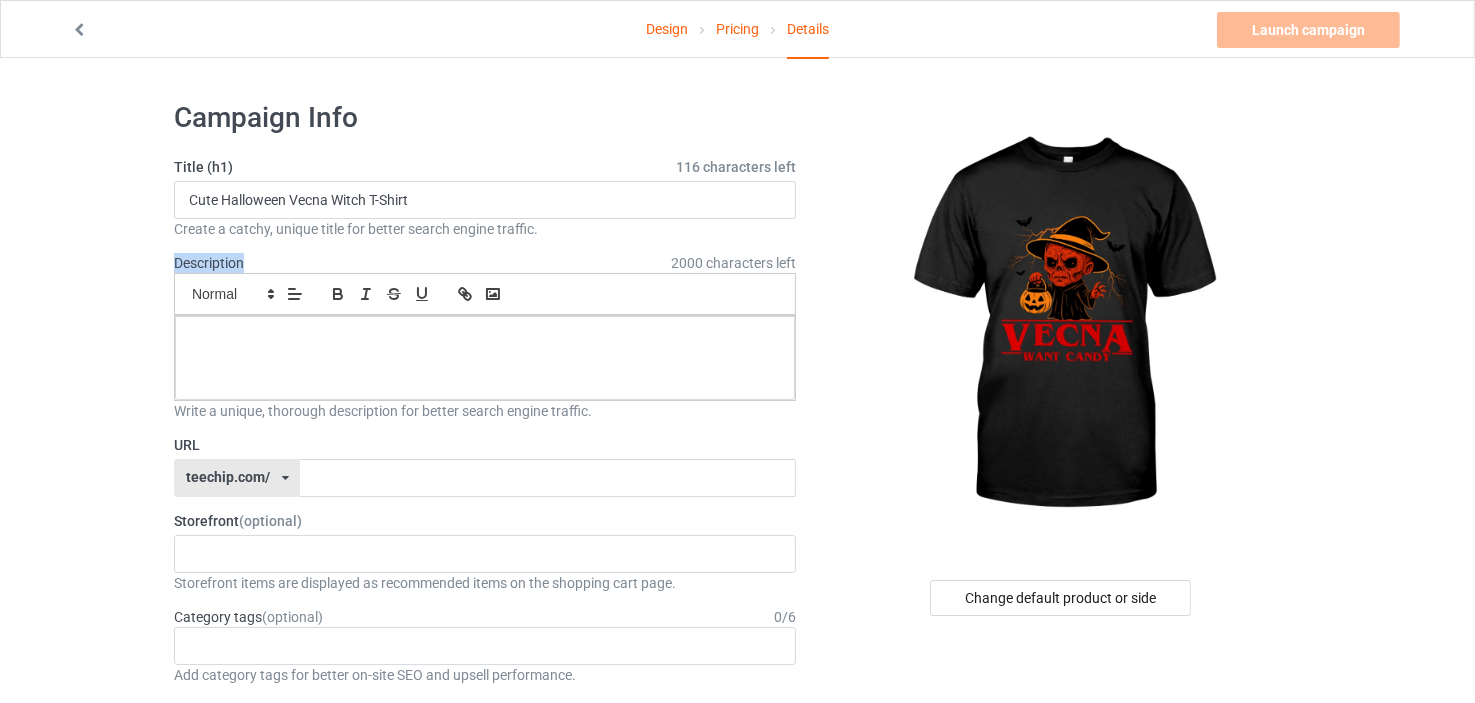 drag, startPoint x: 229, startPoint y: 269, endPoint x: 175, endPoint y: 262, distance: 54.451813 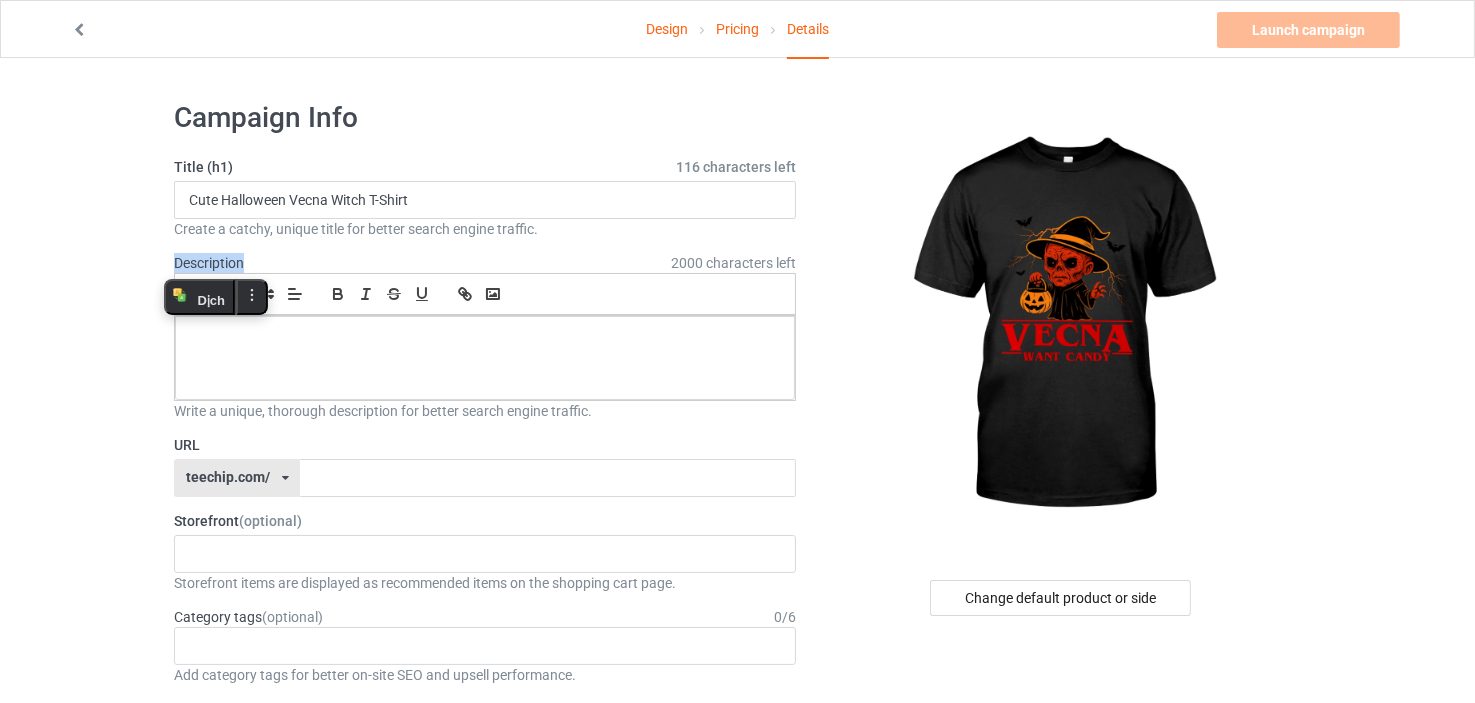 copy on "Description" 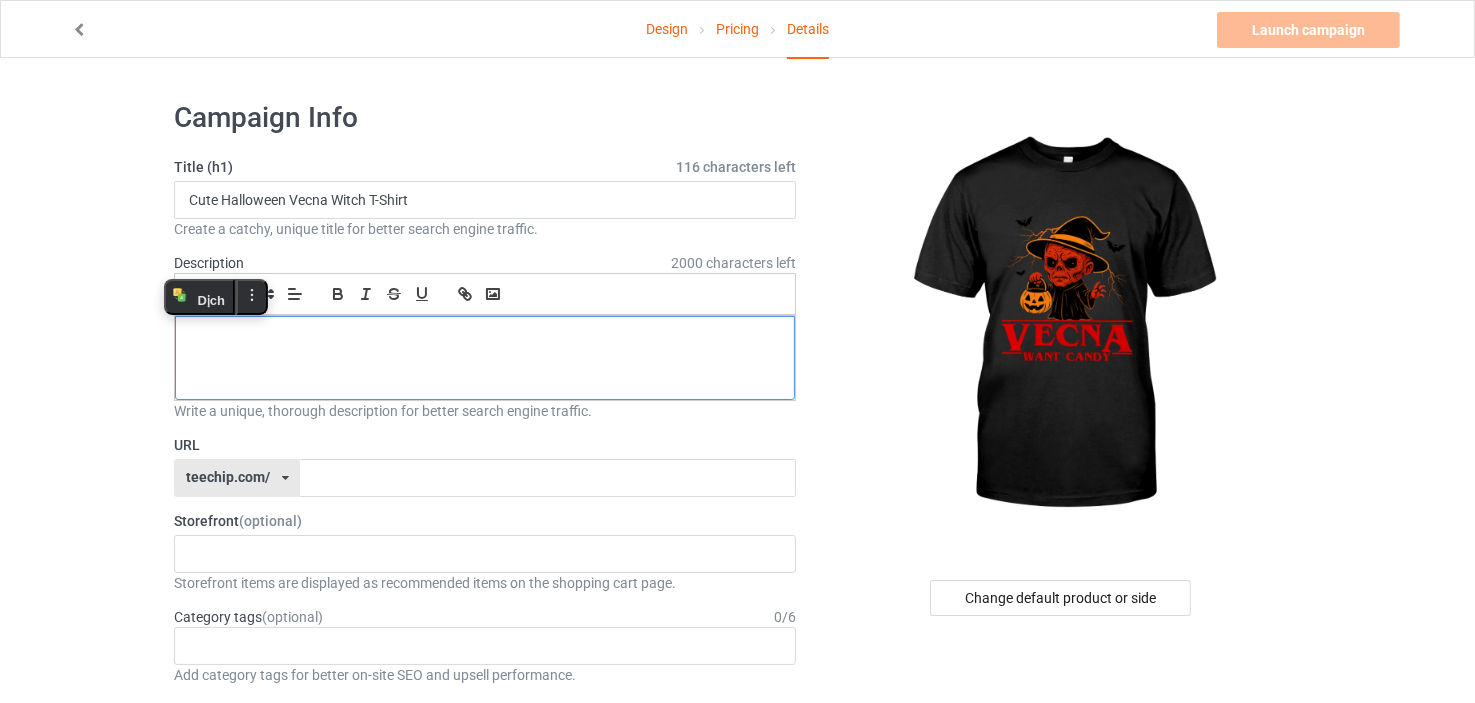 click at bounding box center [485, 338] 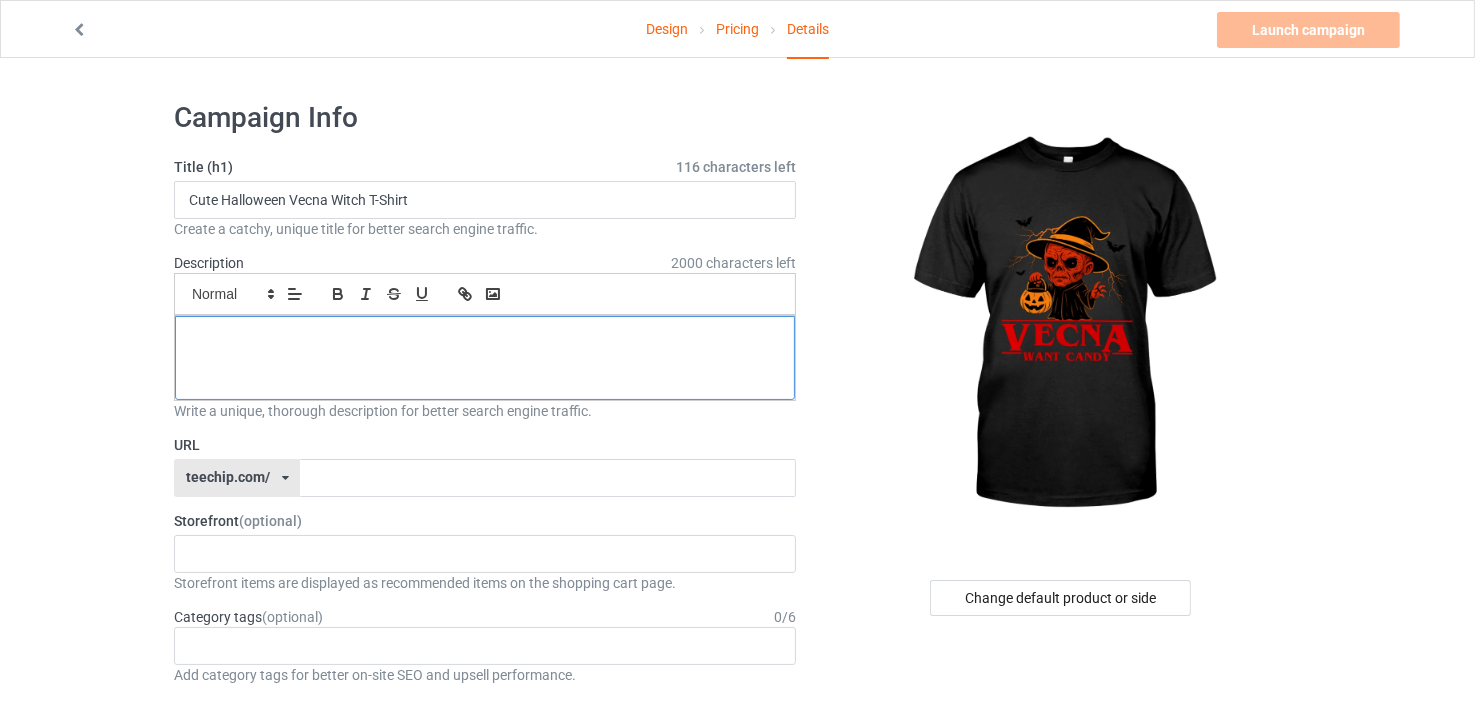 scroll, scrollTop: 0, scrollLeft: 0, axis: both 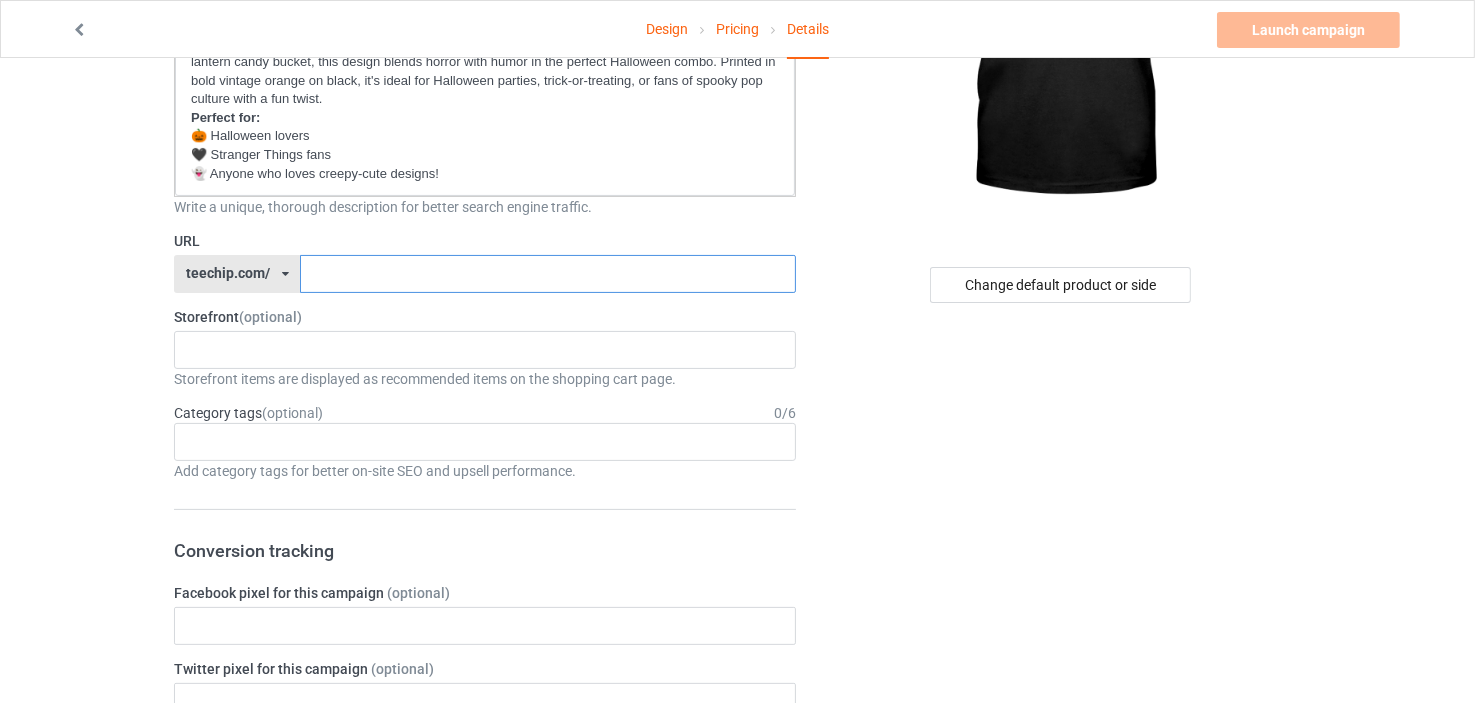 click at bounding box center (547, 274) 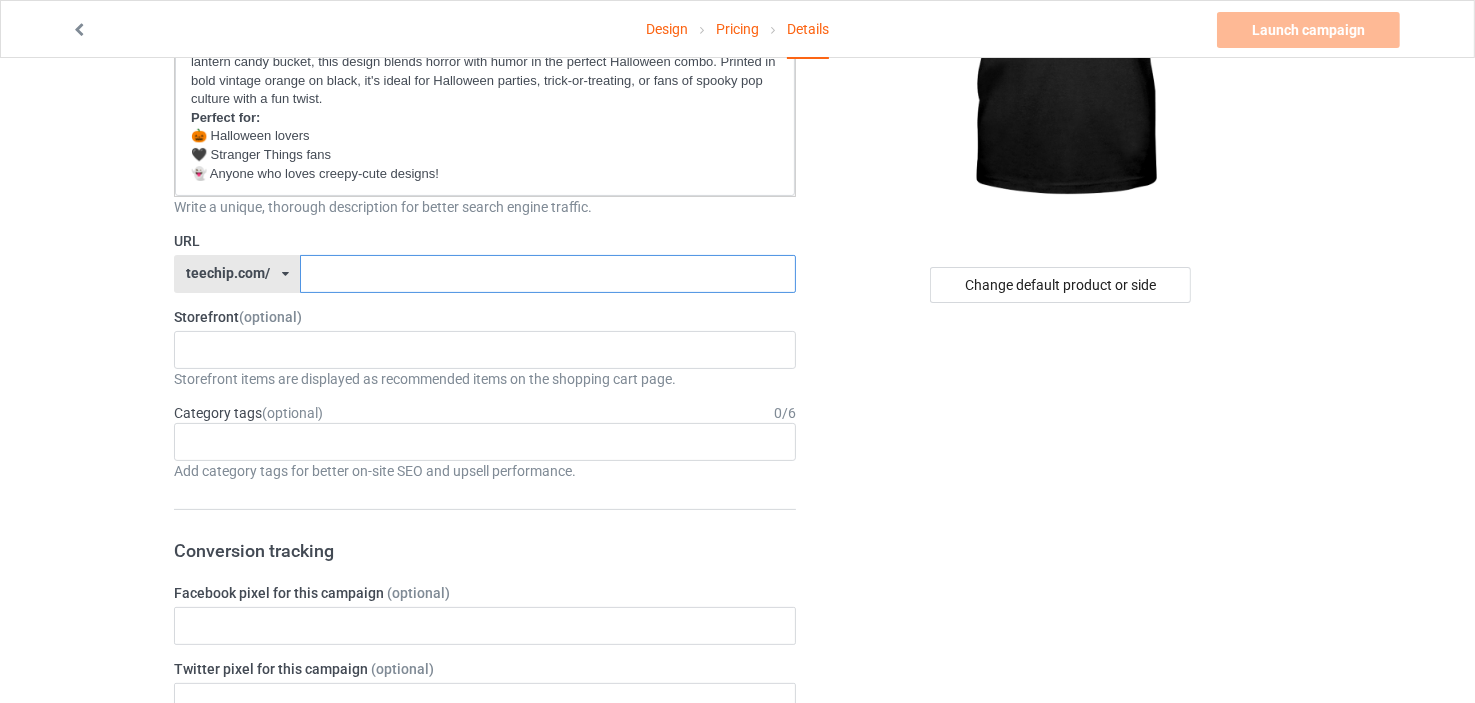 click at bounding box center (547, 274) 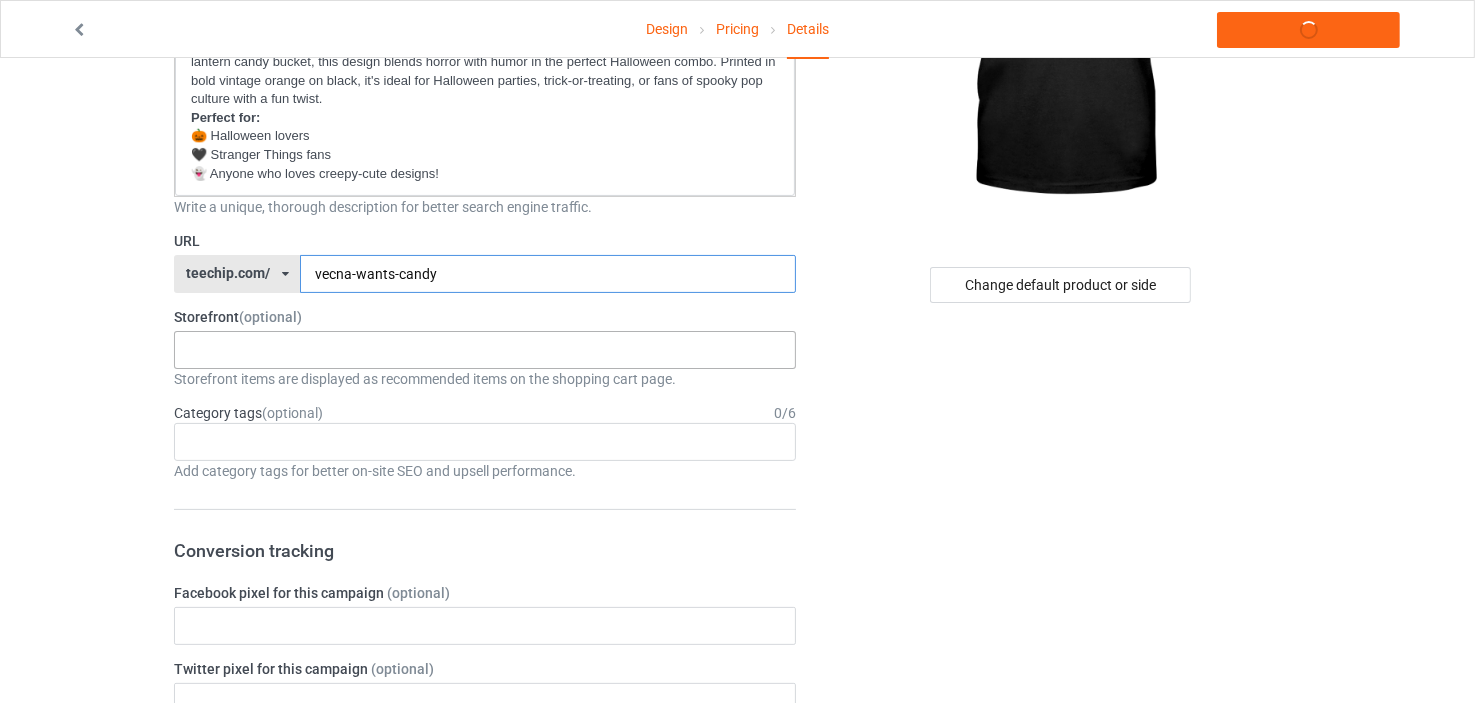 type on "vecna-wants-candy" 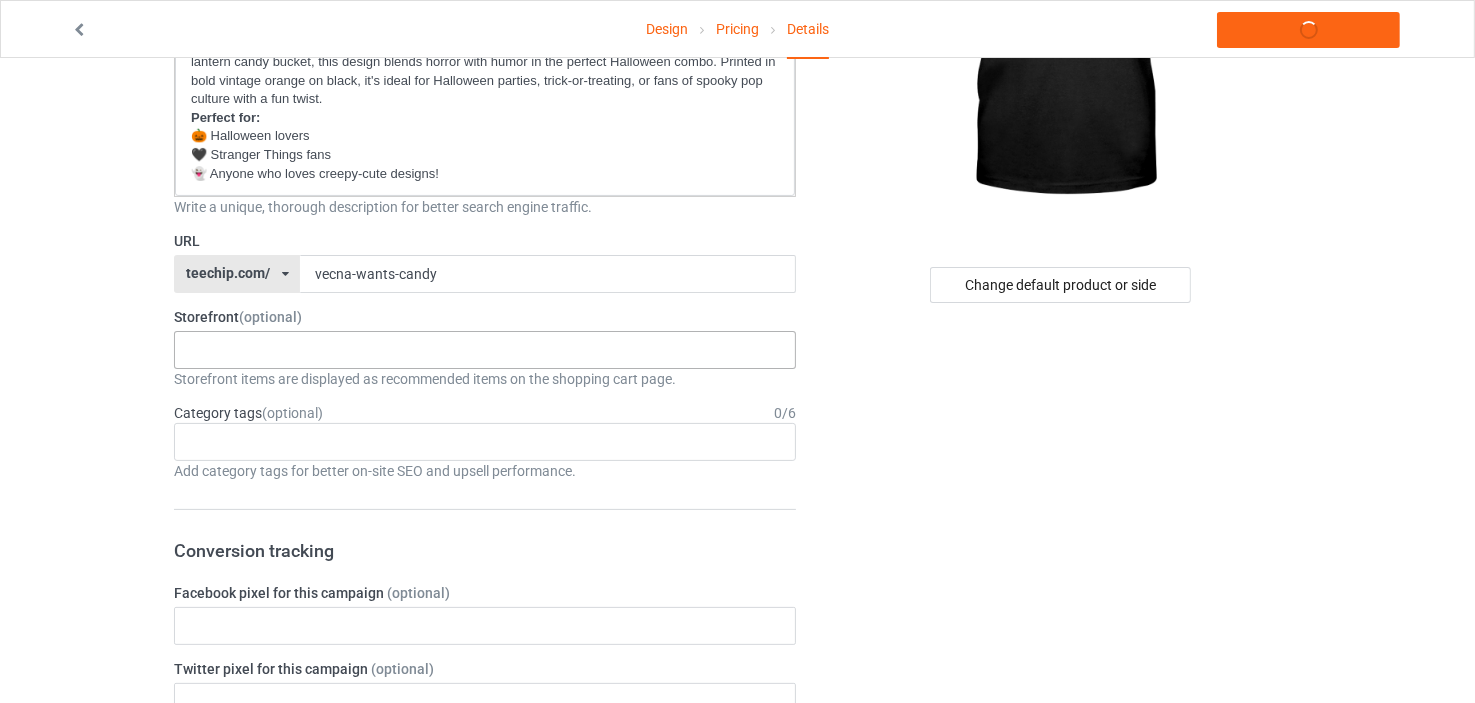 click on "[COMPANY]’s Tee Vibe & Wear [ID]" at bounding box center [485, 350] 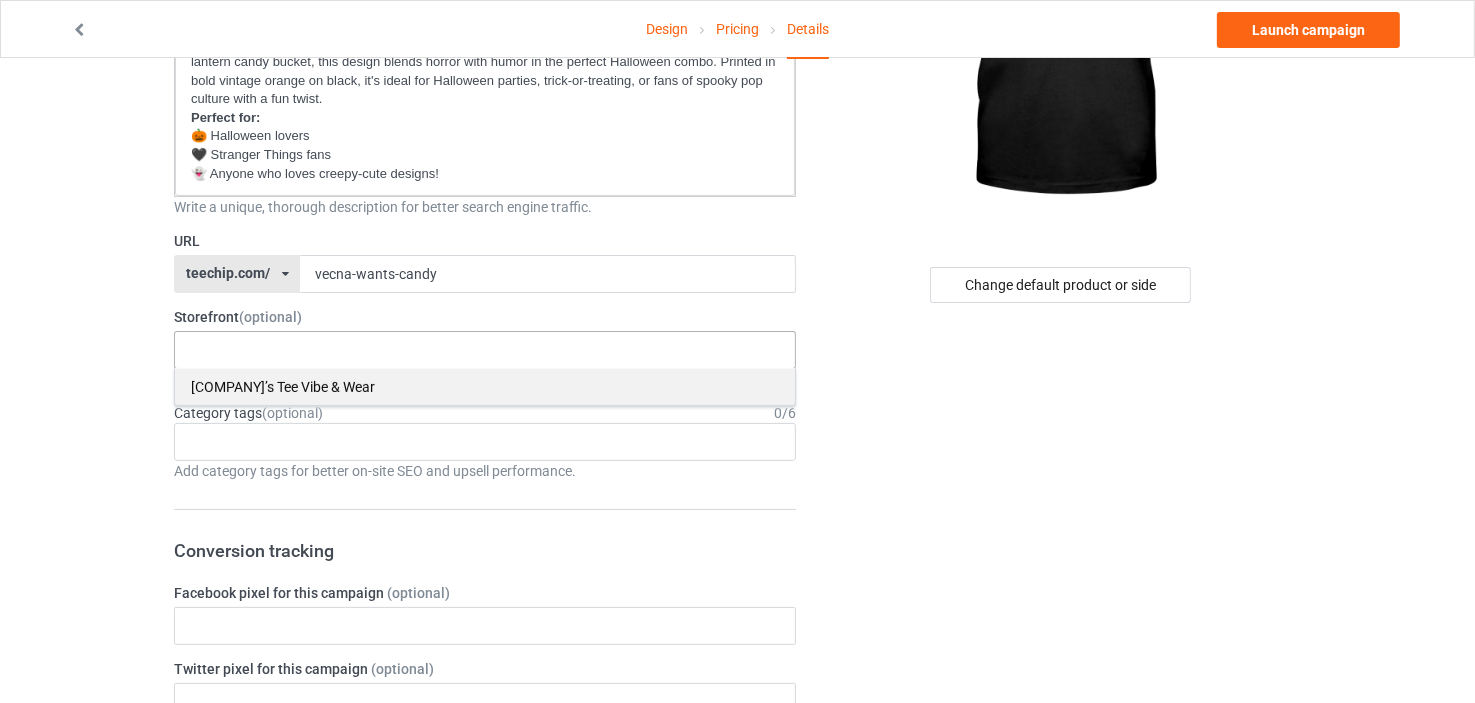 click on "[COMPANY]’s Tee Vibe & Wear" at bounding box center [485, 386] 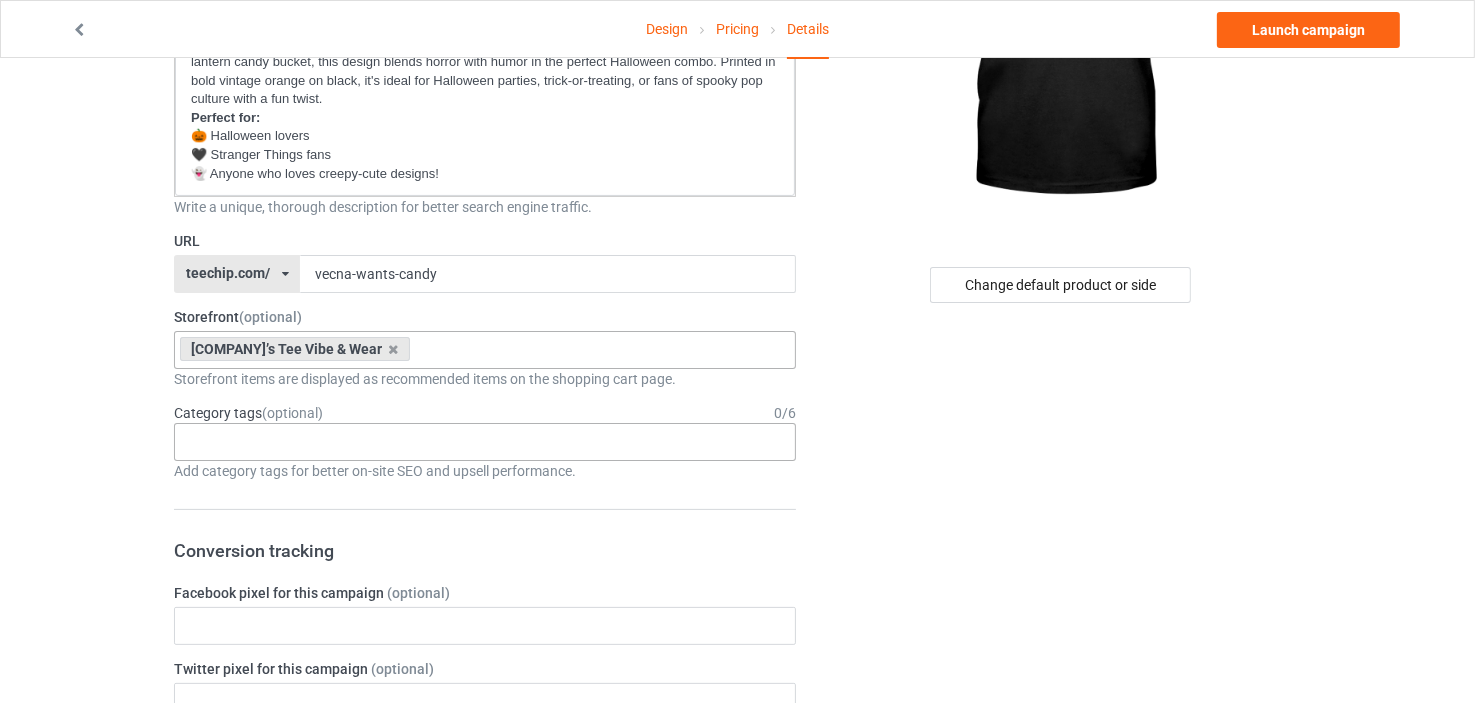click on "Age > 1-19 > 1 Age > 1-12 Months > 1 Month Age > 1-12 Months Age > 1-19 Age > 1-19 > 10 Age > 1-12 Months > 10 Month Age > 80-100 > 100 Sports > Running > 10K Run Age > 1-19 > 11 Age > 1-12 Months > 11 Month Age > 1-19 > 12 Age > 1-12 Months > 12 Month Age > 1-19 > 13 Age > 1-19 > 14 Age > 1-19 > 15 Sports > Running > 15K Run Age > 1-19 > 16 Age > 1-19 > 17 Age > 1-19 > 18 Age > 1-19 > 19 Age > Decades > 1920s Age > Decades > 1930s Age > Decades > 1940s Age > Decades > 1950s Age > Decades > 1960s Age > Decades > 1970s Age > Decades > 1980s Age > Decades > 1990s Age > 1-19 > 2 Age > 1-12 Months > 2 Month Age > 20-39 > 20 Age > 20-39 Age > Decades > 2000s Age > Decades > 2010s Age > 20-39 > 21 Age > 20-39 > 22 Age > 20-39 > 23 Age > 20-39 > 24 Age > 20-39 > 25 Age > 20-39 > 26 Age > 20-39 > 27 Age > 20-39 > 28 Age > 20-39 > 29 Age > 1-19 > 3 Age > 1-12 Months > 3 Month Sports > Basketball > 3-Pointer Age > 20-39 > 30 Age > 20-39 > 31 Age > 20-39 > 32 Age > 20-39 > 33 Age > 20-39 > 34 Age > 20-39 > 35 Age Jobs 1" at bounding box center [485, 442] 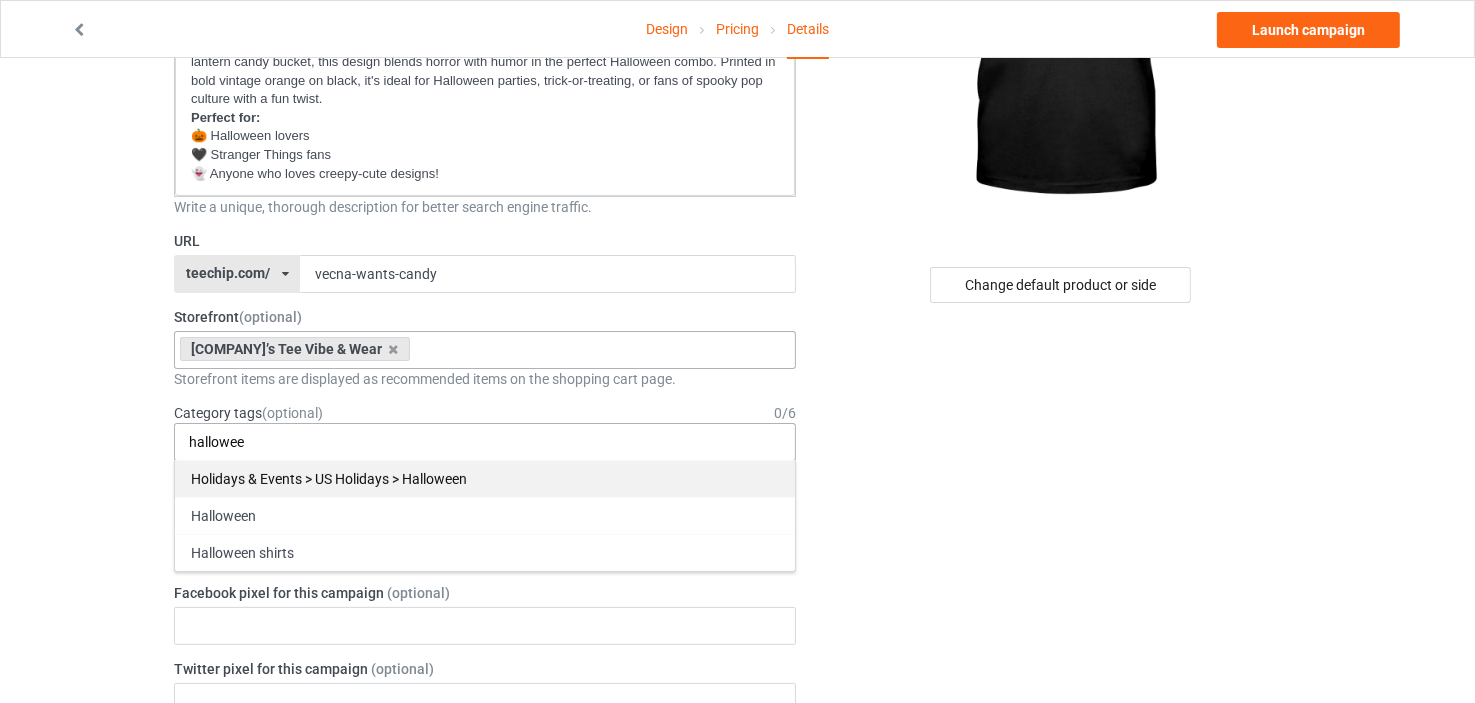 type on "hallowee" 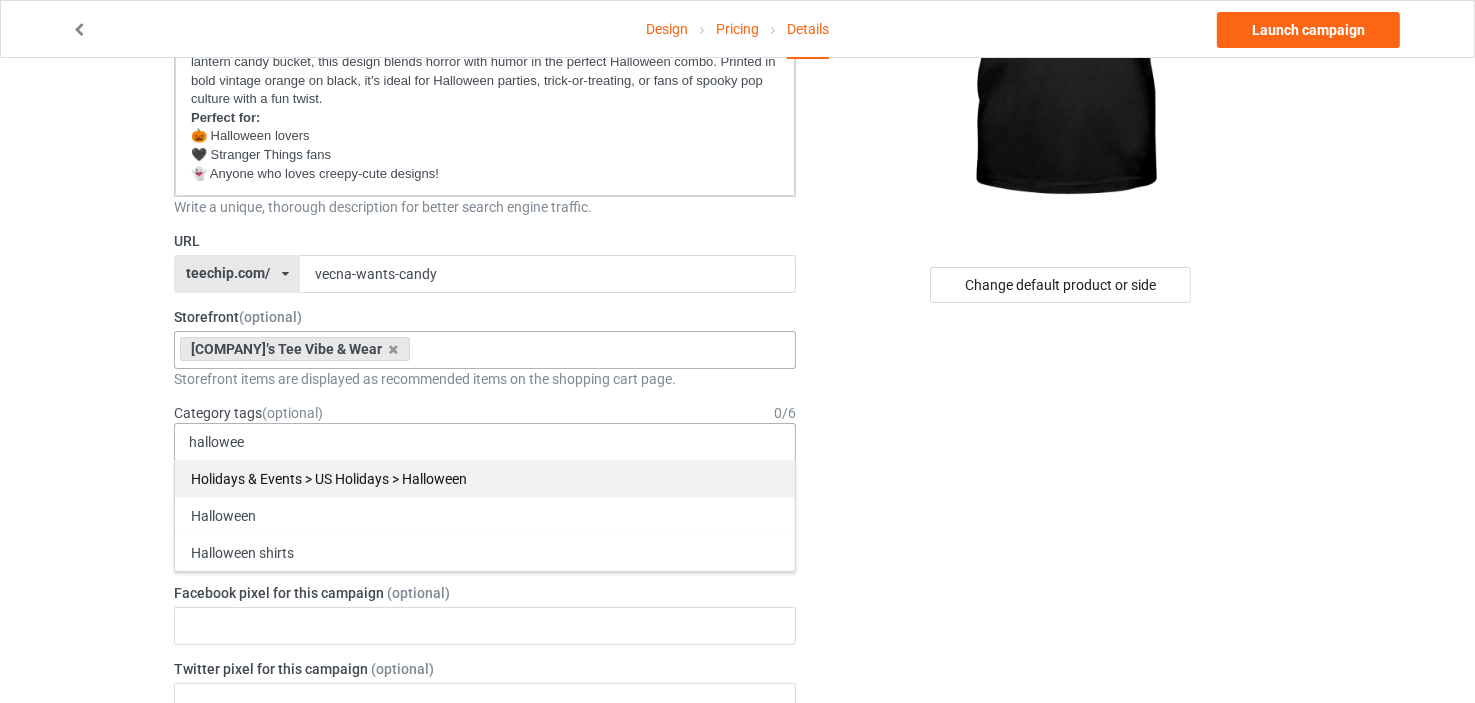 click on "Holidays & Events > US Holidays > Halloween" at bounding box center [485, 478] 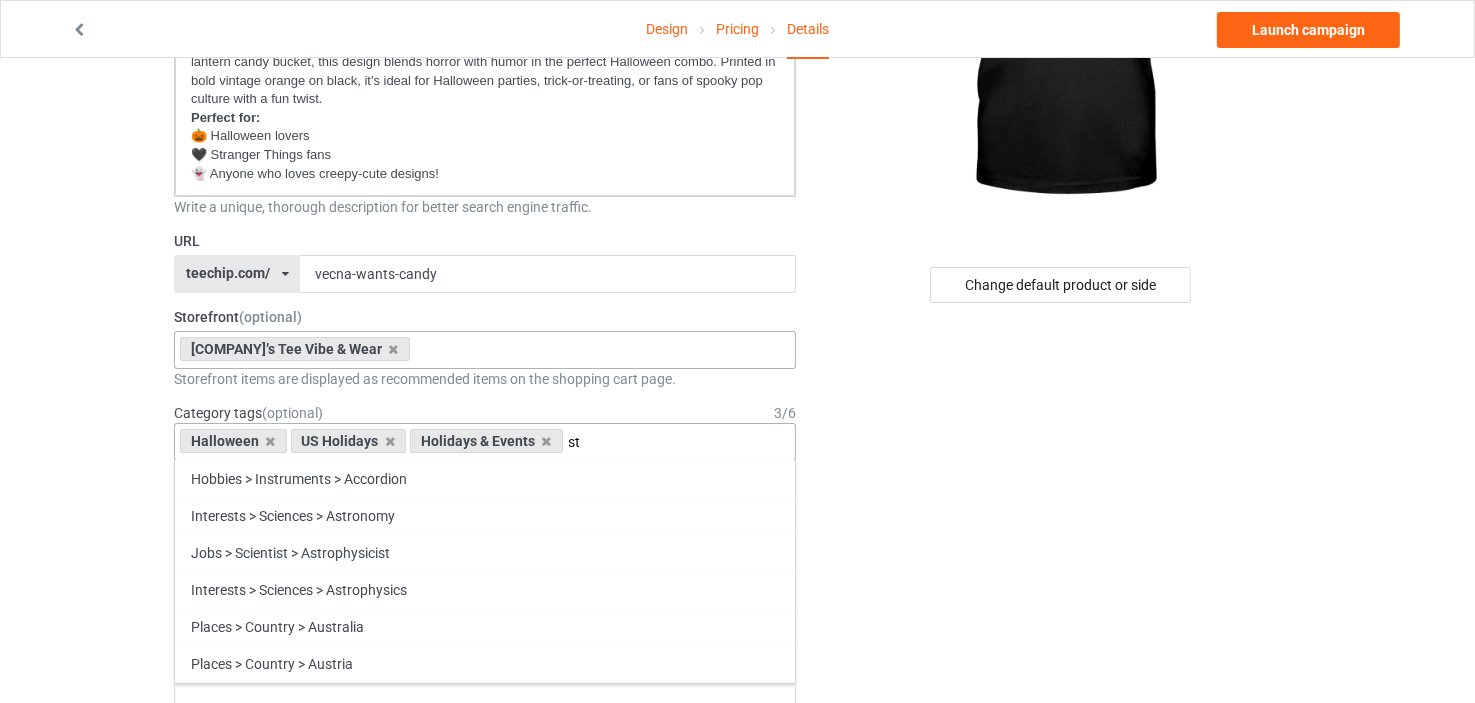 type on "s" 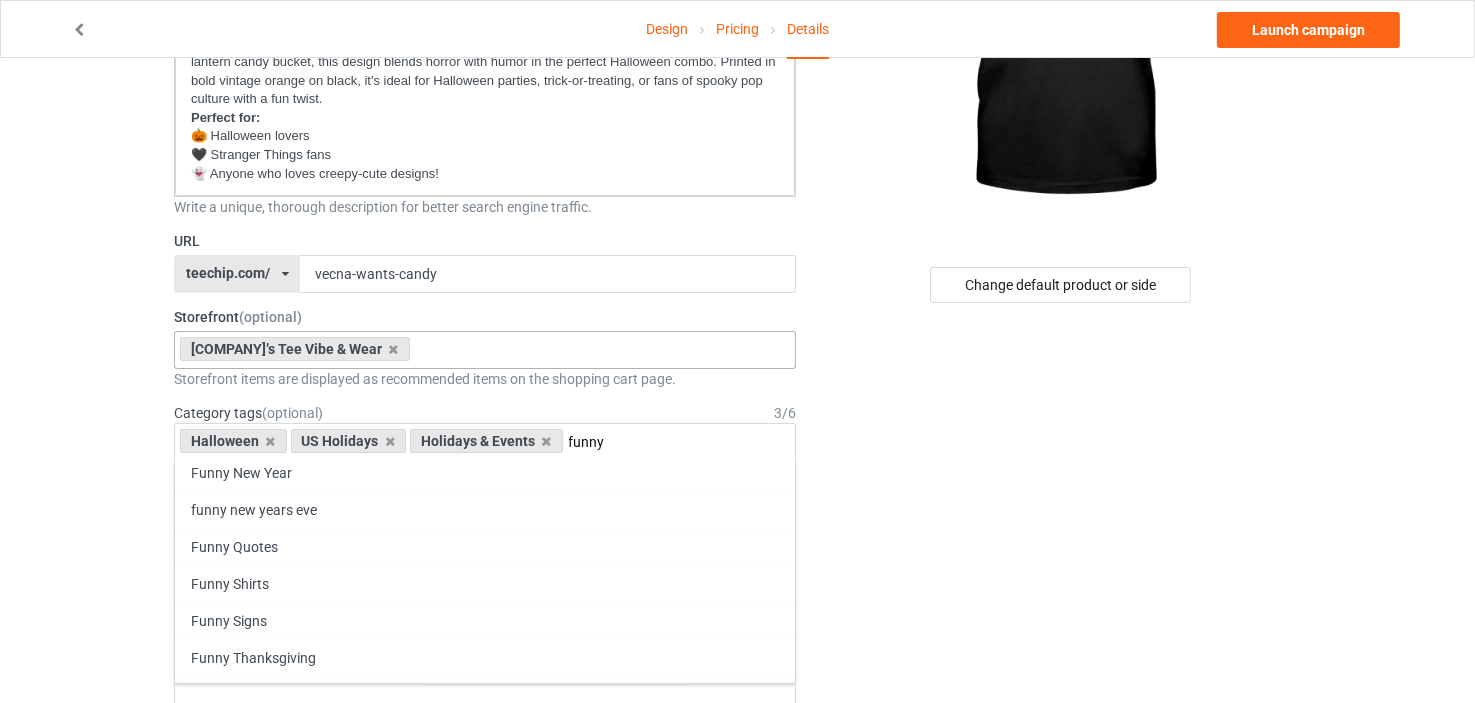 scroll, scrollTop: 123, scrollLeft: 0, axis: vertical 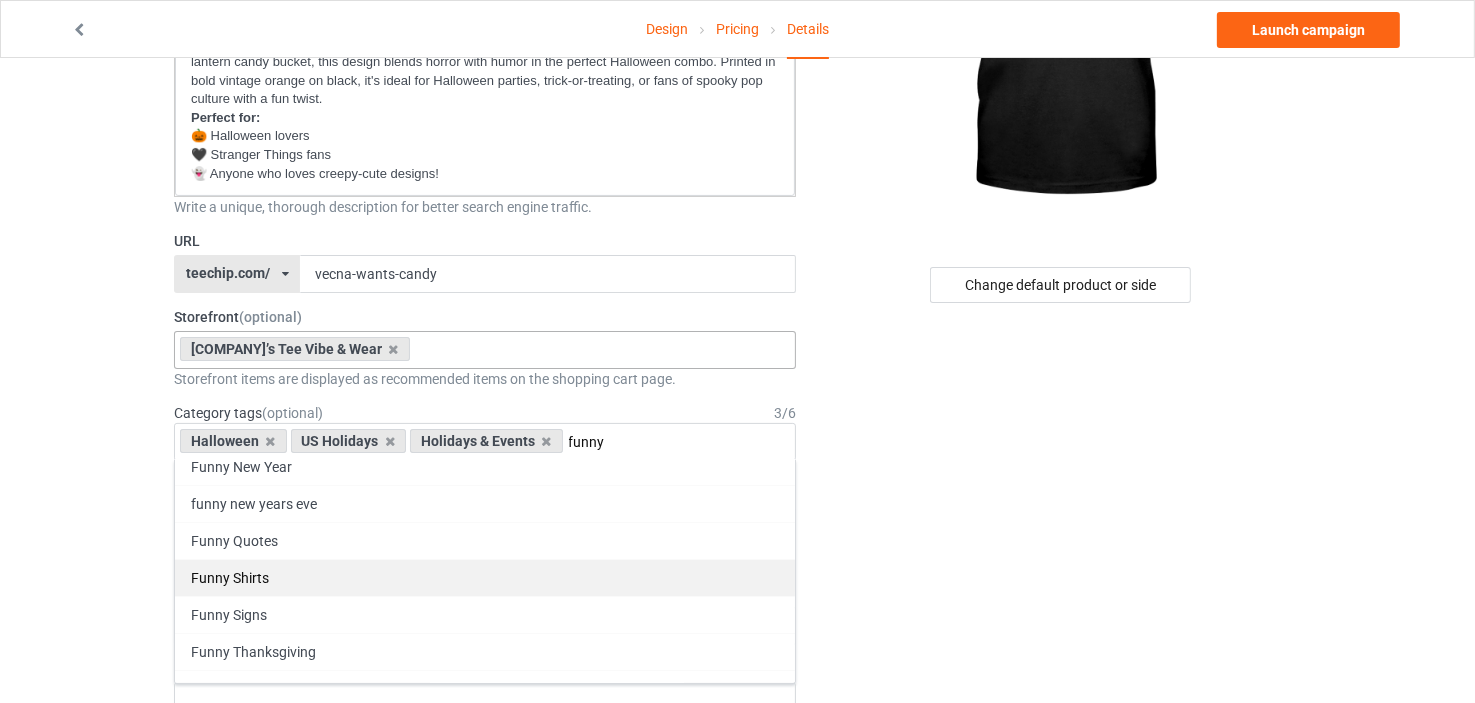 type on "funny" 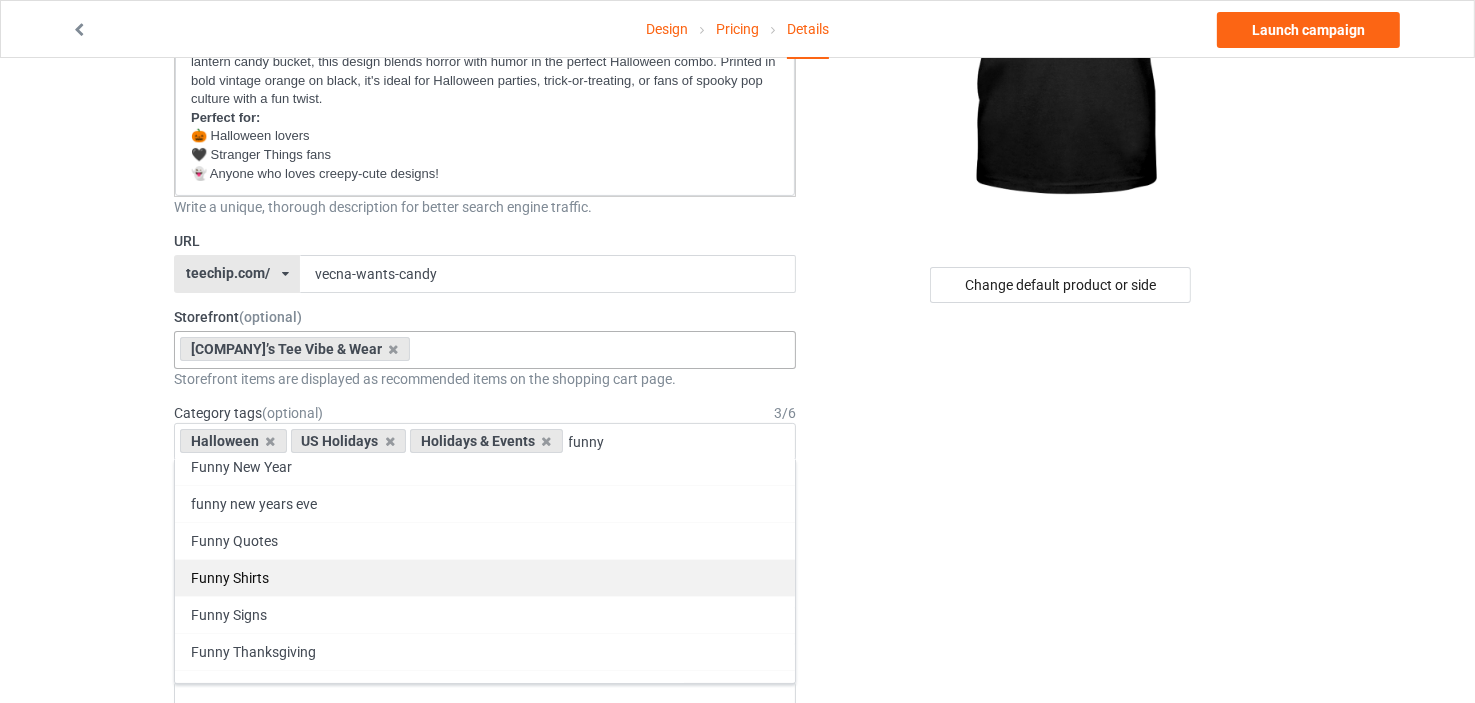 click on "Funny Shirts" at bounding box center (485, 577) 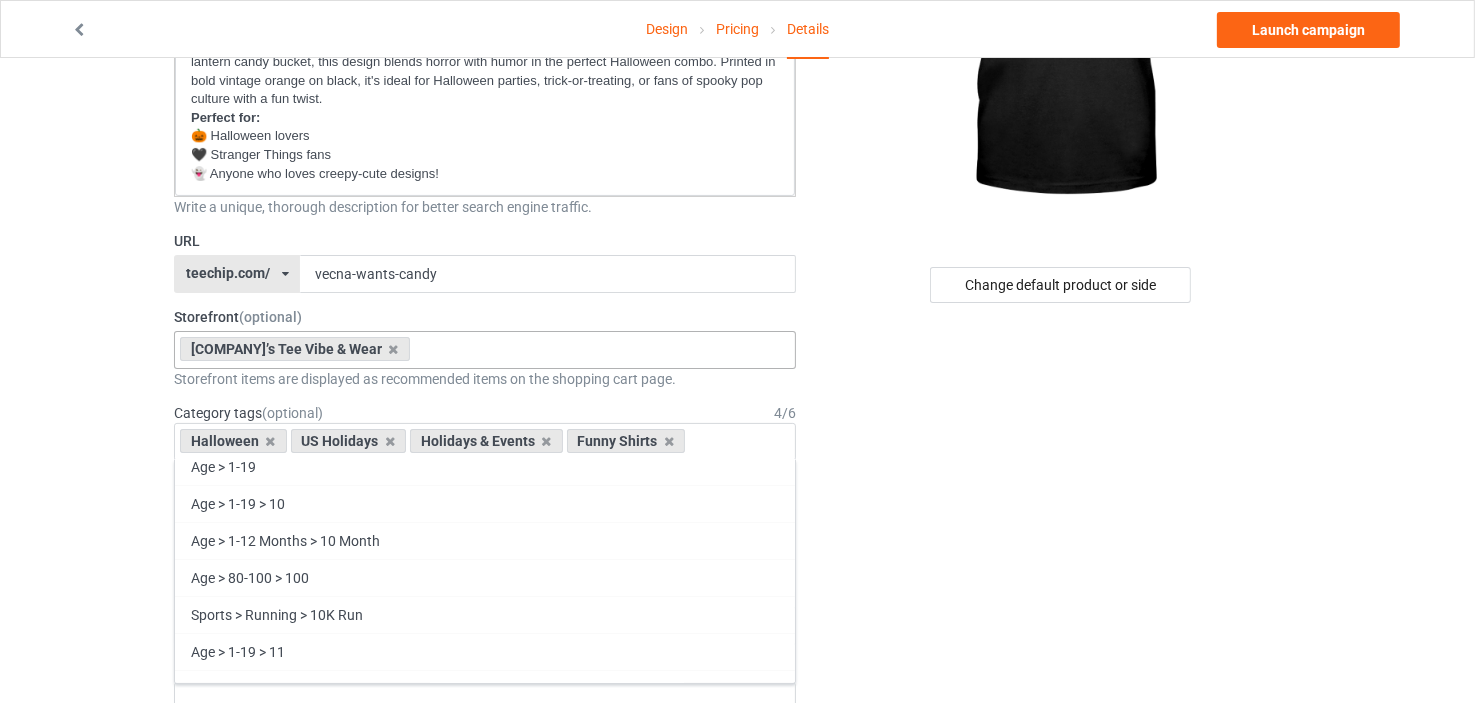 scroll, scrollTop: 95545, scrollLeft: 0, axis: vertical 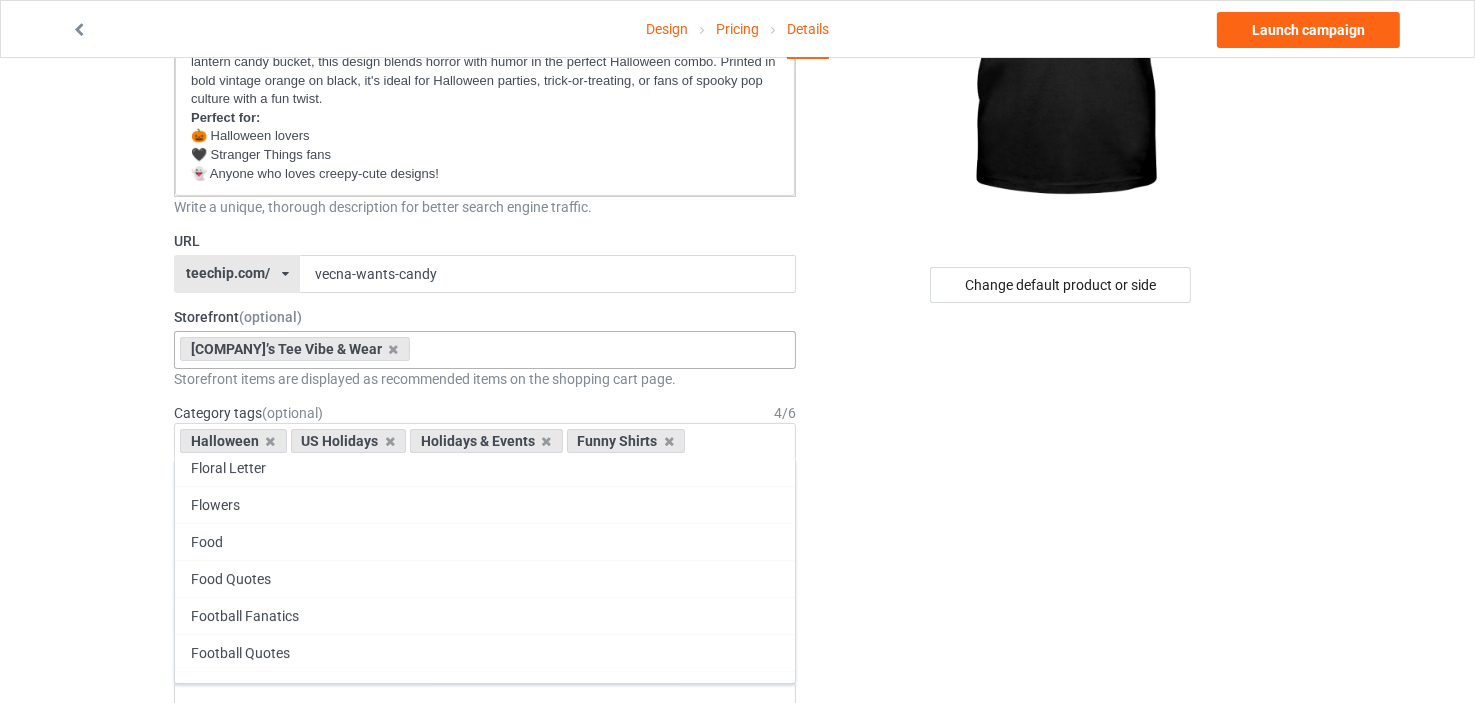 click at bounding box center (706, 442) 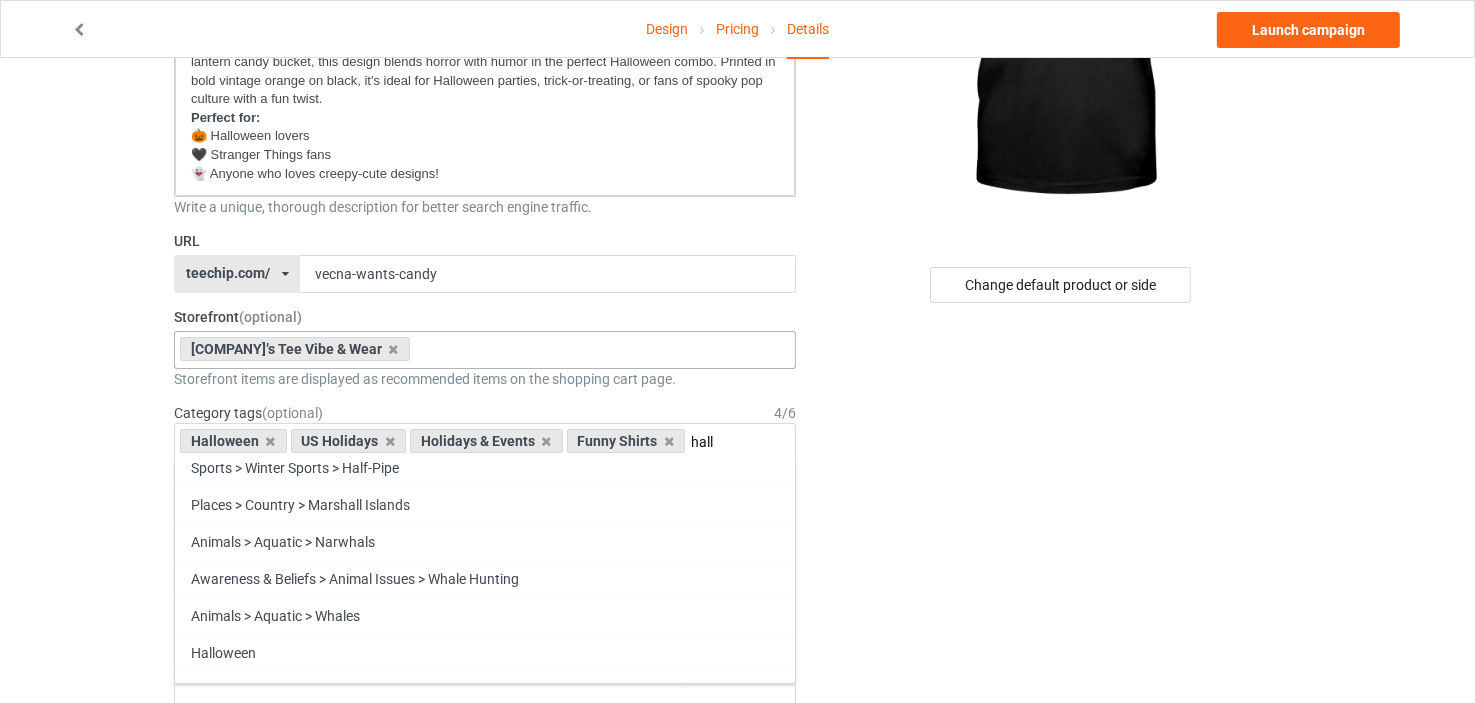 scroll, scrollTop: 0, scrollLeft: 0, axis: both 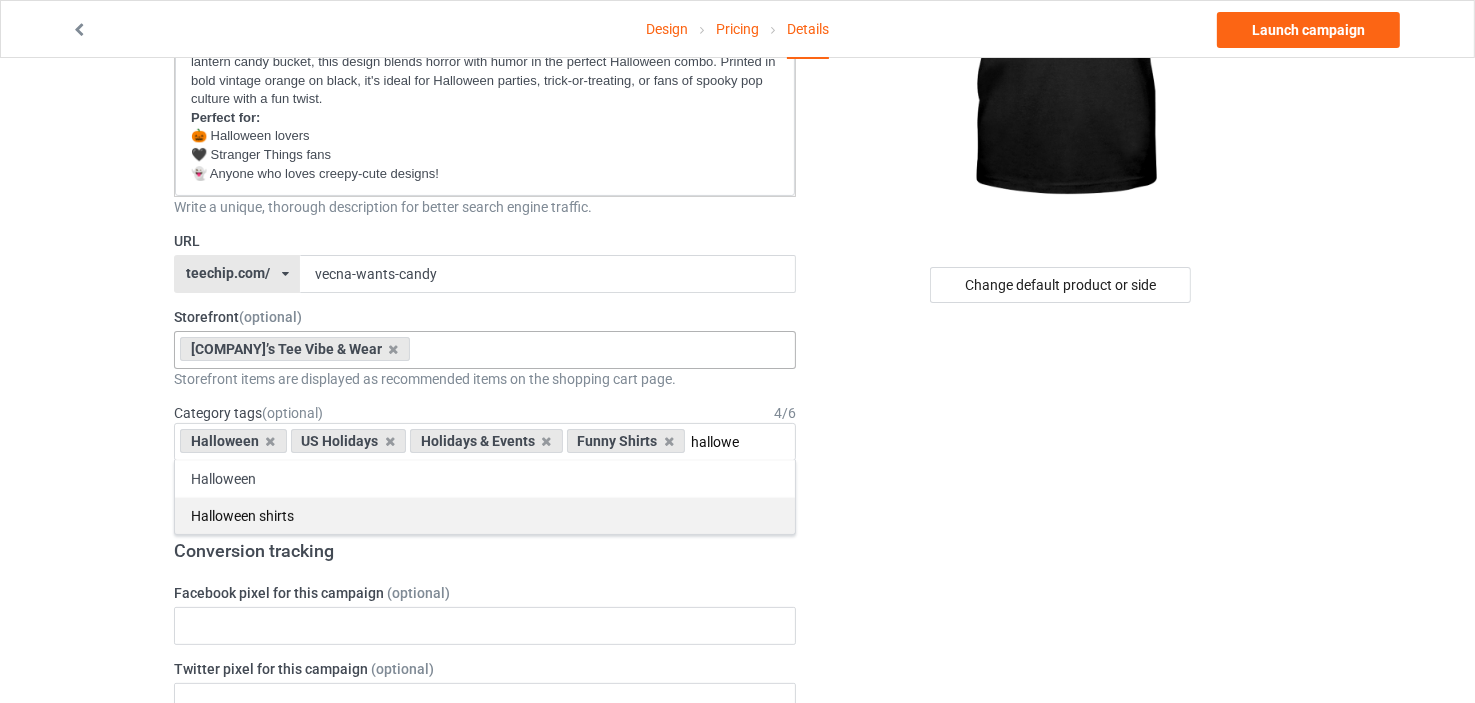type on "hallowe" 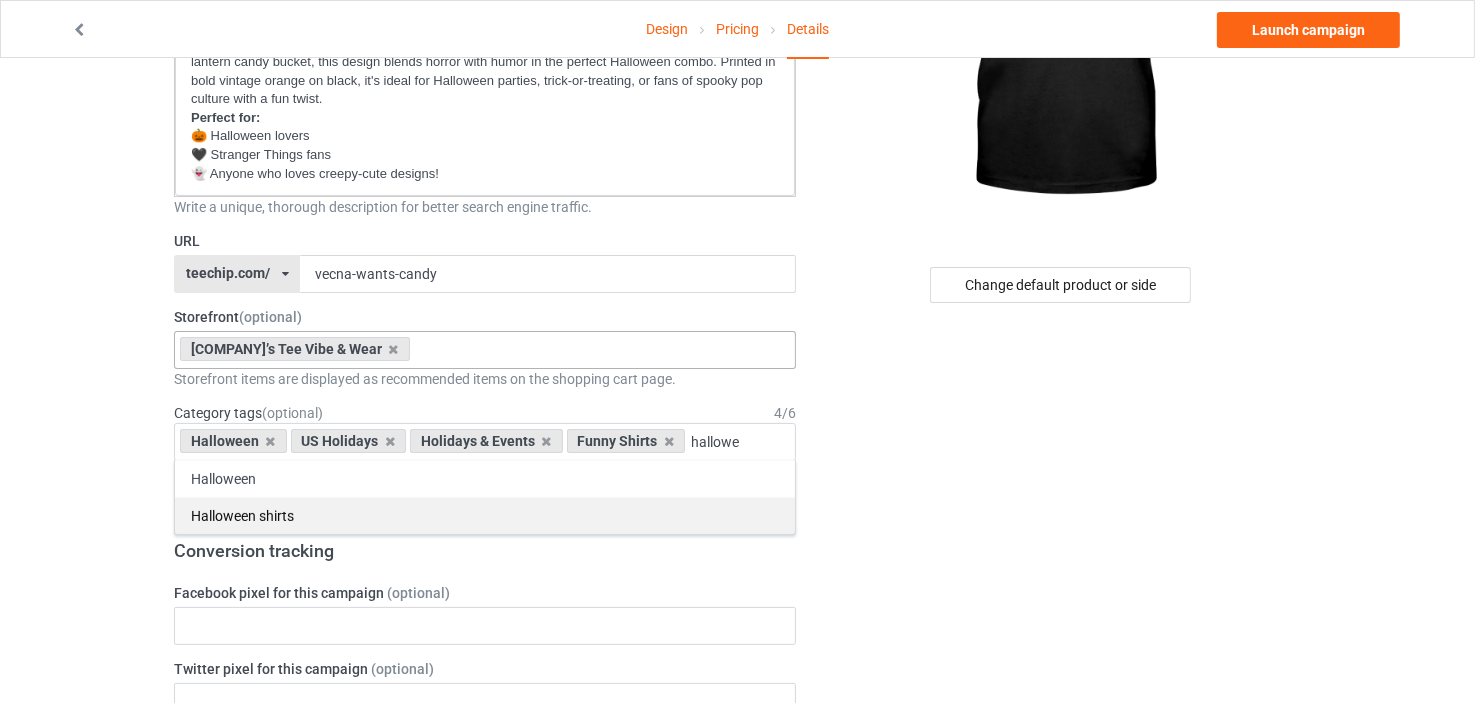click on "Halloween shirts" at bounding box center [485, 515] 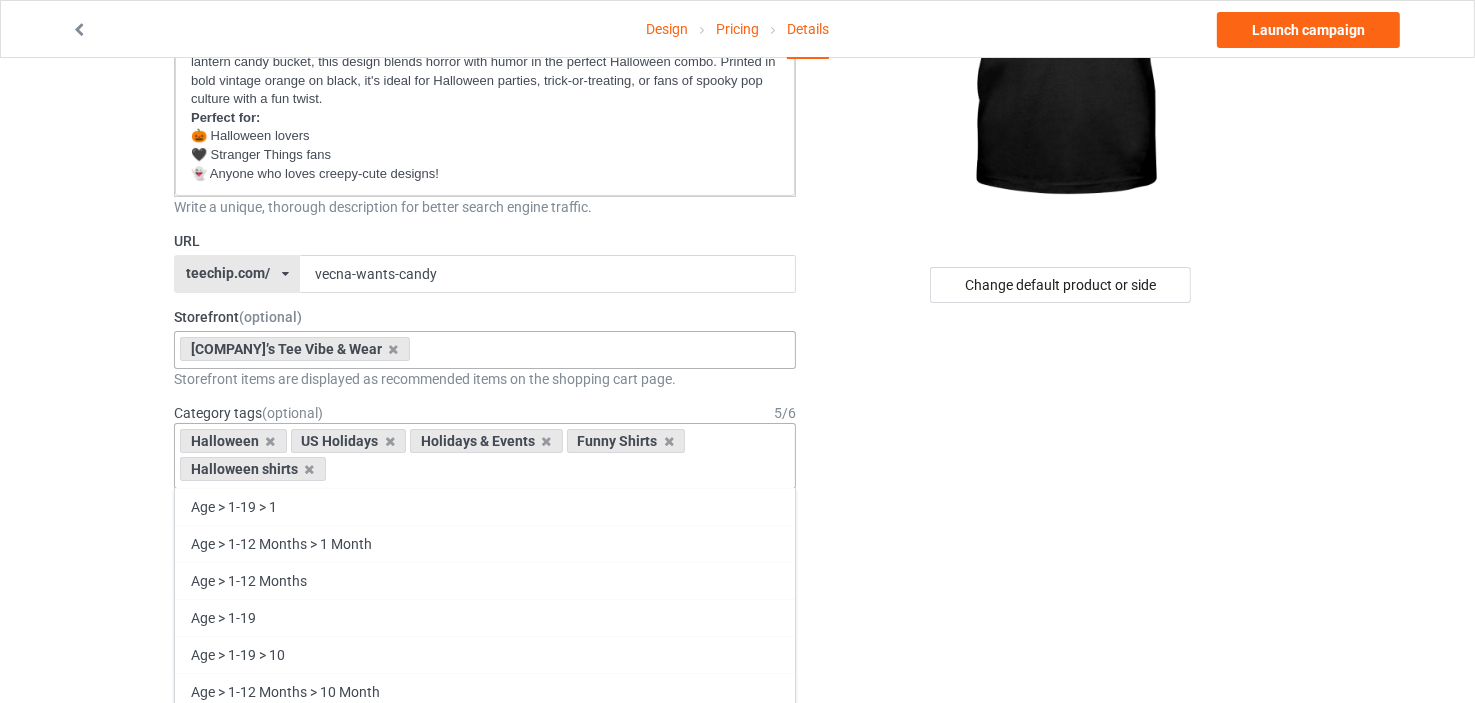 click at bounding box center [347, 470] 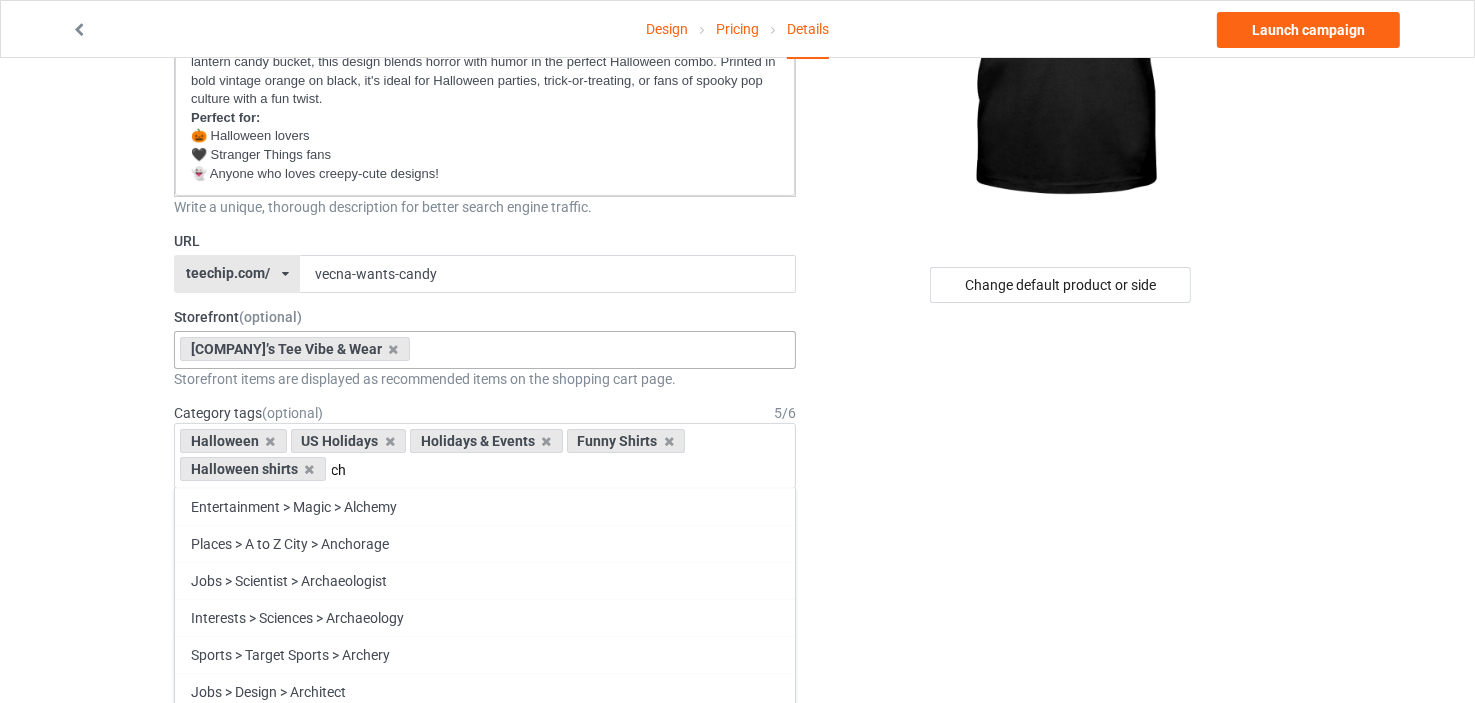 type on "c" 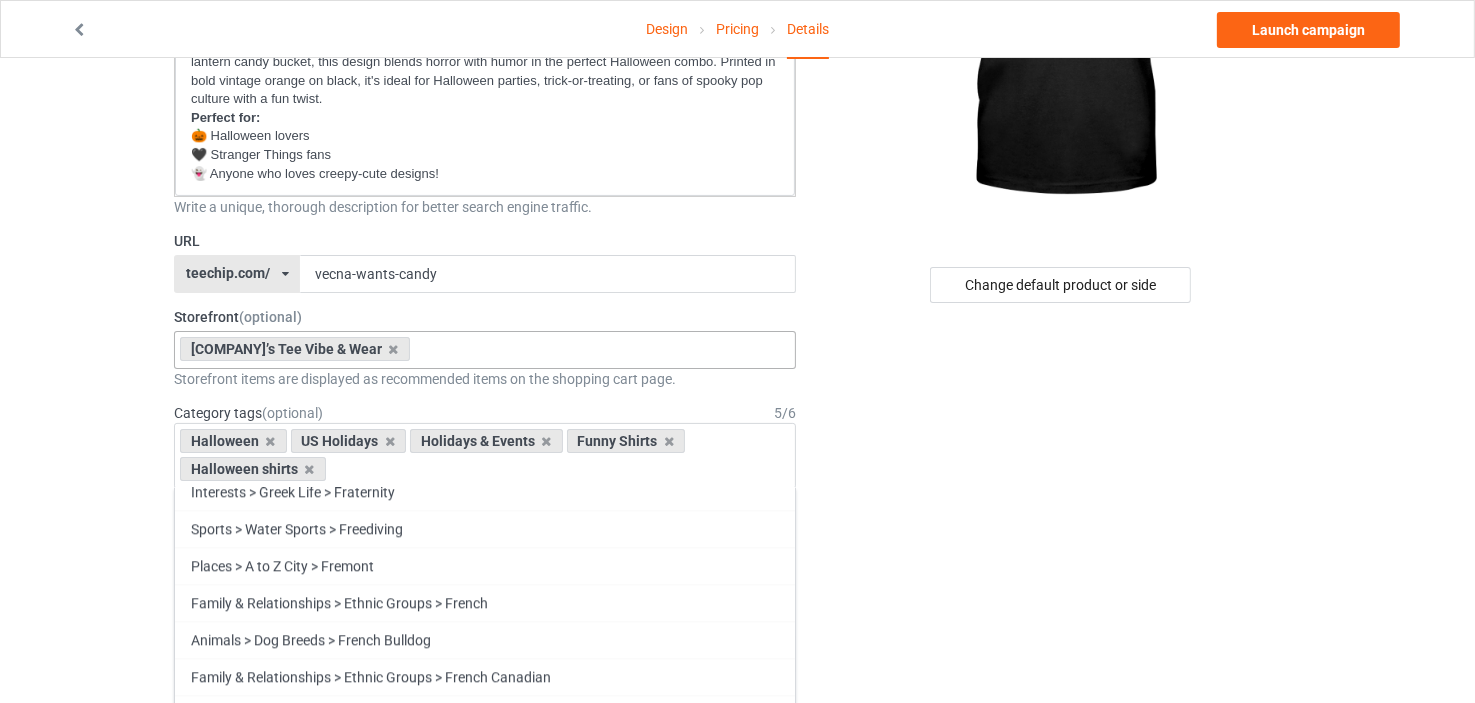 scroll, scrollTop: 39404, scrollLeft: 0, axis: vertical 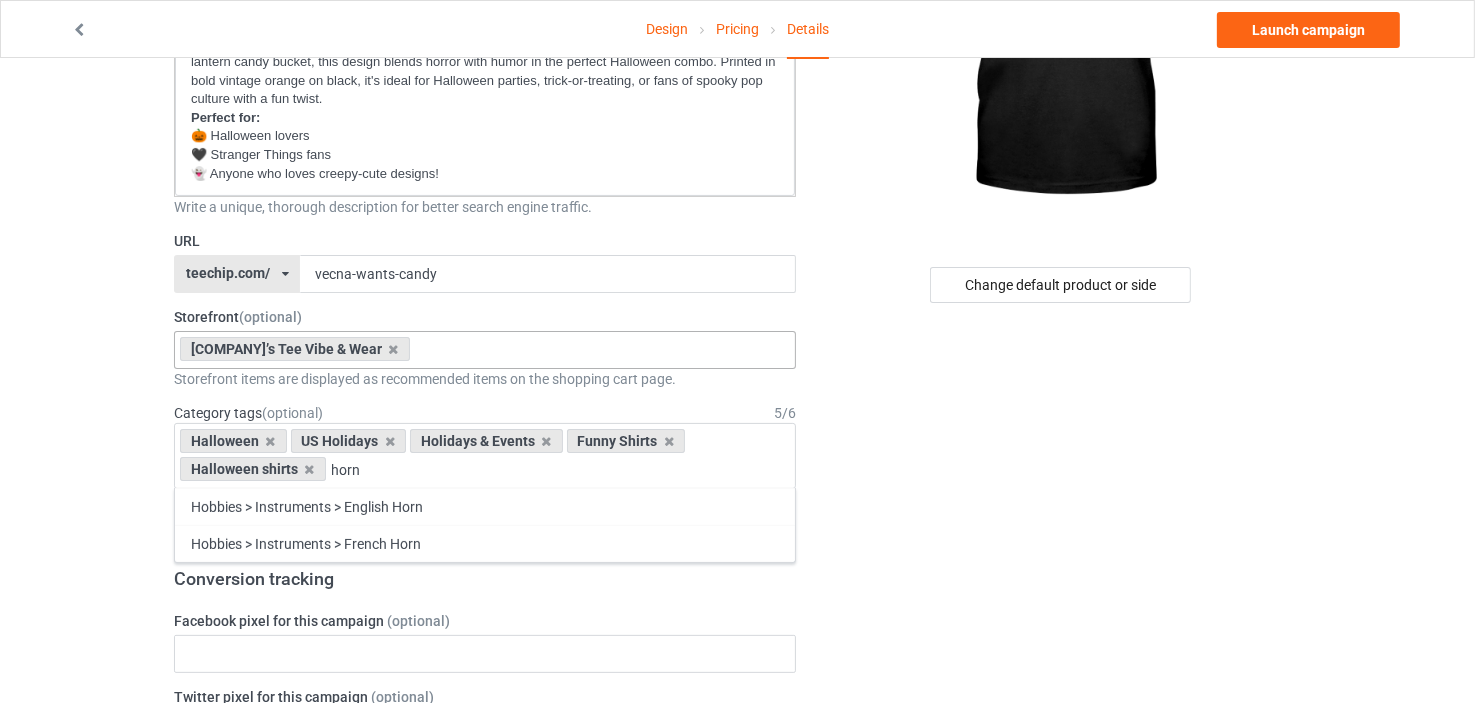 click on "Halloween US Holidays Holidays & Events Funny Shirts Halloween shirts horn Hobbies > Instruments > English Horn Hobbies > Instruments > French Horn 1 1 Month 1-12 Months 1-19 10 10 Month 100 10K Run 11 11 Month 12 12 Month 13 14 15 15K Run 16 17 18 19 1920s 1930s 1940s 1950s 1960s 1970s 1980s 1990s 2 2 Month 20 20-39 2000s 2010s 21 22 23 24 25 26 27 28 29 3 3 Month 3-Pointer 30 31 32 33 34 35 36 37 38 39 4 4 Month 40 40-59 41 42 43 44 45 46 47 48 49 5 5 Month 50 51 52 53 54 55 56 57 58 59 5K Run 6 6 Month 60 60-79 61 62 63 64 65 66 67 68 69 7 7 Month 70 71 72 73 74 75 76 77 78 79 8 8 Month 80 80-100 81 82 83 84 85 86 87 88 89 9 9 & 11 9 Month 90 91 92 93 94 95 96 97 98 99 A to Z City ADD ADHD AIDS ALS ATV Racing Aardvarks Accordion Accountant Accounting Accounting & Finance Acrobatic Gymnastics Acrobatics Action & Adventure Action Figures Activism Actor Actress Adrenal Adventure Game Advertising Aerobic Gymnastics Aerospace Engineer Afghanistan Africa African African American Afro Age Age Groups Air Force BMX" at bounding box center (485, 456) 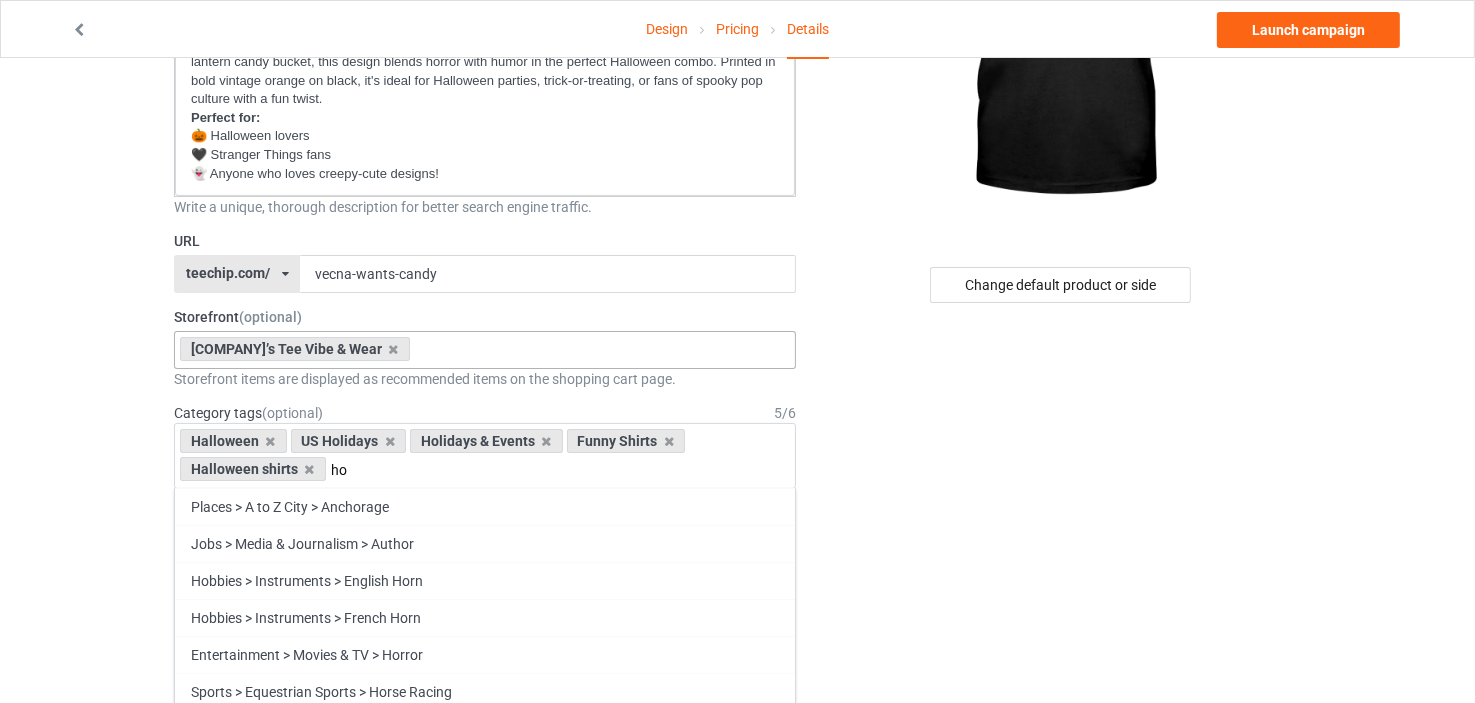 type on "h" 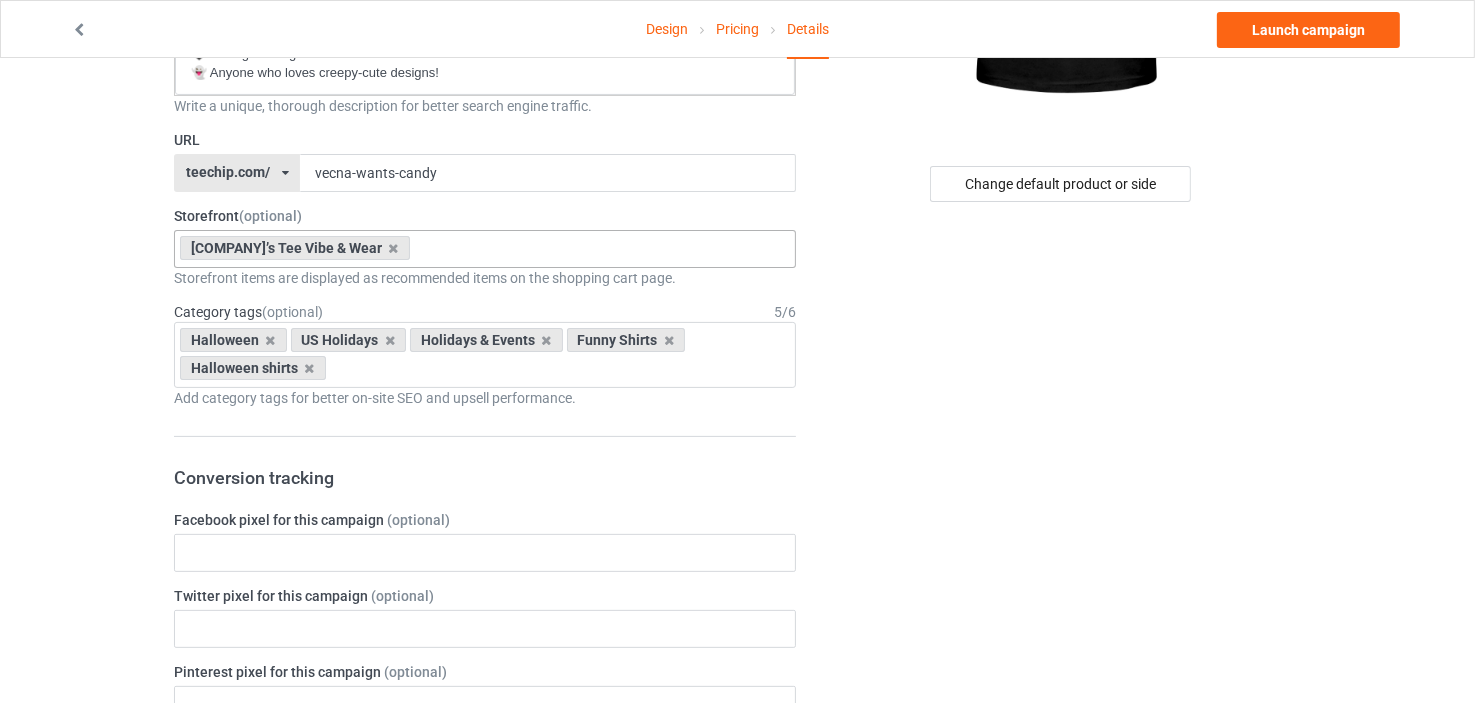 scroll, scrollTop: 419, scrollLeft: 0, axis: vertical 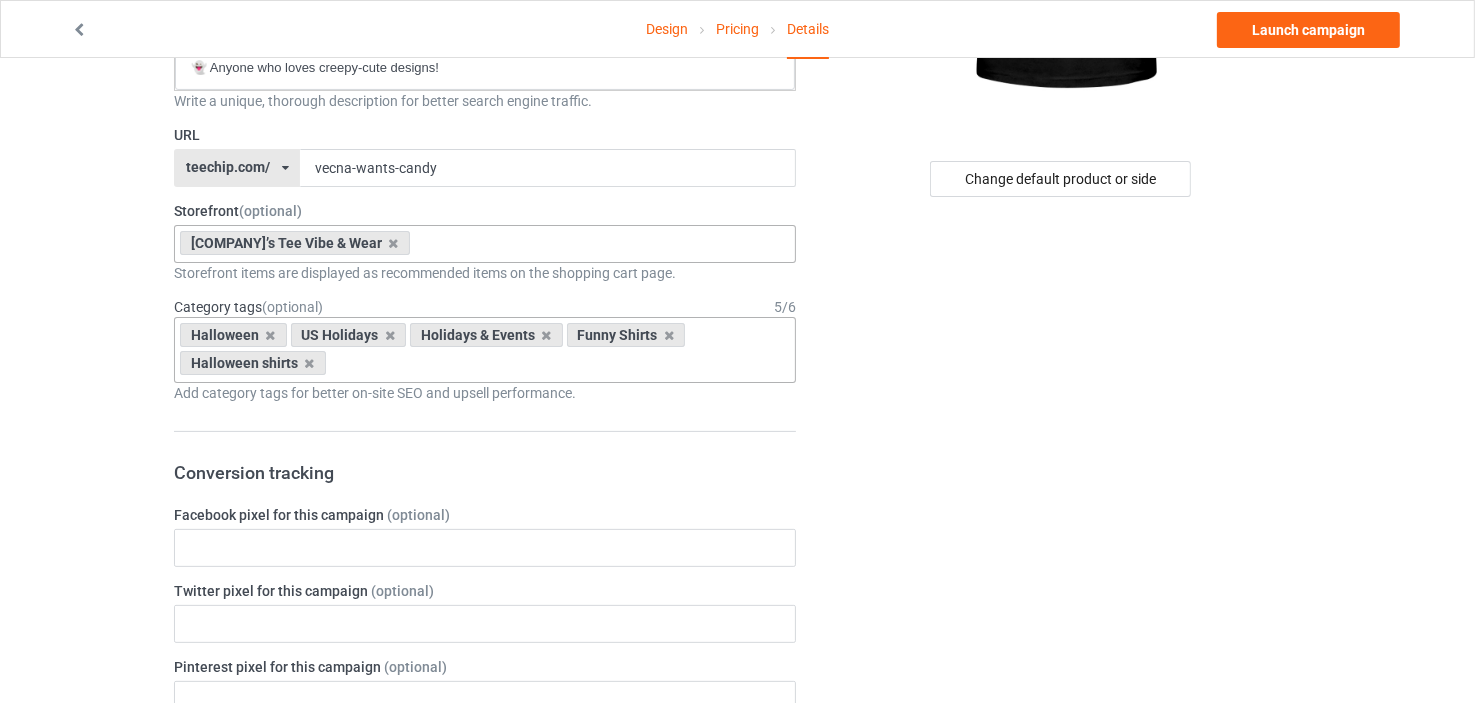type 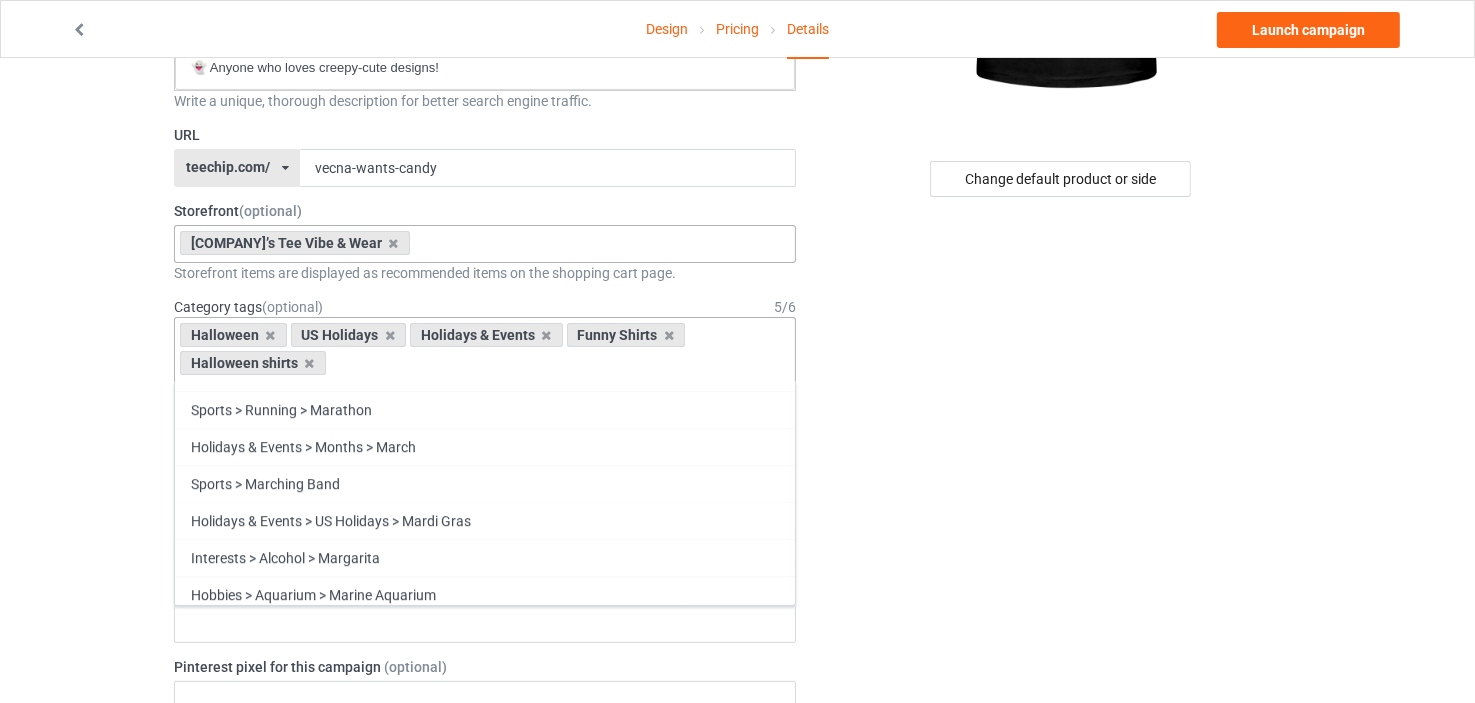 scroll, scrollTop: 56917, scrollLeft: 0, axis: vertical 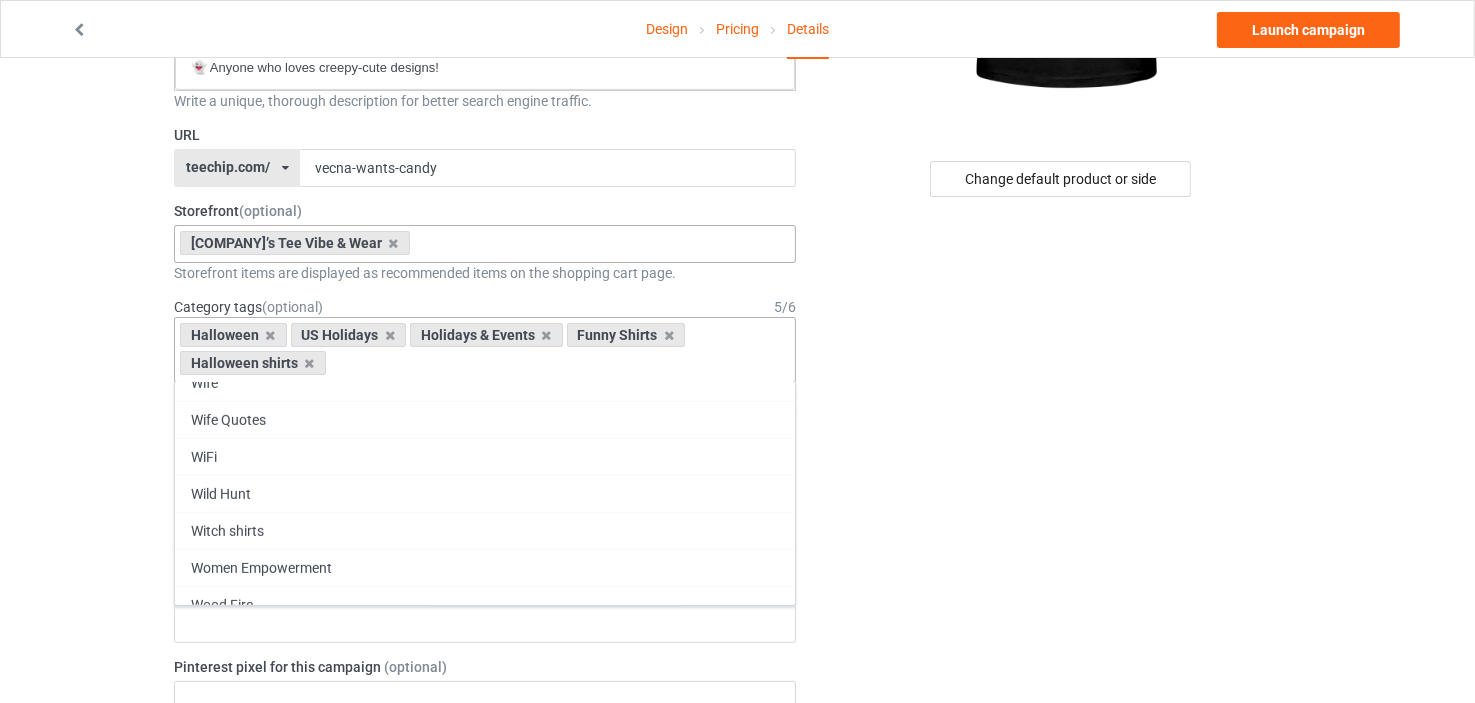 click on "Zombie" at bounding box center [485, 1159] 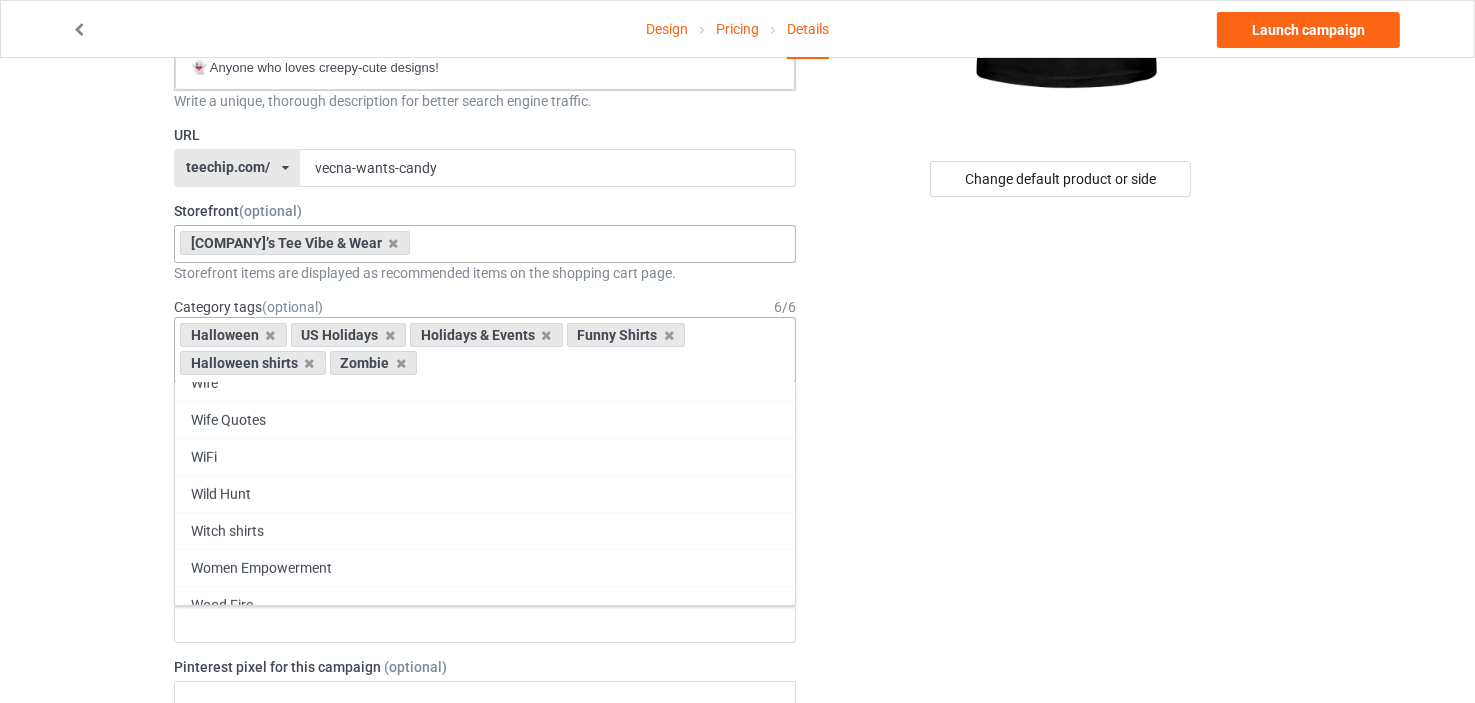scroll, scrollTop: 111684, scrollLeft: 0, axis: vertical 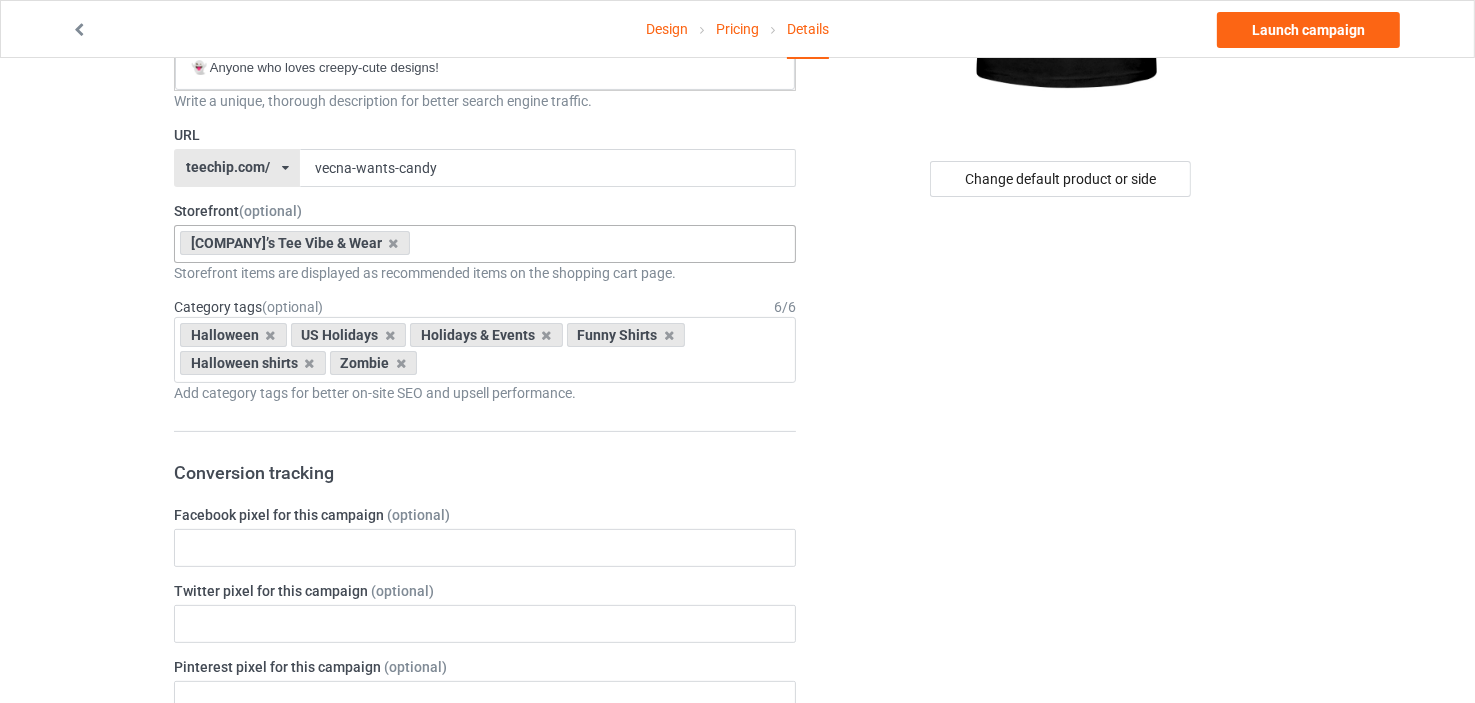 click on "Change default product or side" at bounding box center [1062, 744] 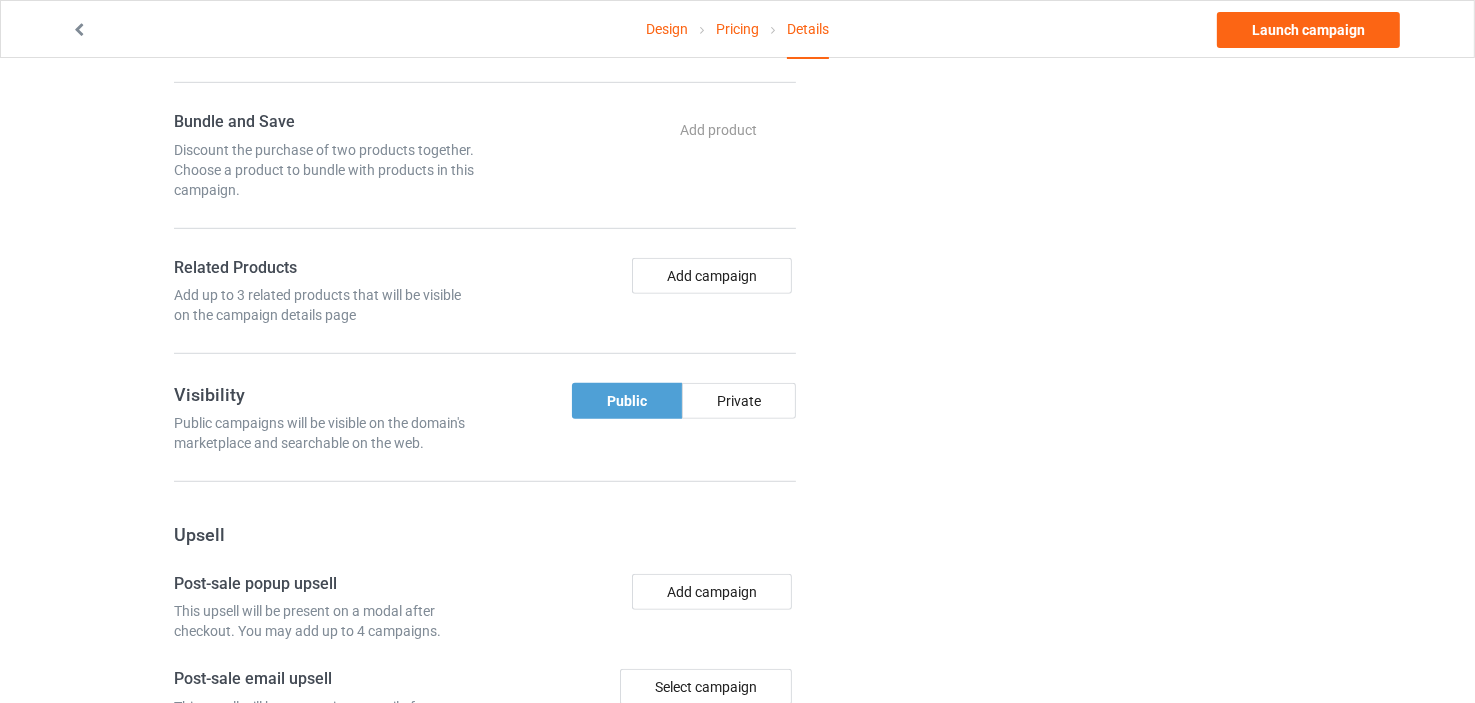 scroll, scrollTop: 1194, scrollLeft: 0, axis: vertical 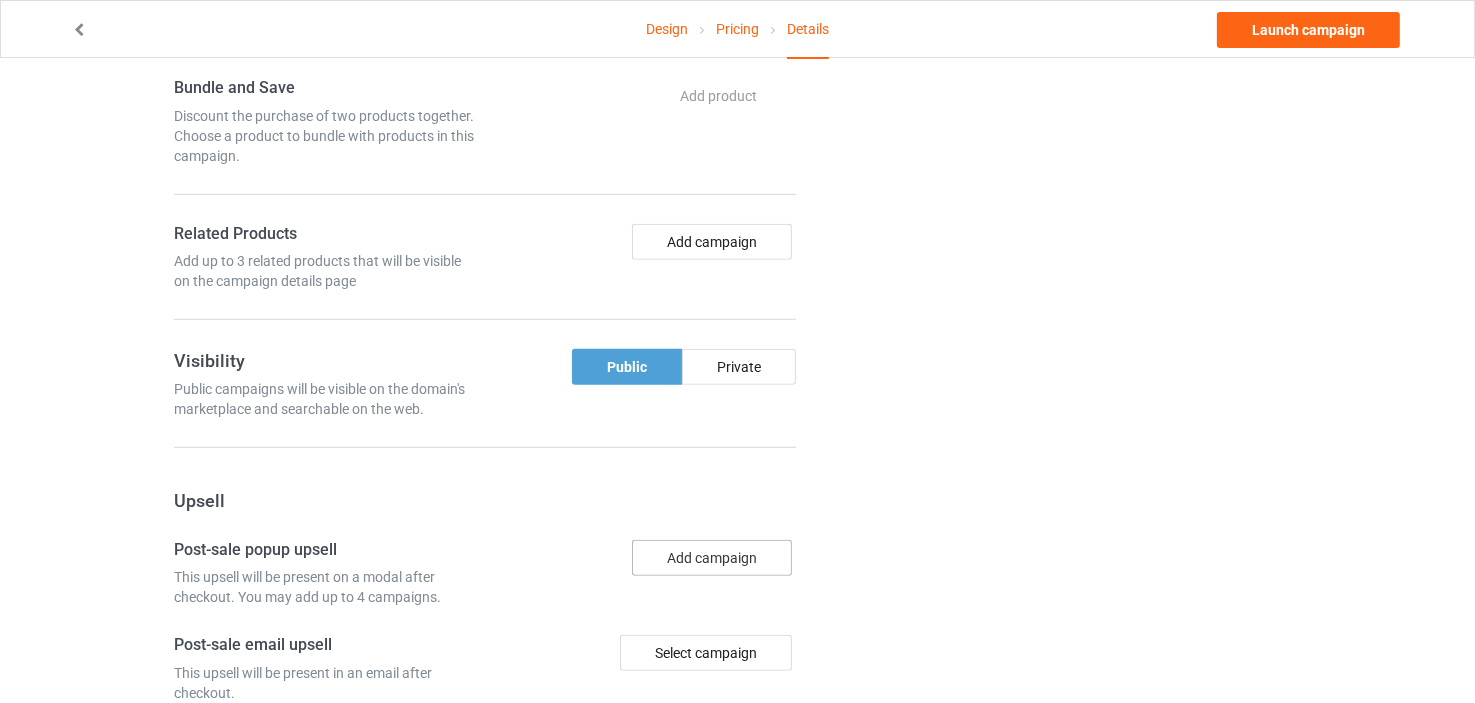 click on "Add campaign" at bounding box center [712, 558] 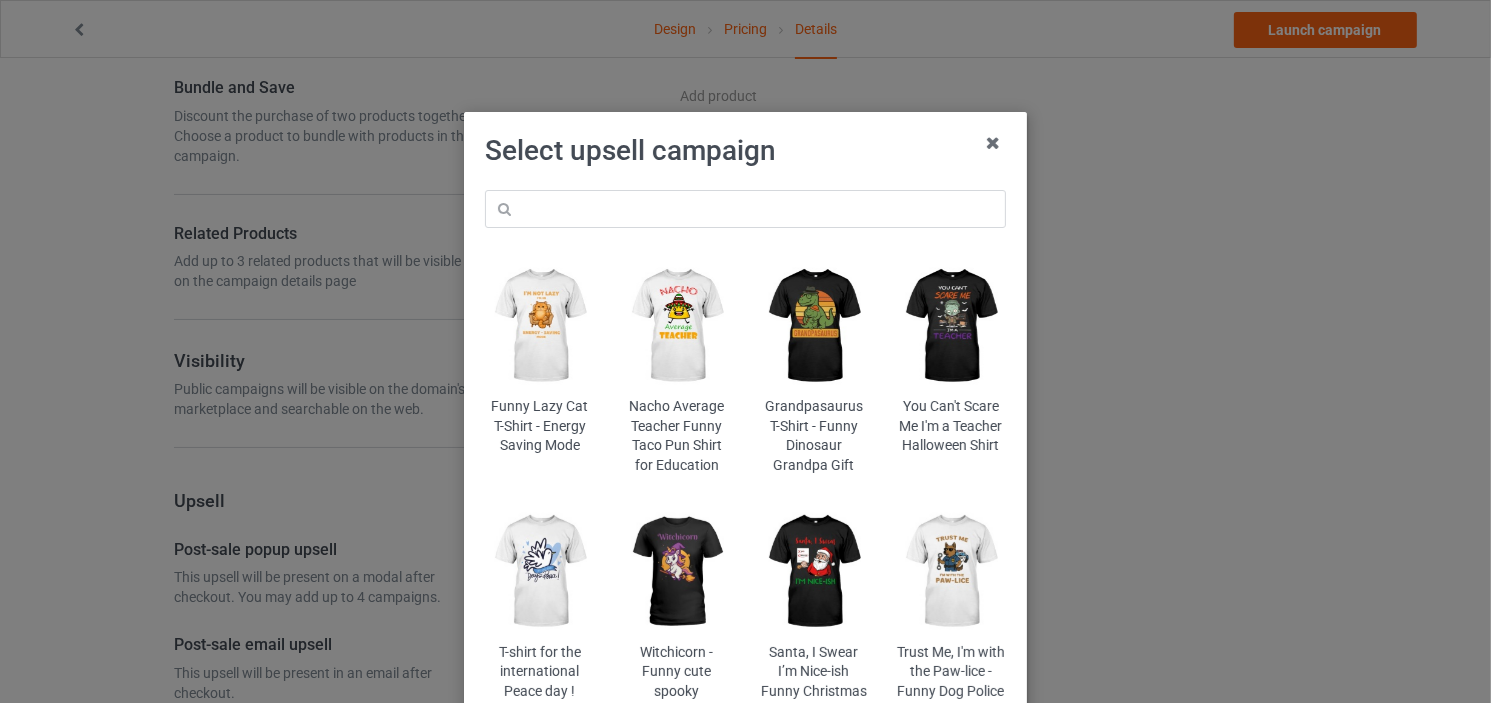 click at bounding box center (951, 326) 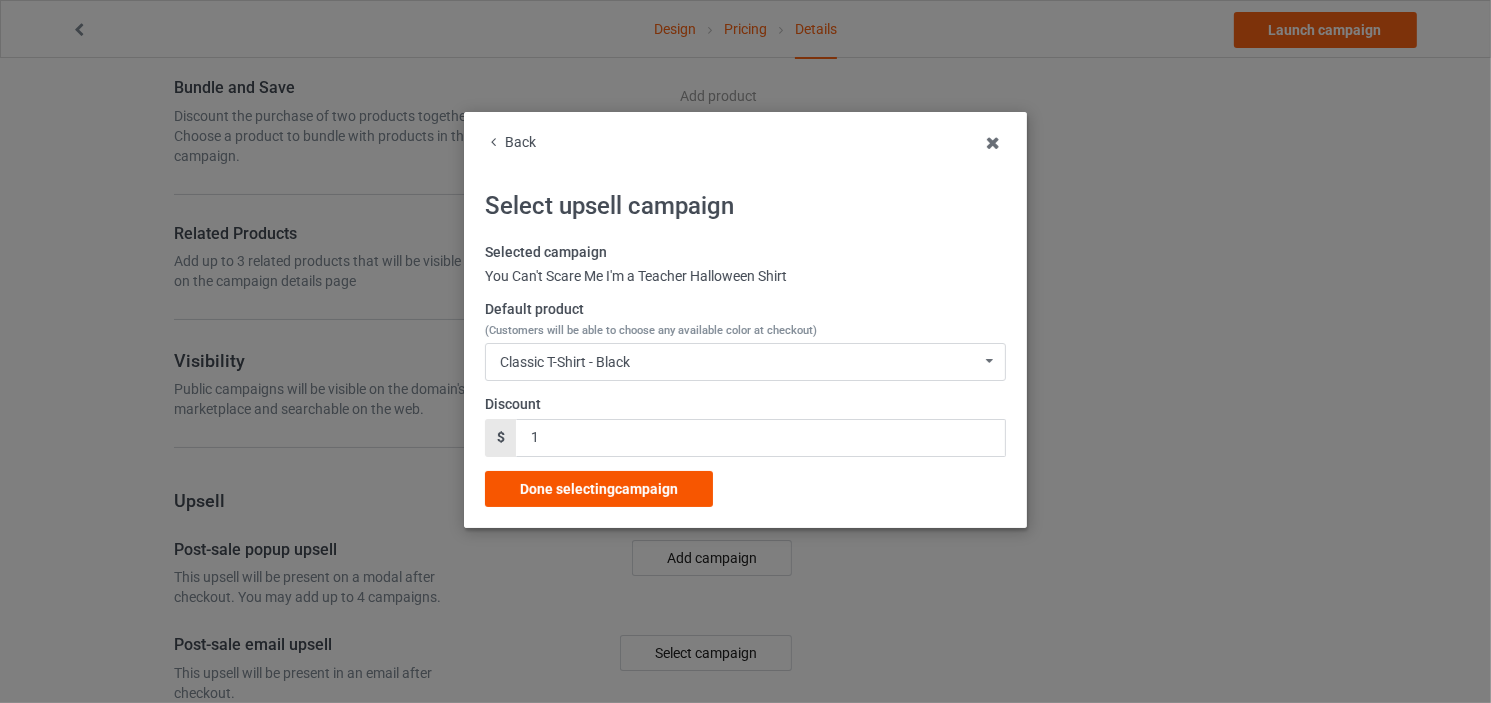 click on "Done selecting  campaign" at bounding box center [599, 489] 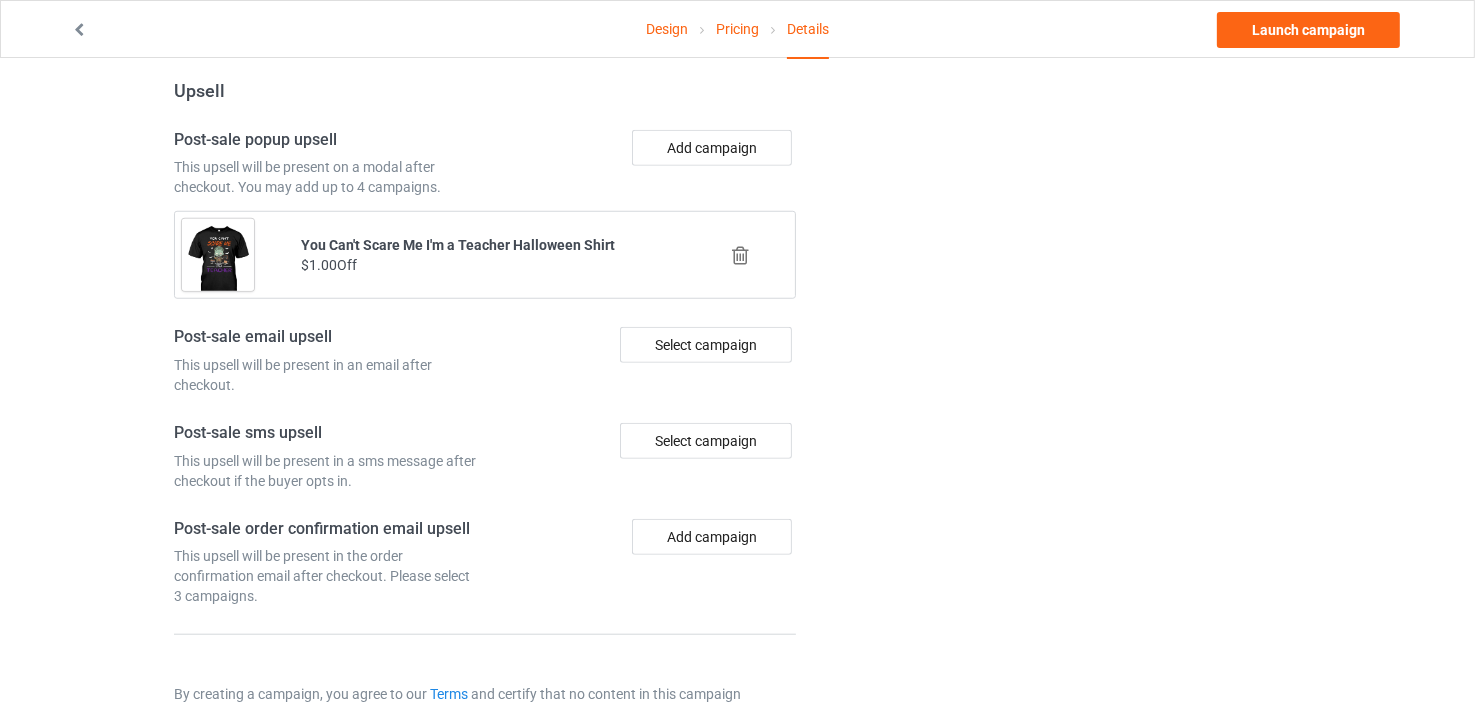 scroll, scrollTop: 1660, scrollLeft: 0, axis: vertical 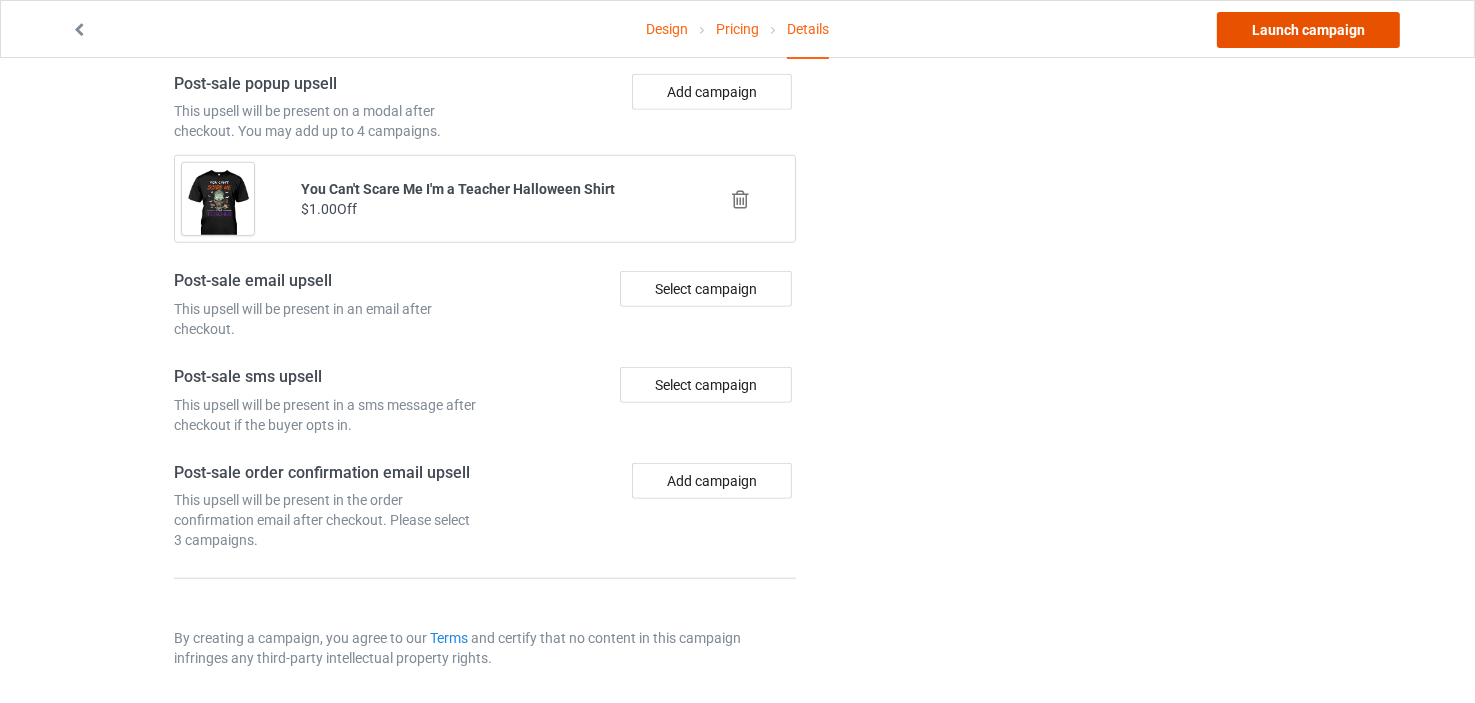 click on "Launch campaign" at bounding box center (1308, 30) 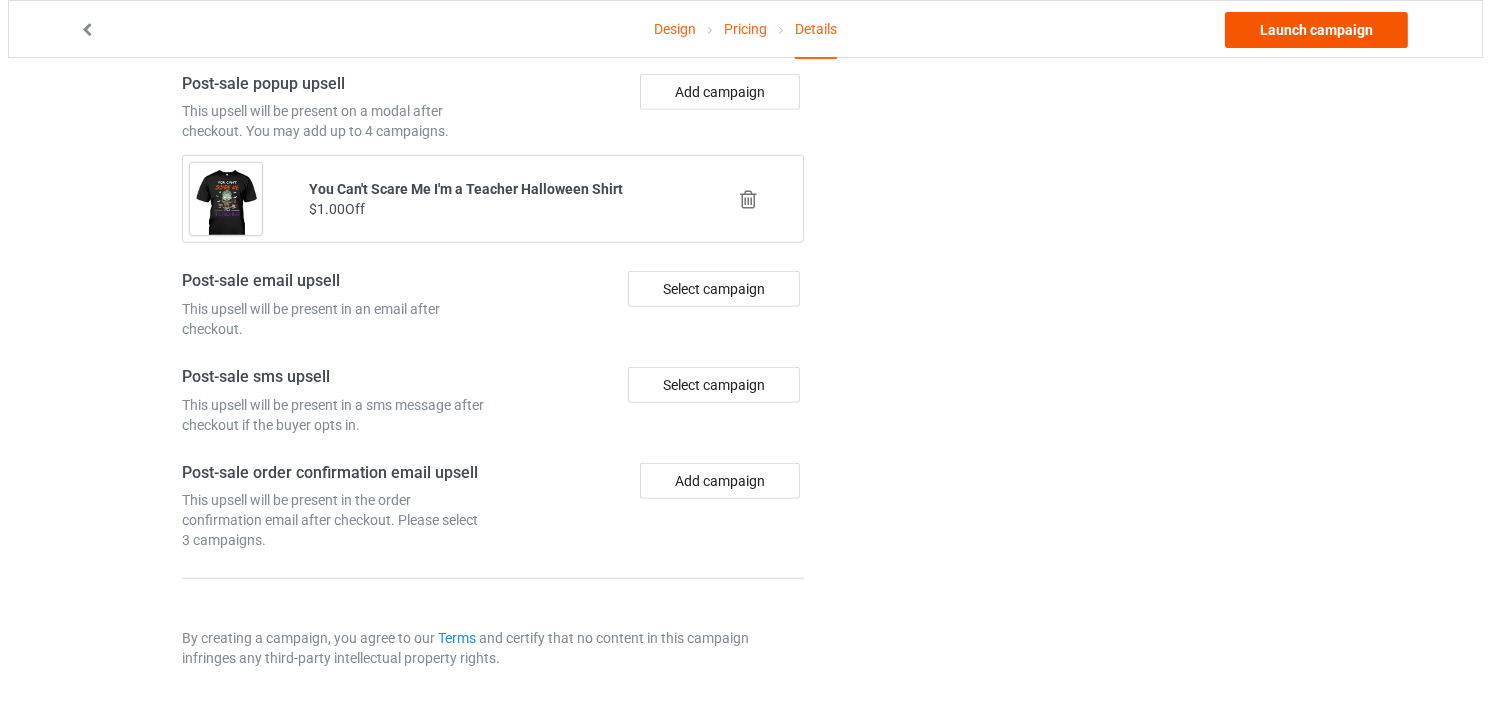 scroll, scrollTop: 0, scrollLeft: 0, axis: both 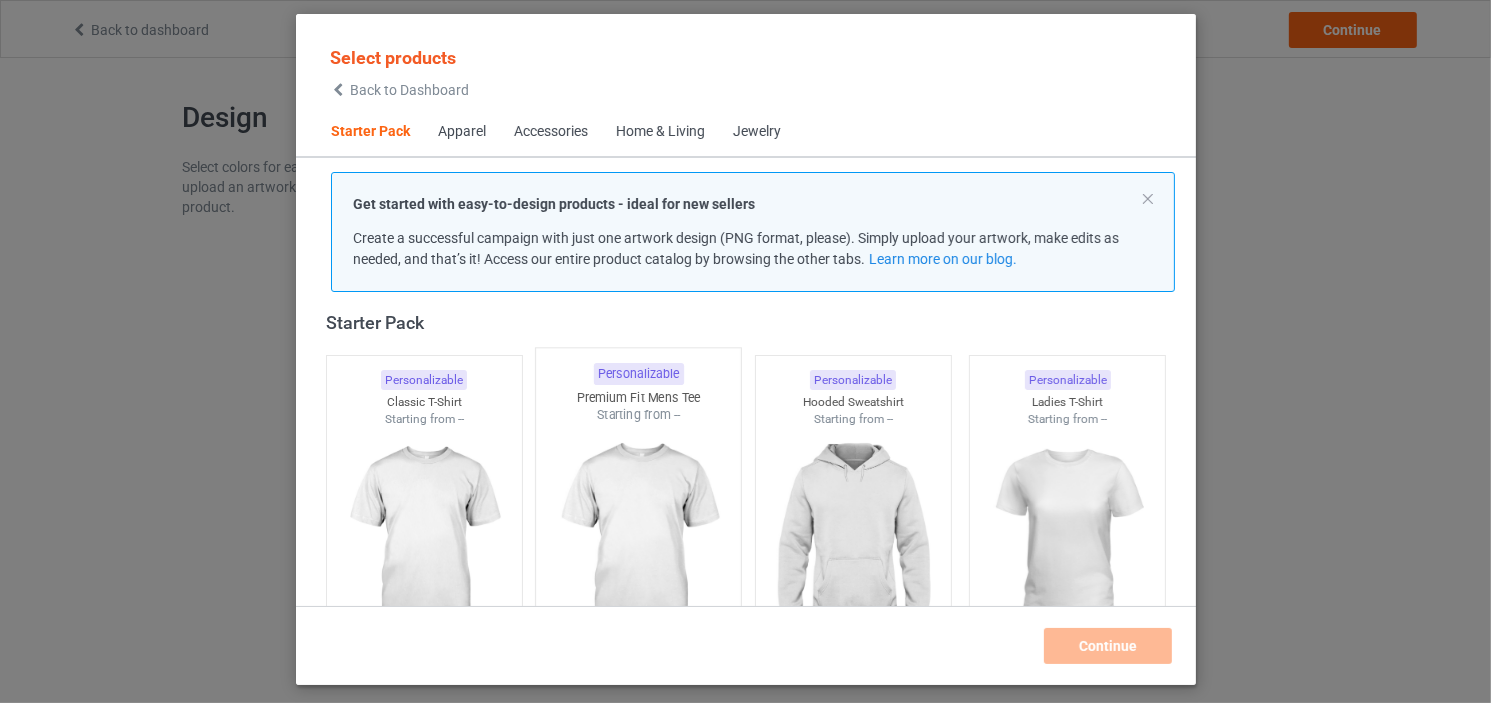 click at bounding box center [638, 541] 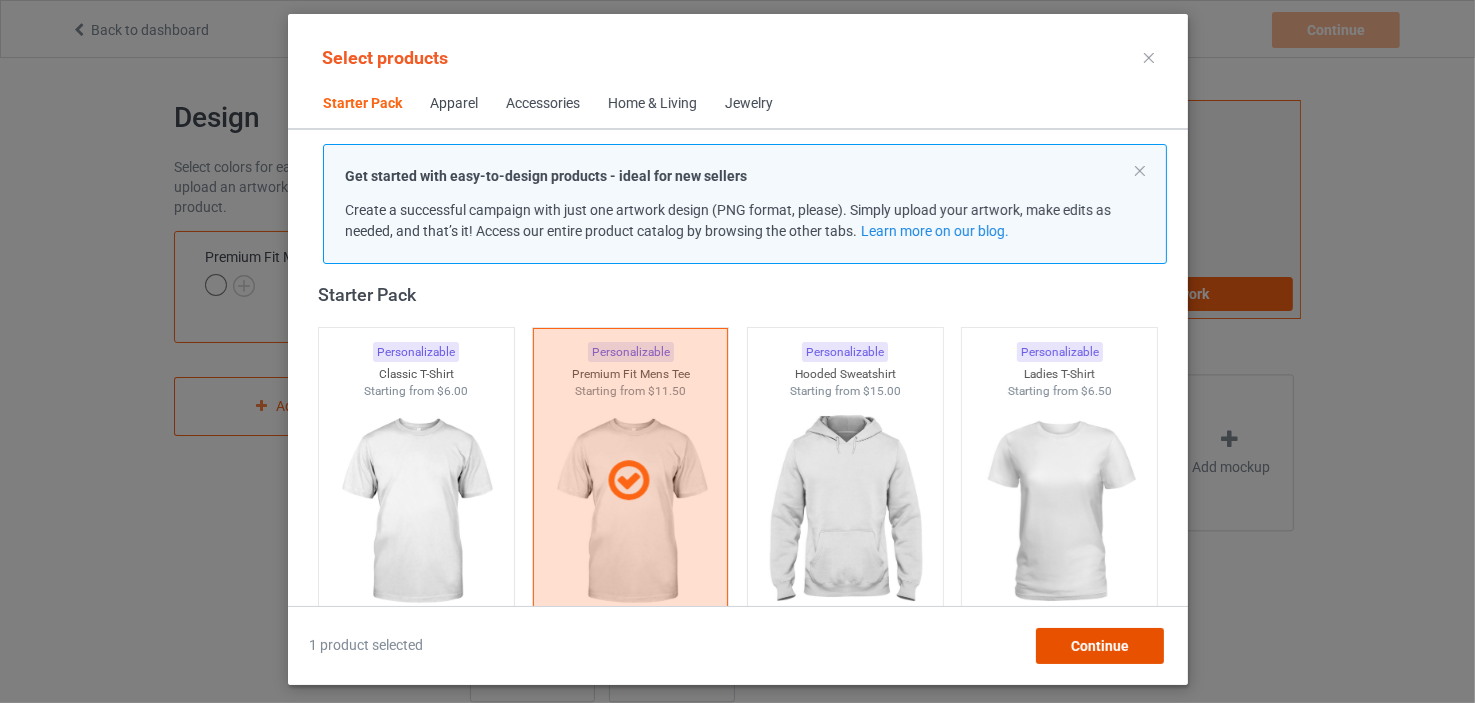 click on "Continue" at bounding box center (1099, 646) 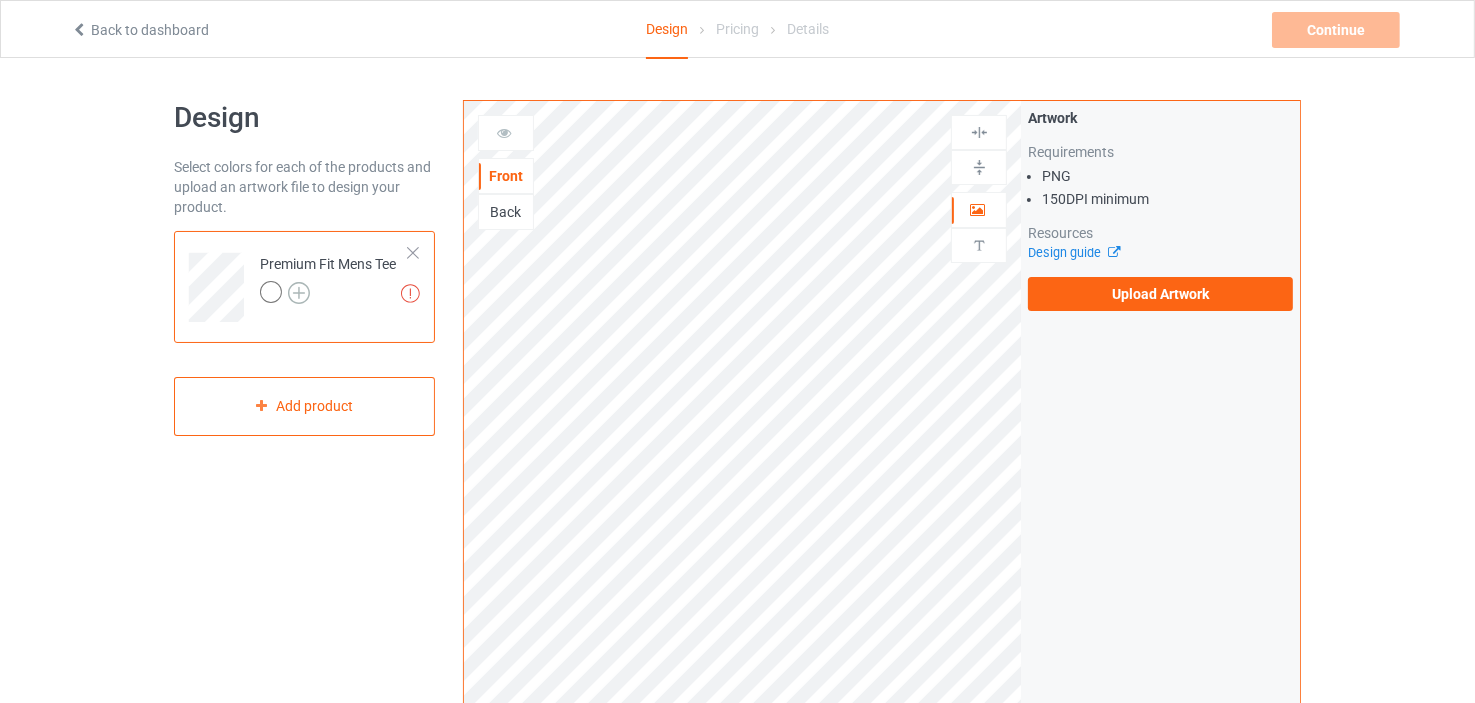 click at bounding box center [299, 293] 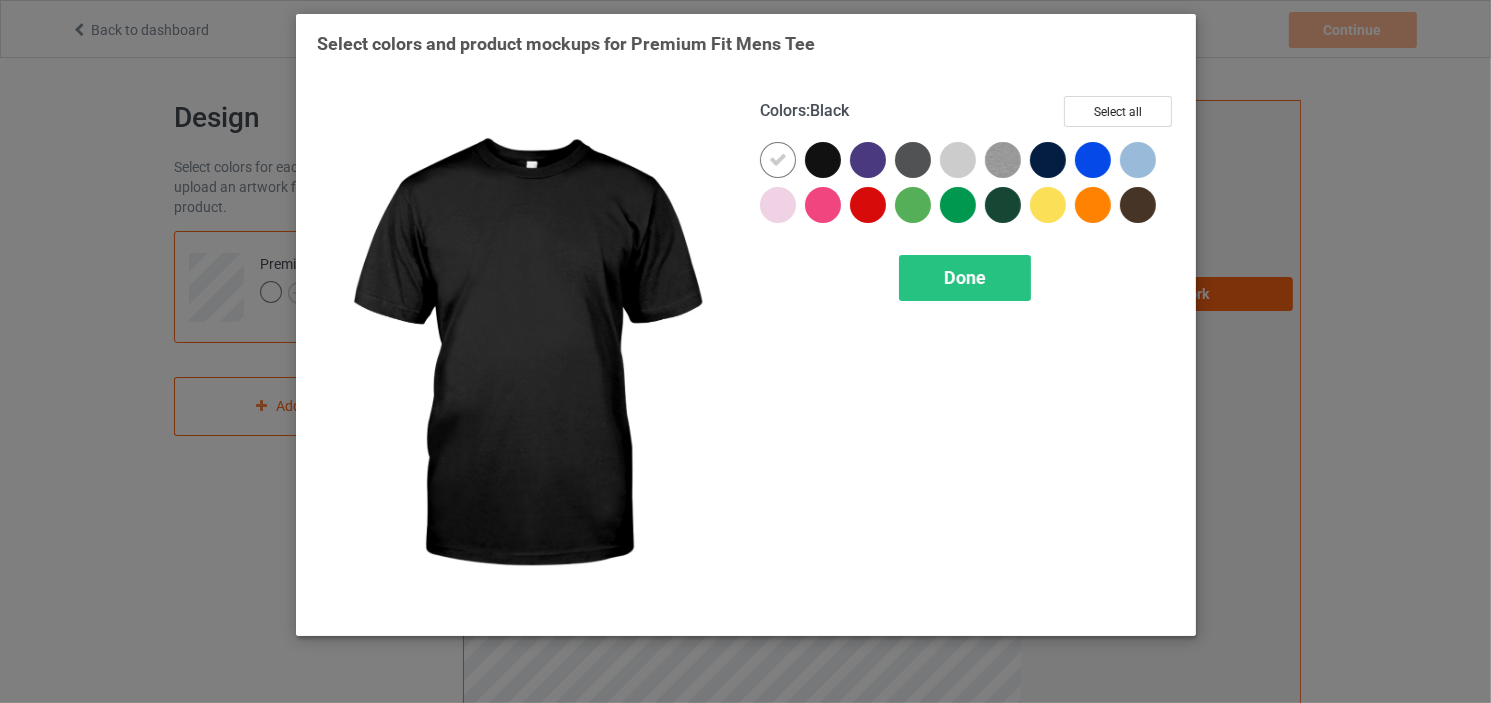 click at bounding box center (823, 160) 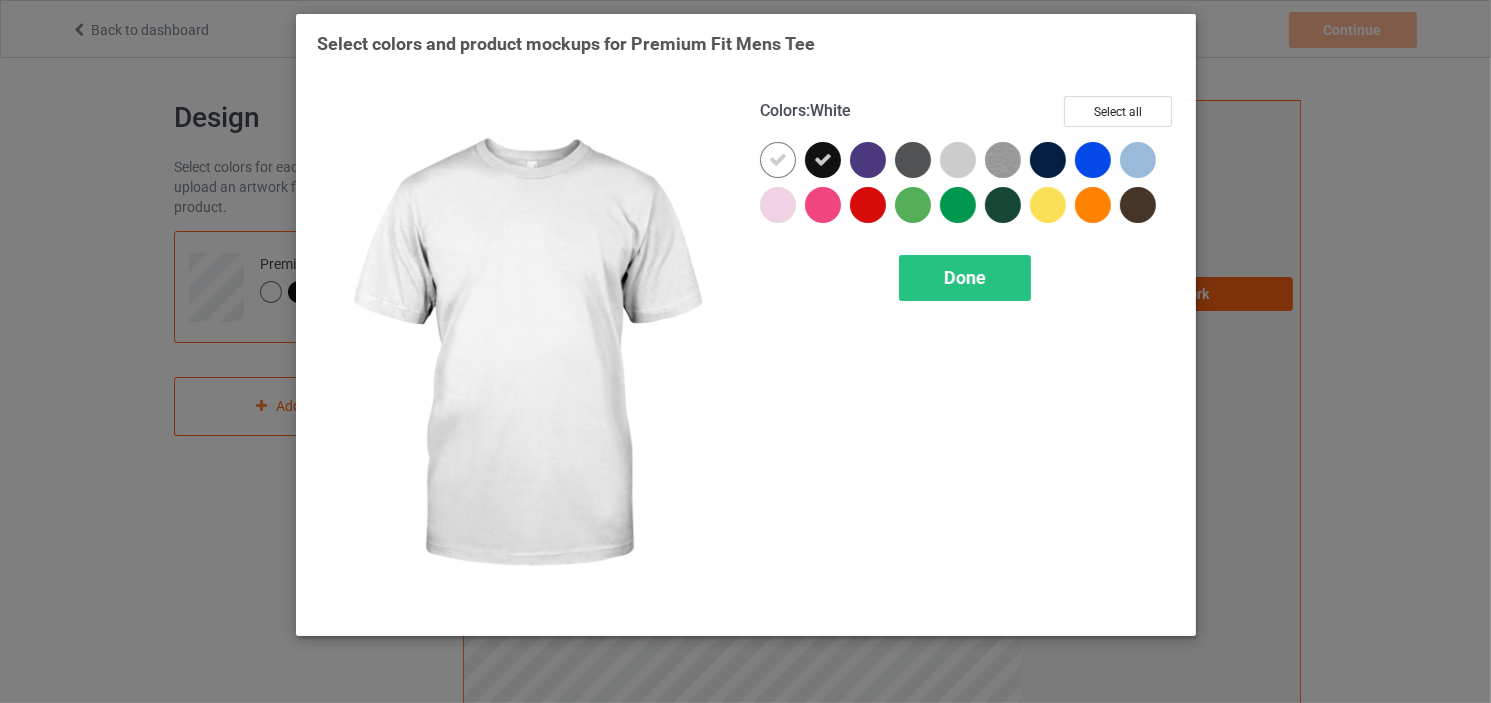 click at bounding box center [778, 160] 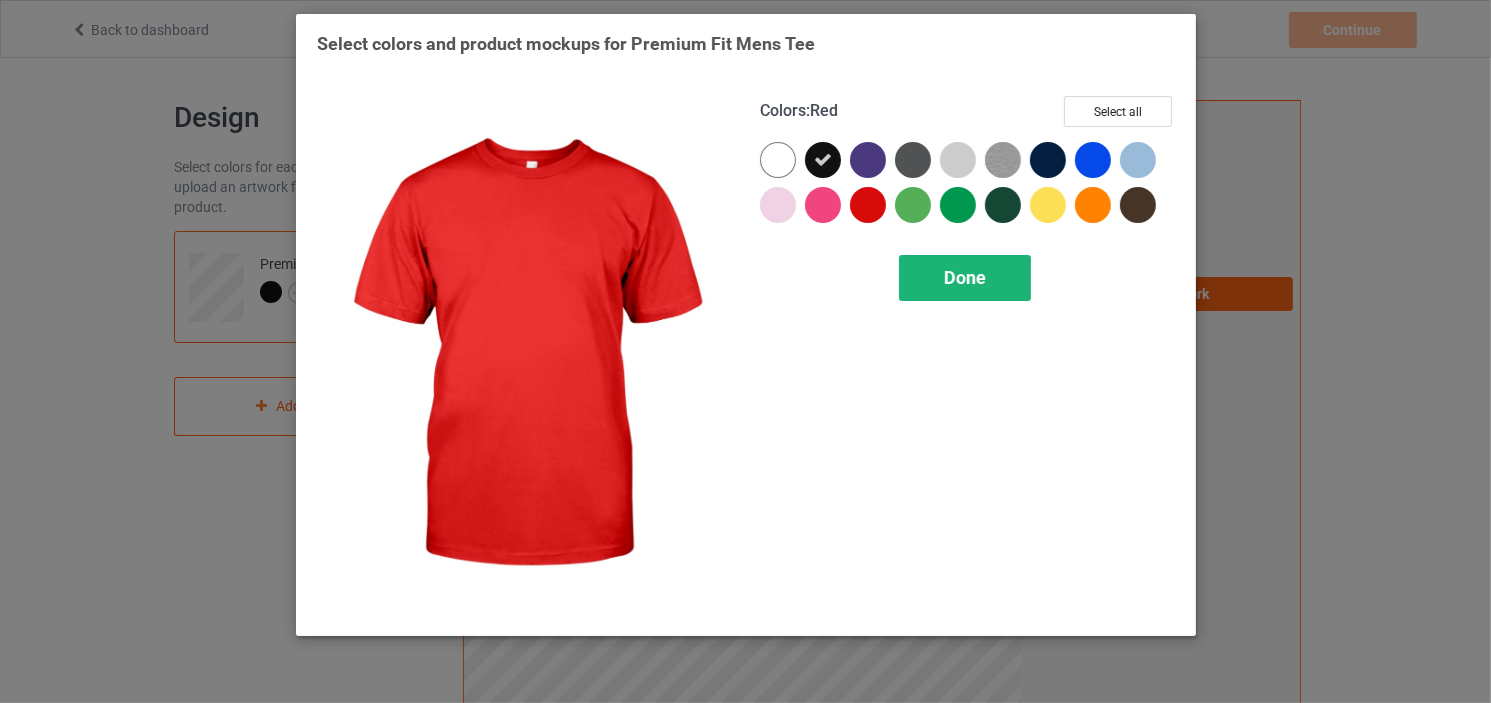 click on "Done" at bounding box center [965, 278] 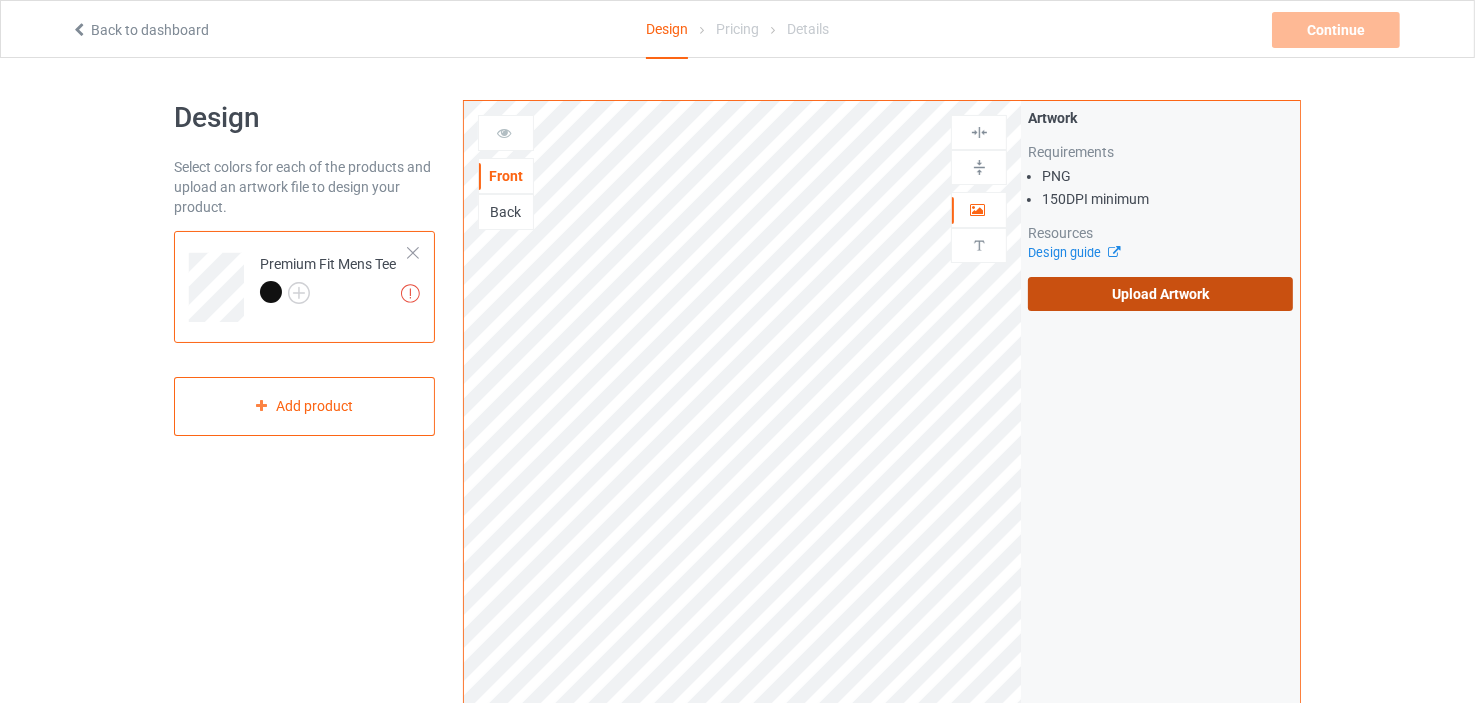 click on "Upload Artwork" at bounding box center (1160, 294) 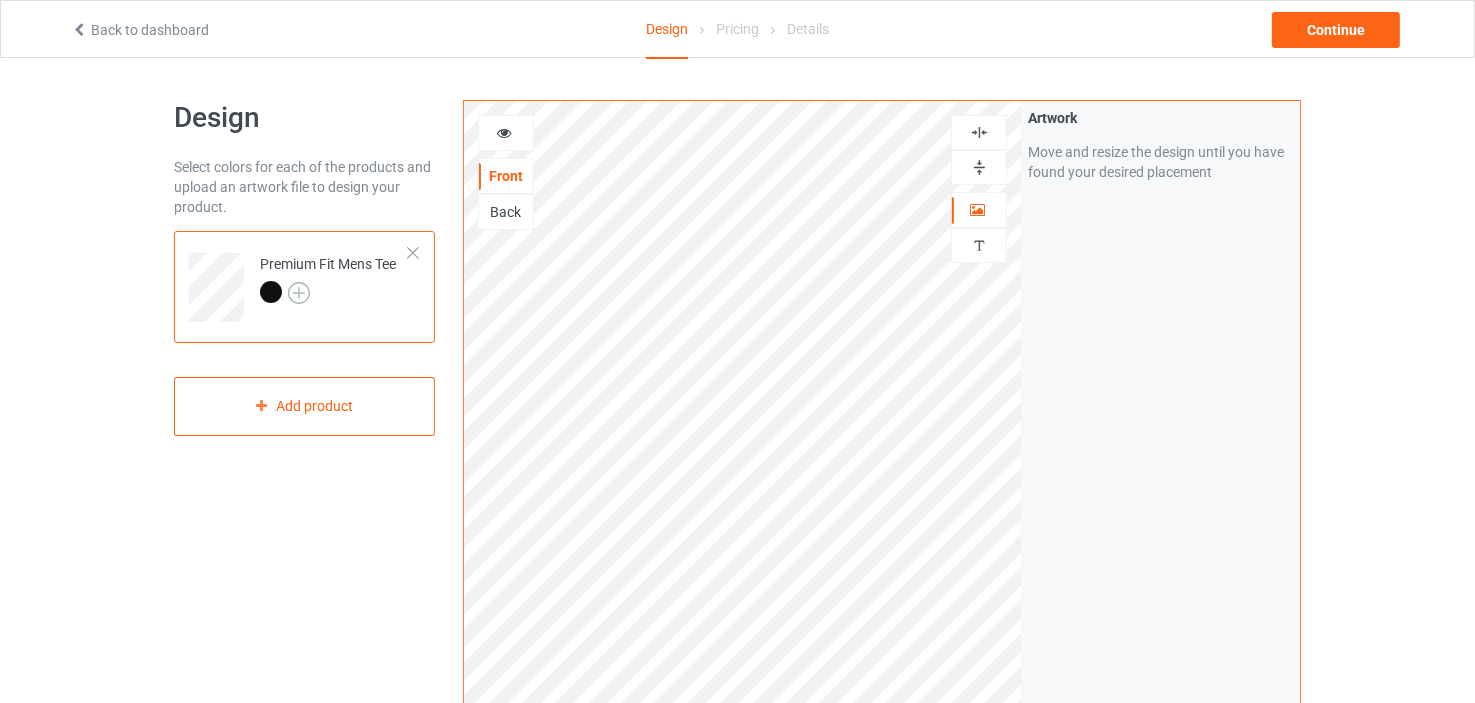 click at bounding box center (299, 293) 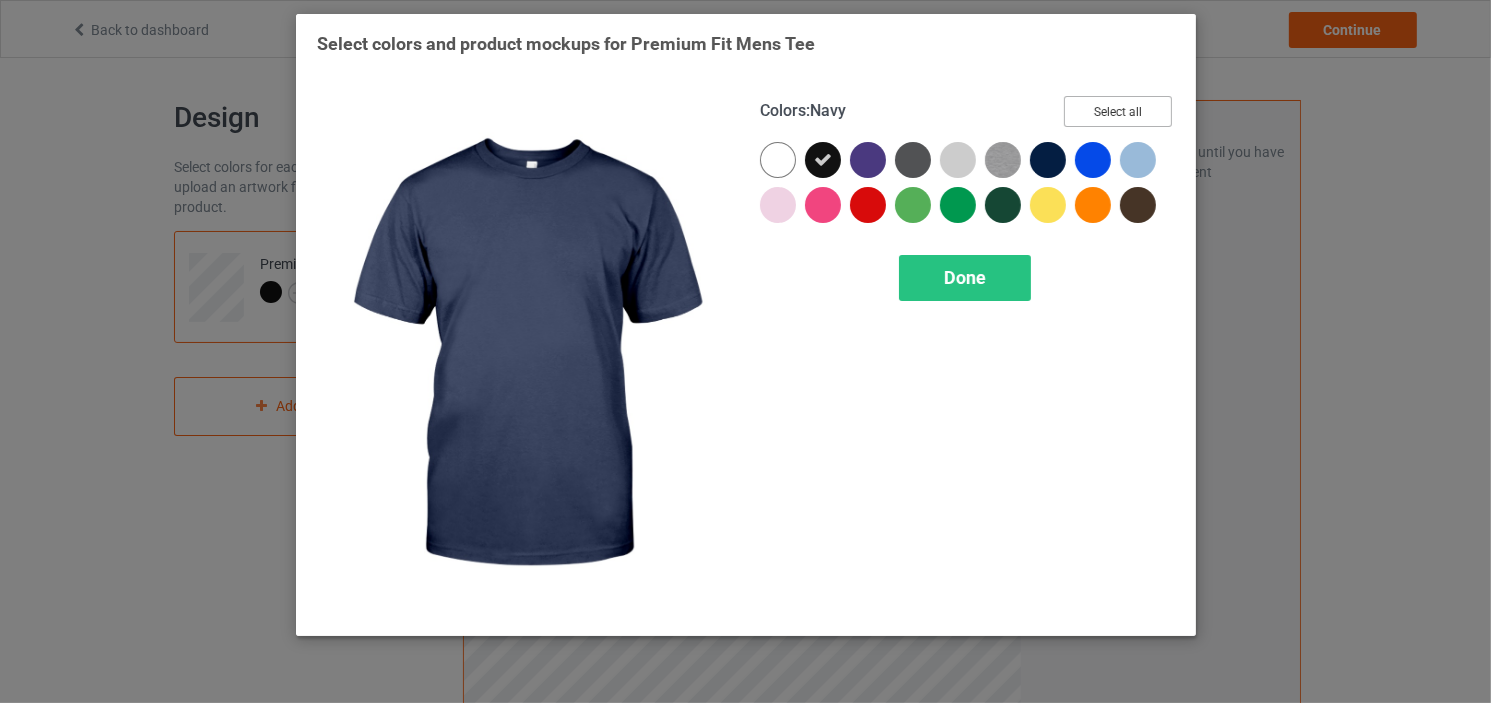click on "Select all" at bounding box center (1118, 111) 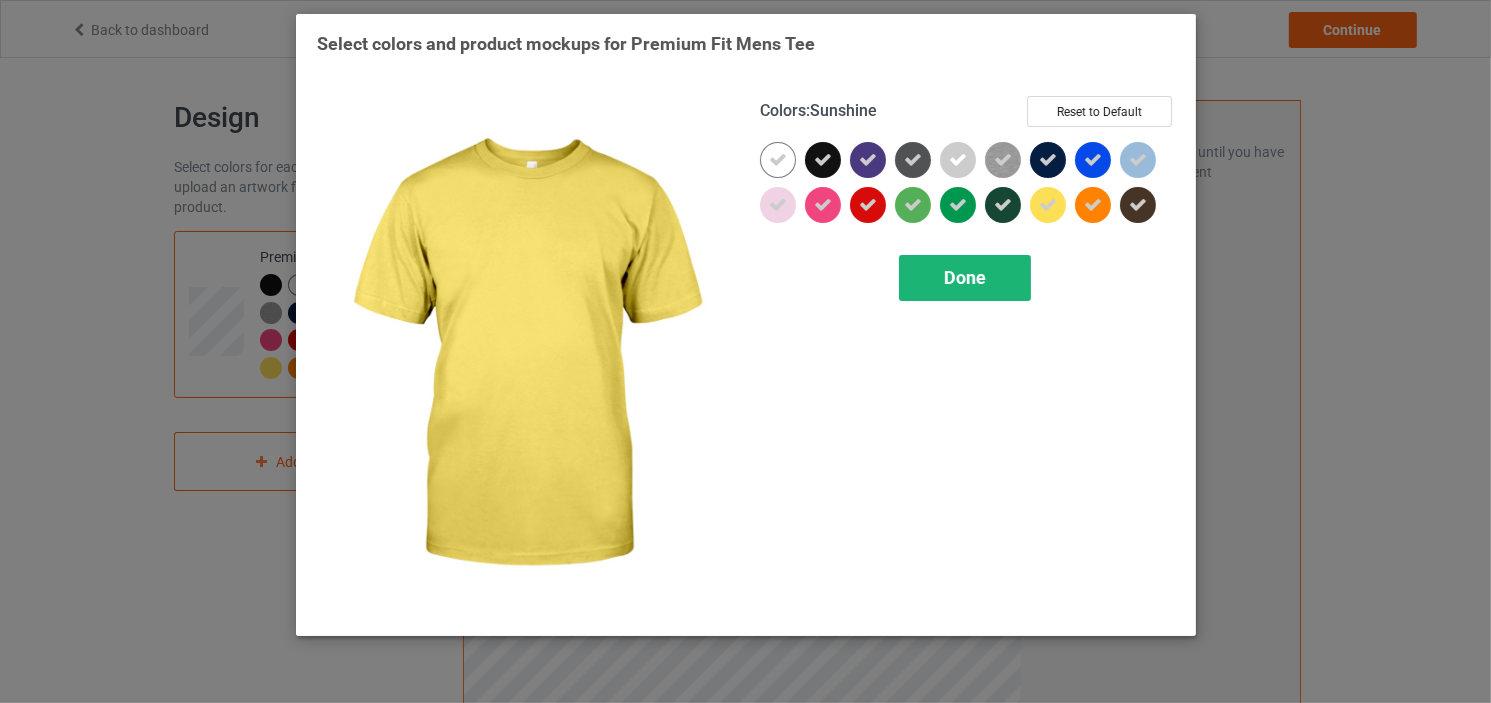 click on "Done" at bounding box center [965, 277] 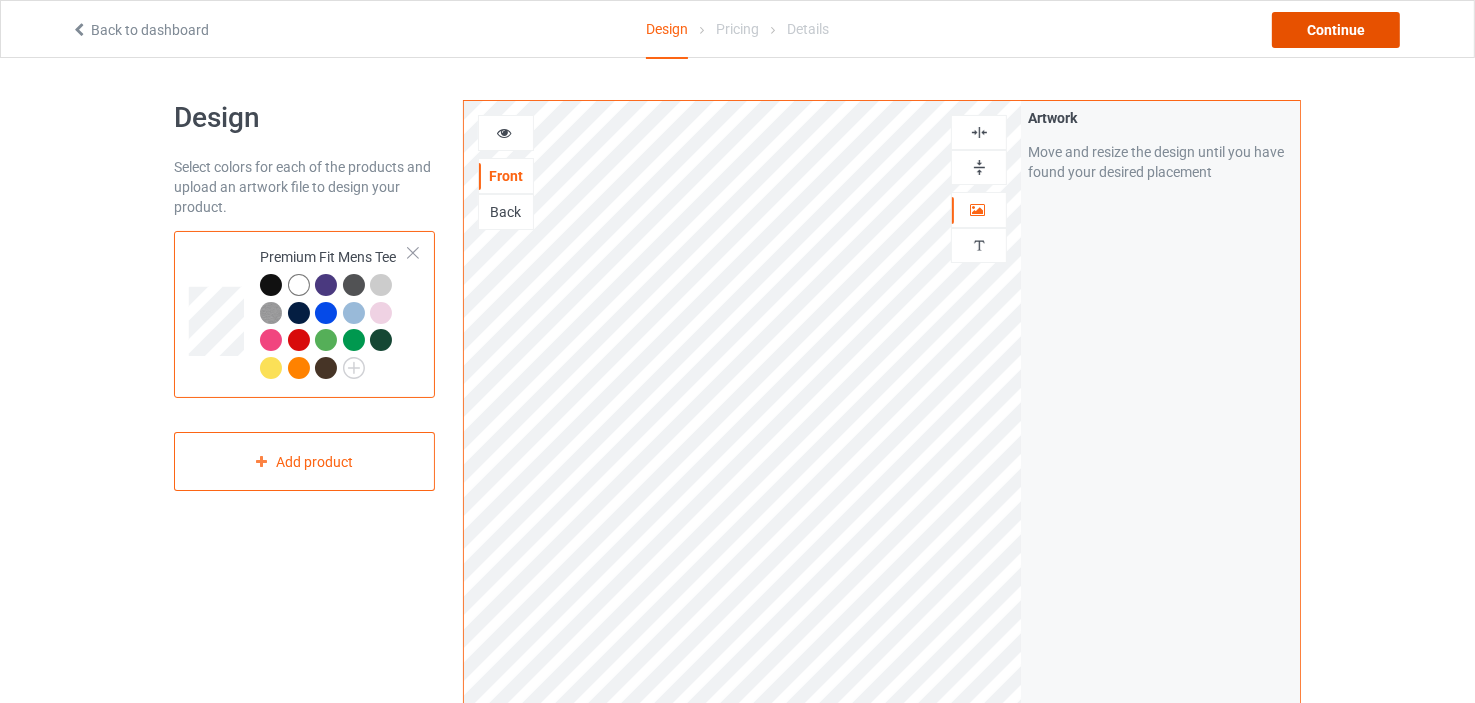 click on "Continue" at bounding box center (1336, 30) 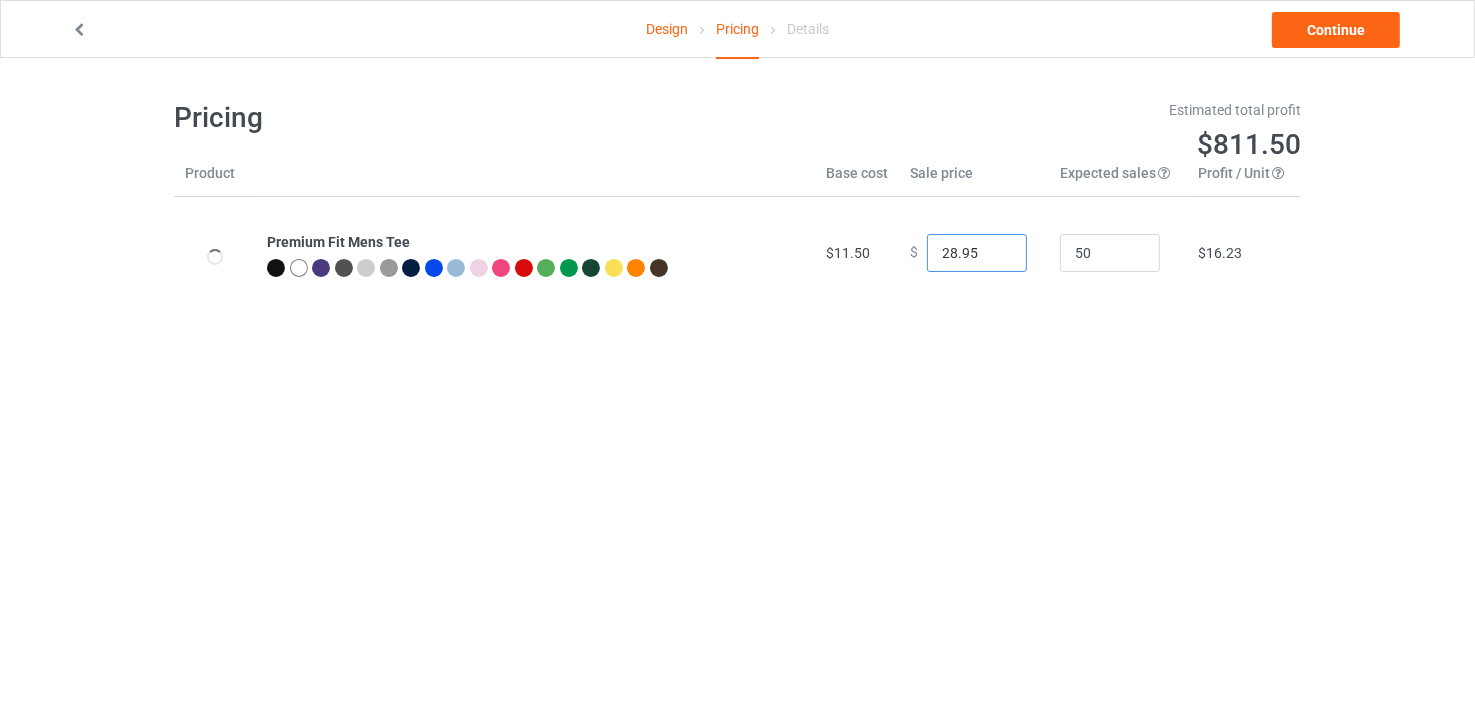 drag, startPoint x: 968, startPoint y: 255, endPoint x: 911, endPoint y: 261, distance: 57.31492 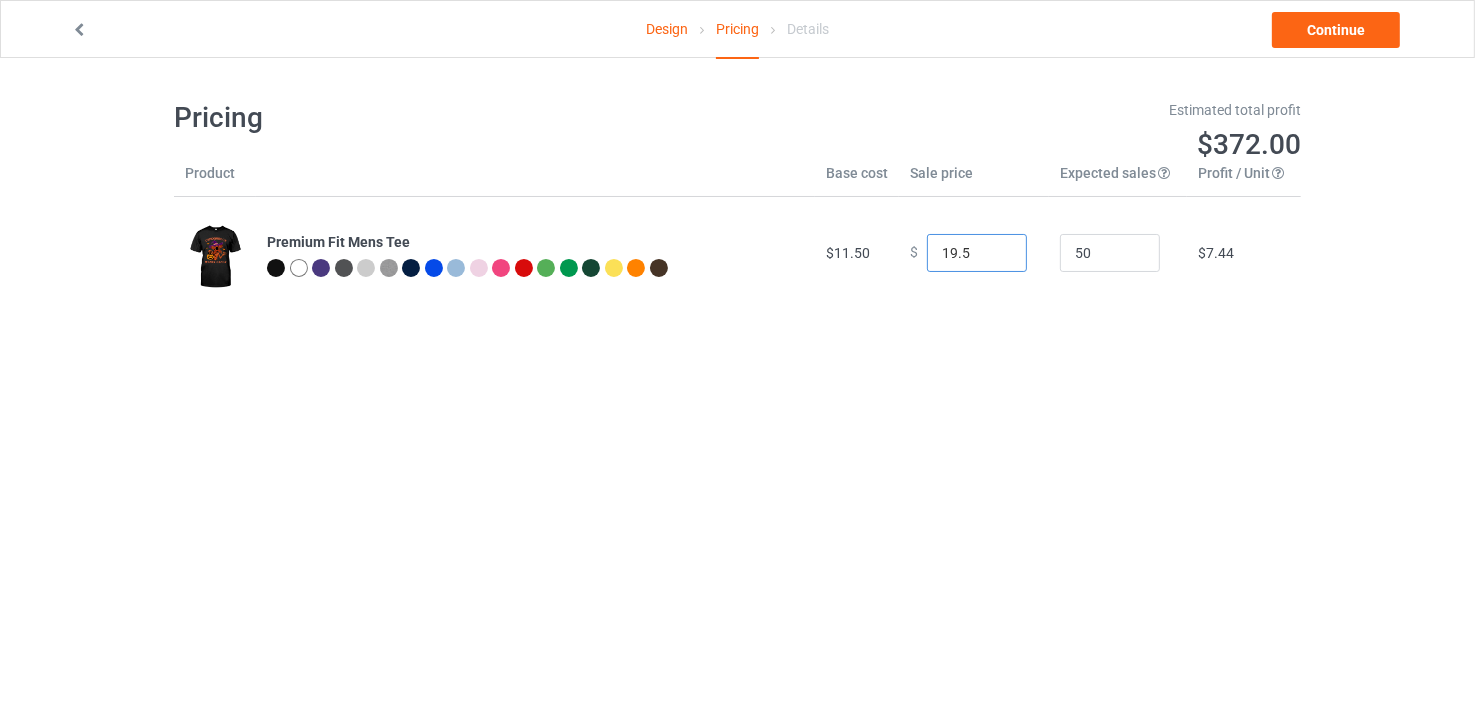 drag, startPoint x: 956, startPoint y: 251, endPoint x: 942, endPoint y: 251, distance: 14 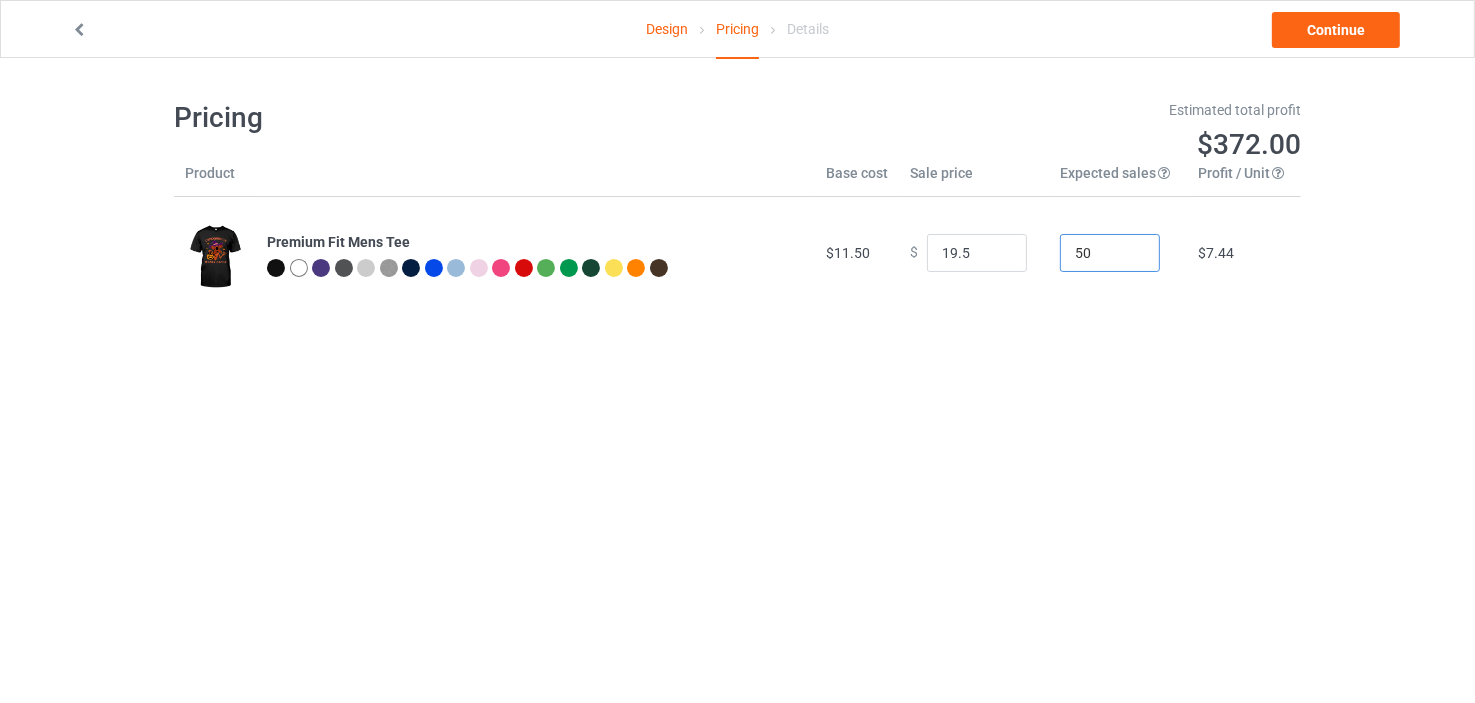 type on "19.50" 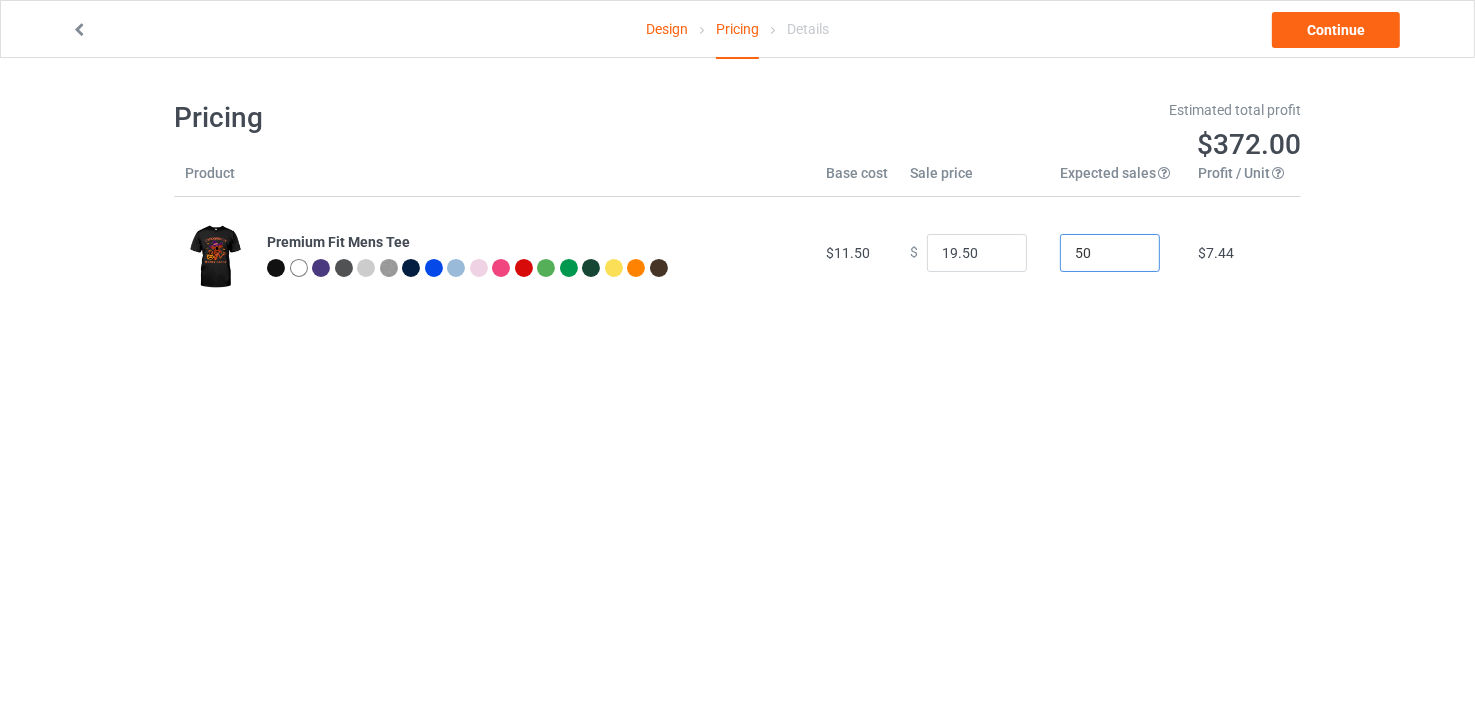 click on "50" at bounding box center (1110, 253) 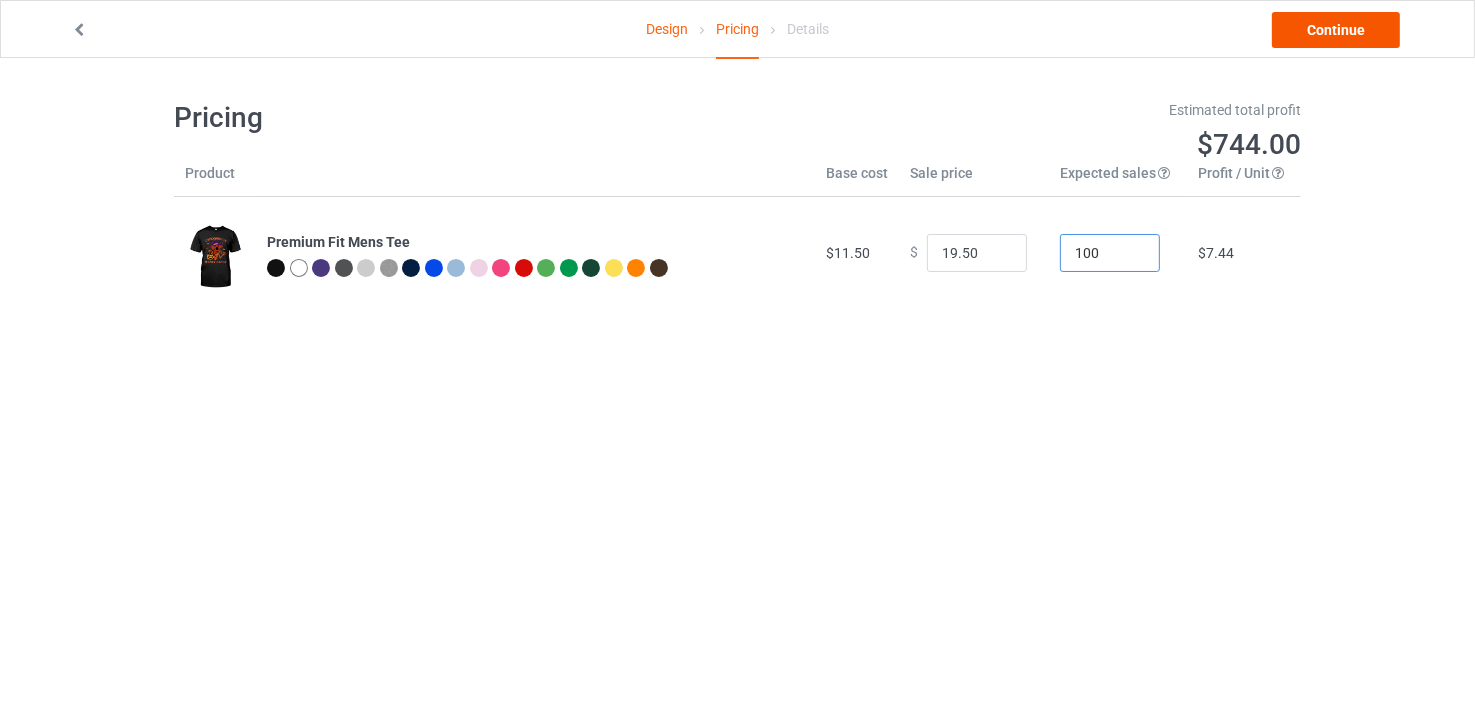 type on "100" 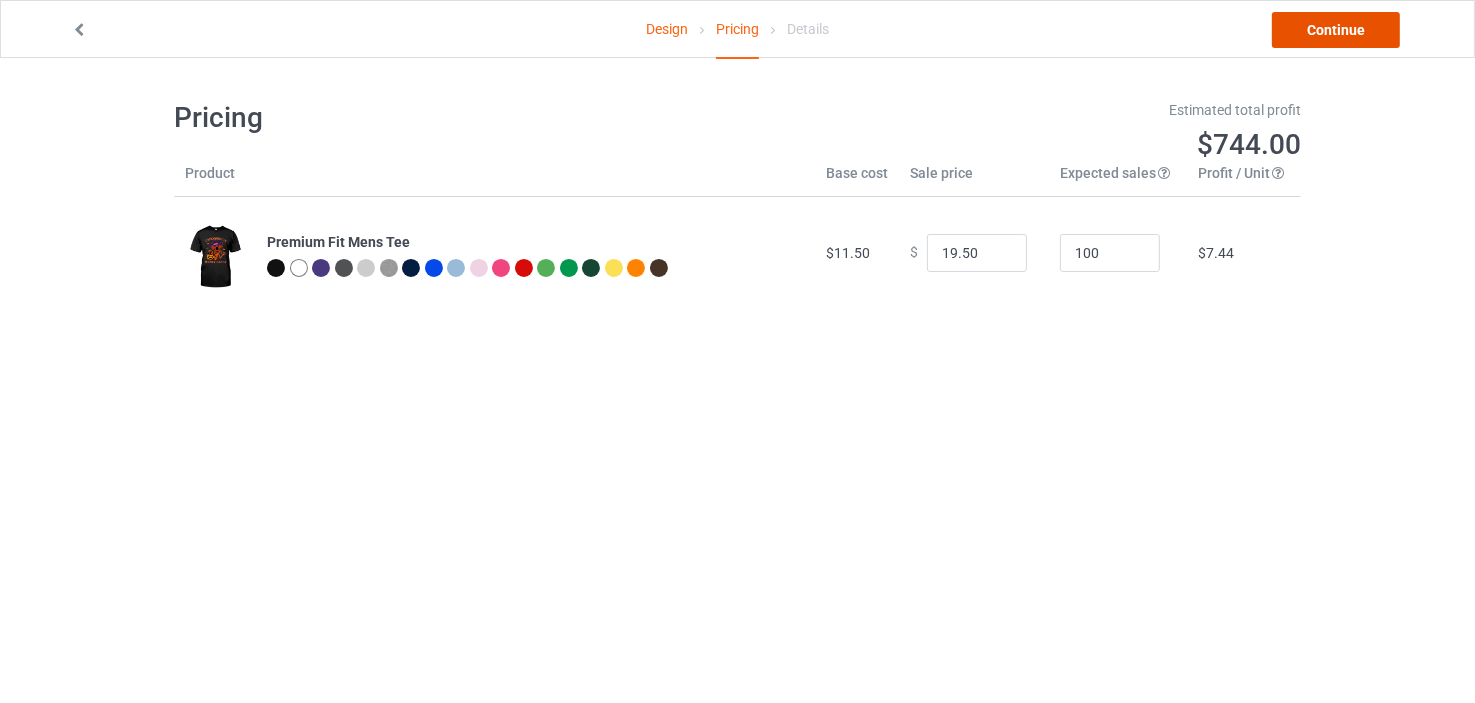 click on "Continue" at bounding box center (1336, 30) 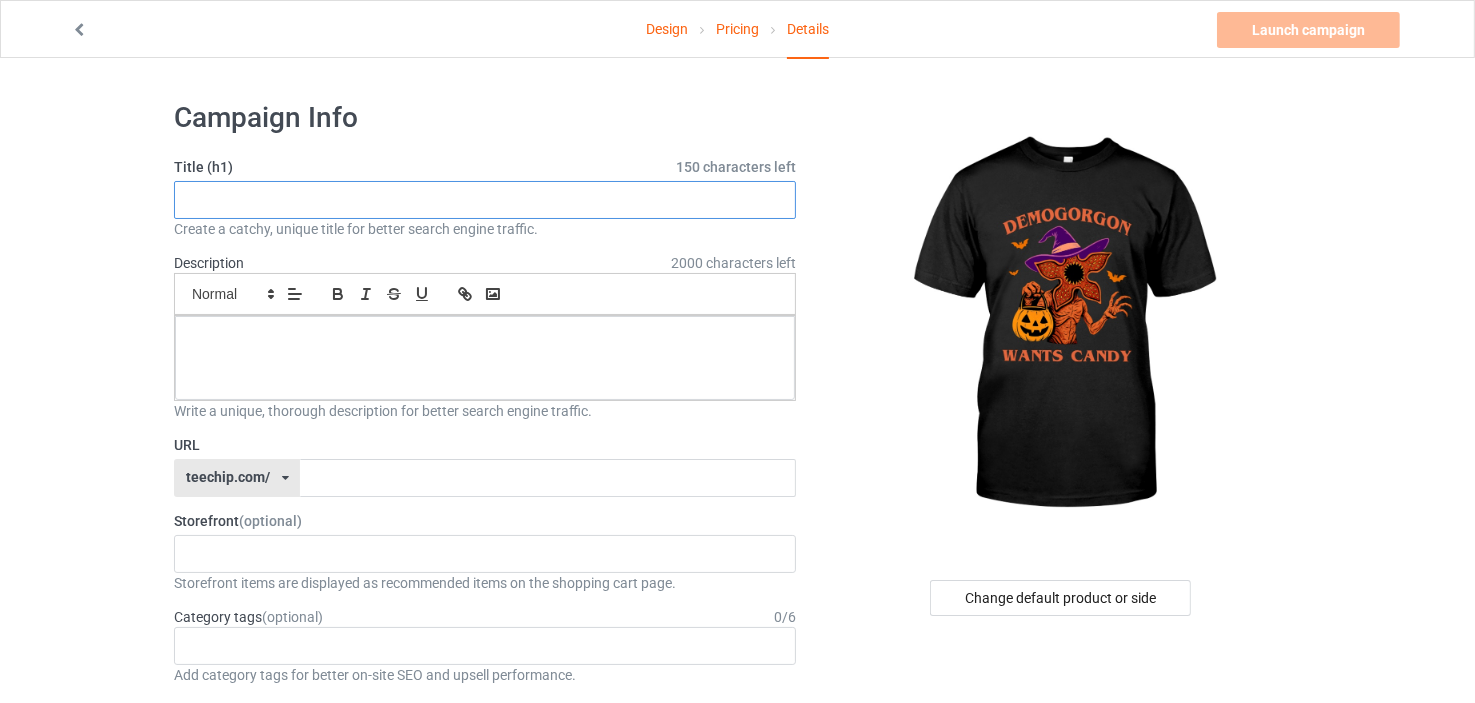 click at bounding box center [485, 200] 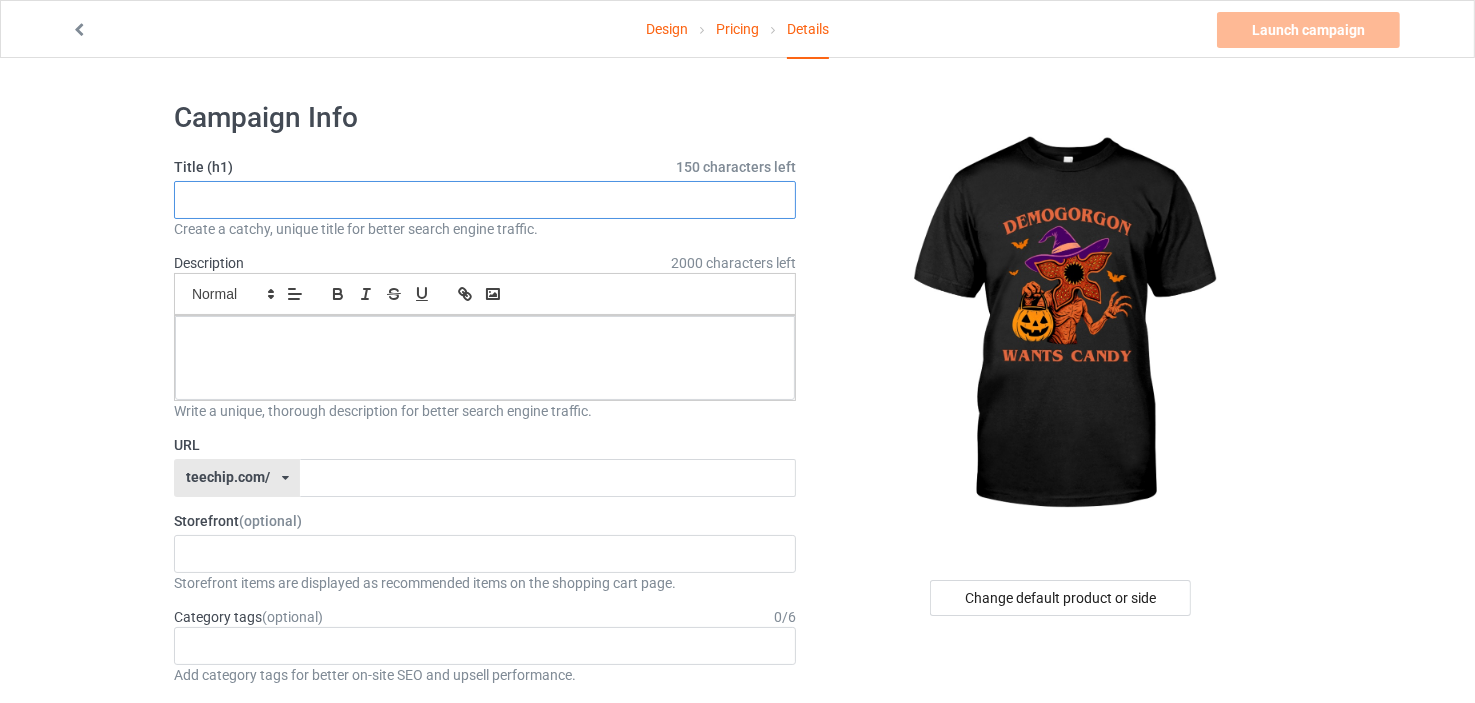 click at bounding box center (485, 200) 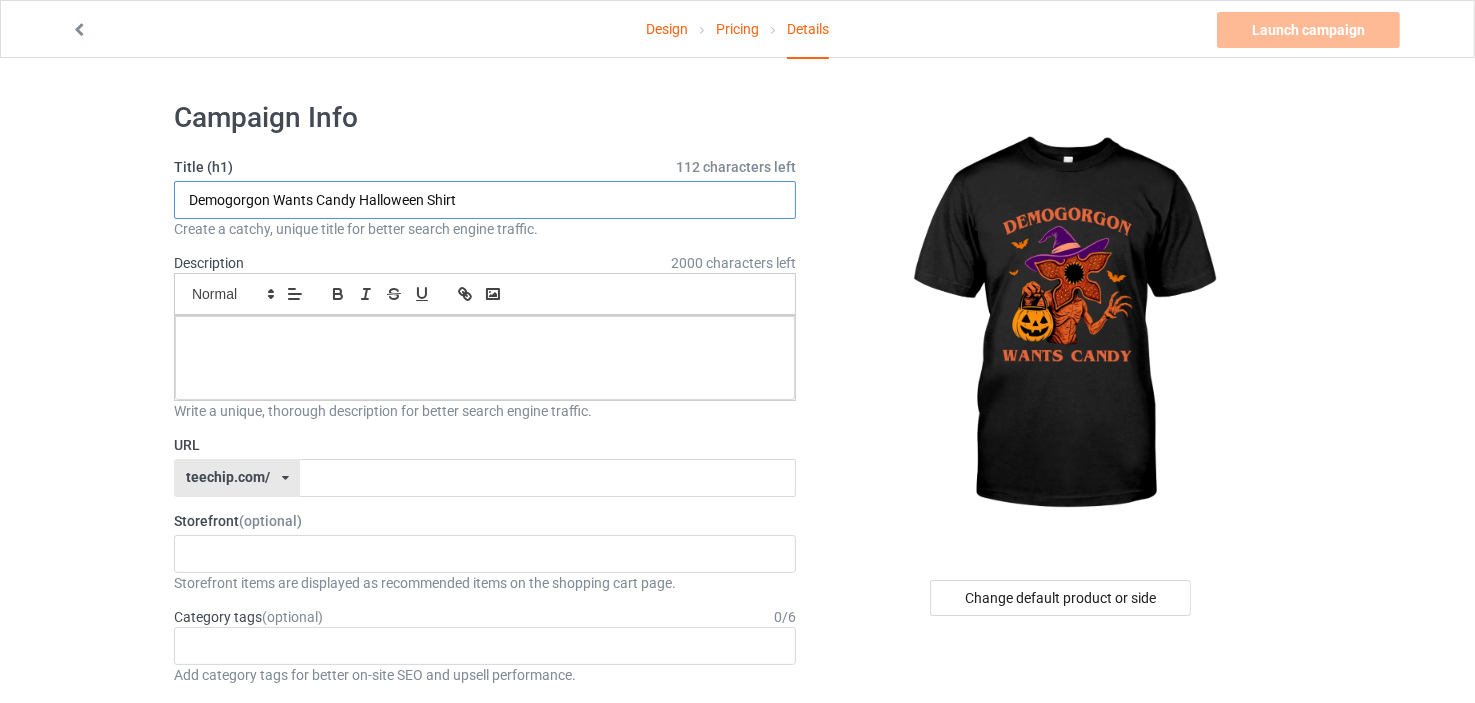 type on "Demogorgon Wants Candy Halloween Shirt" 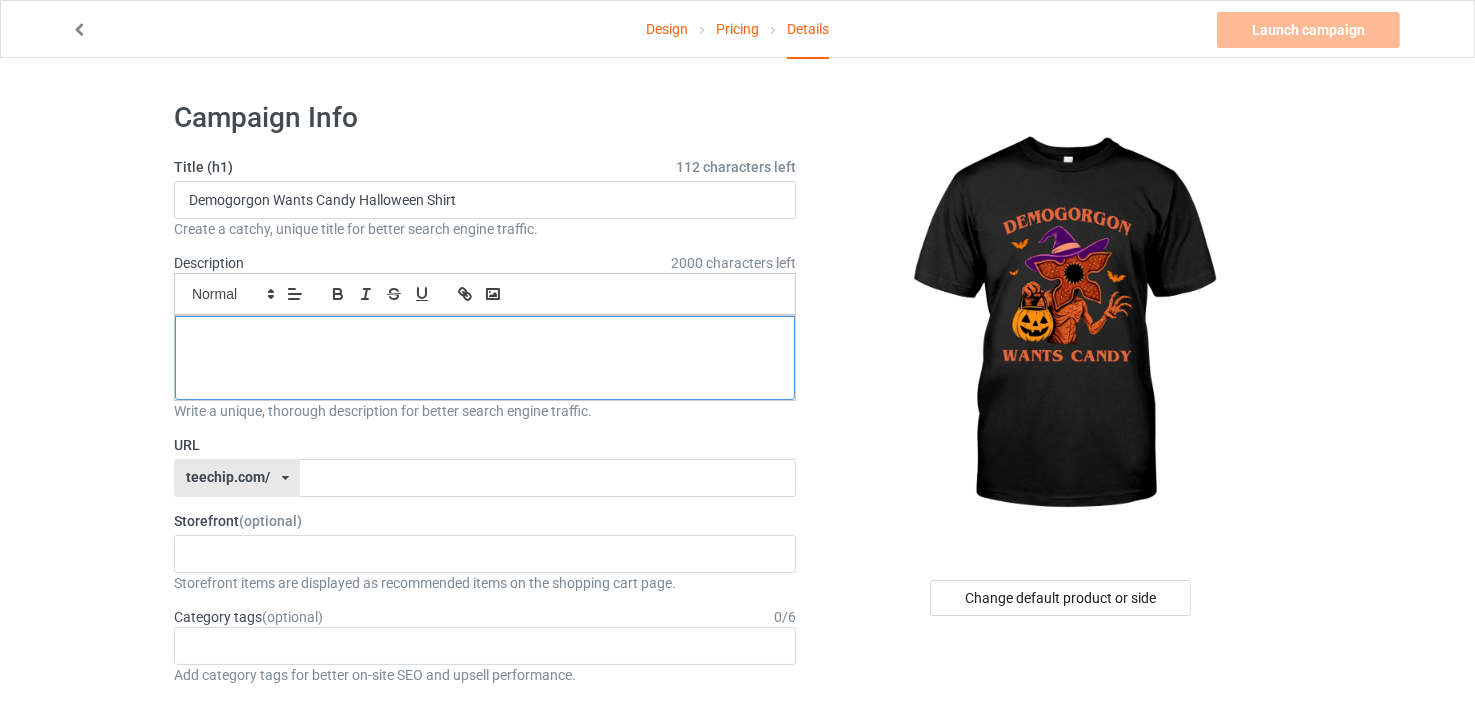 click at bounding box center (485, 358) 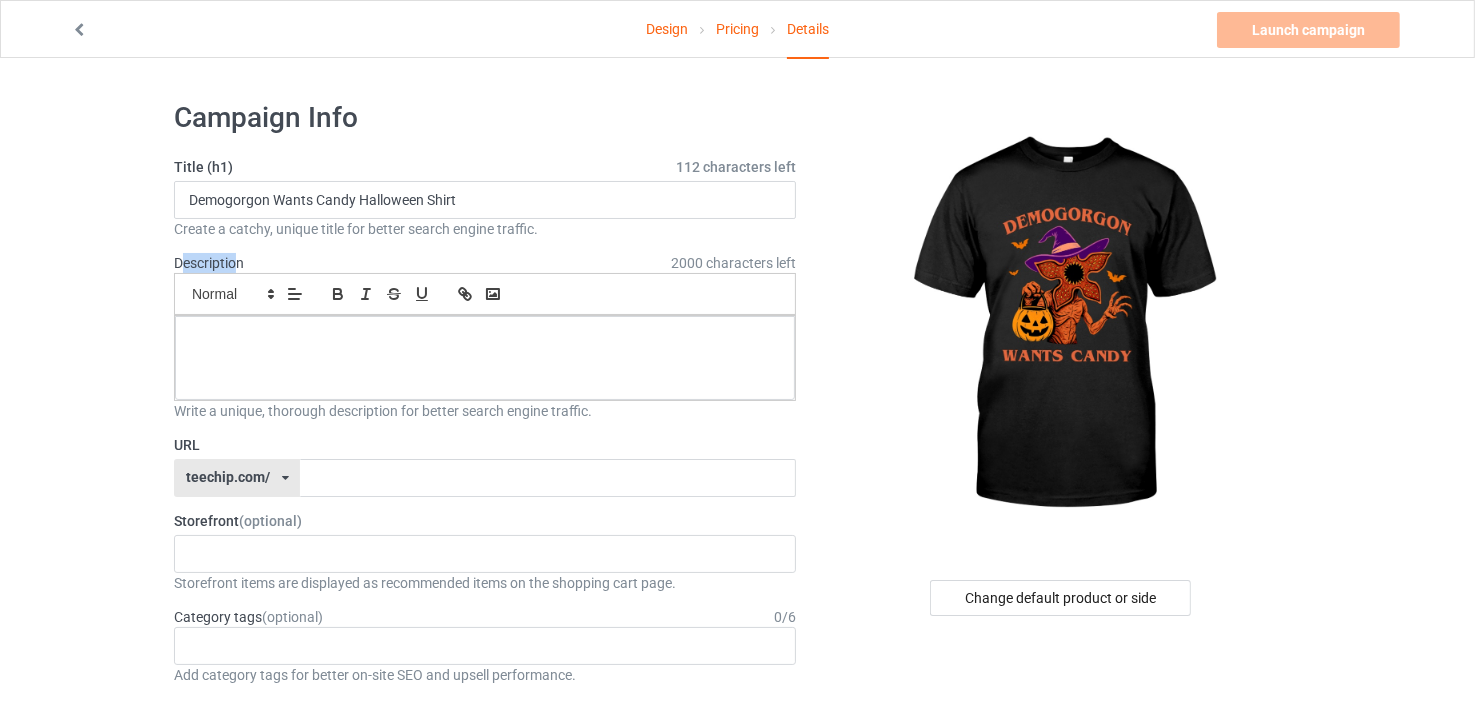 drag, startPoint x: 241, startPoint y: 262, endPoint x: 181, endPoint y: 263, distance: 60.00833 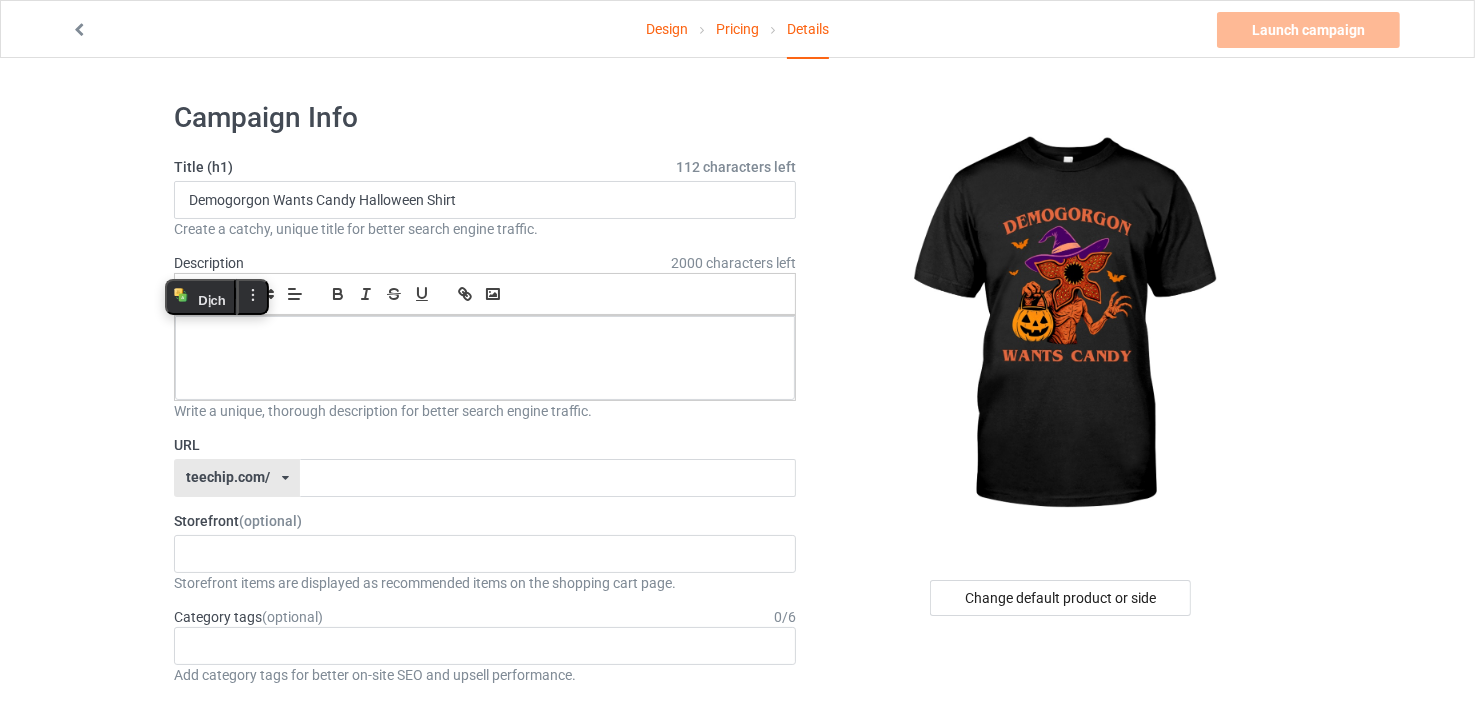click on "Description 2000   characters left       Small Normal Large Big Huge" at bounding box center [485, 327] 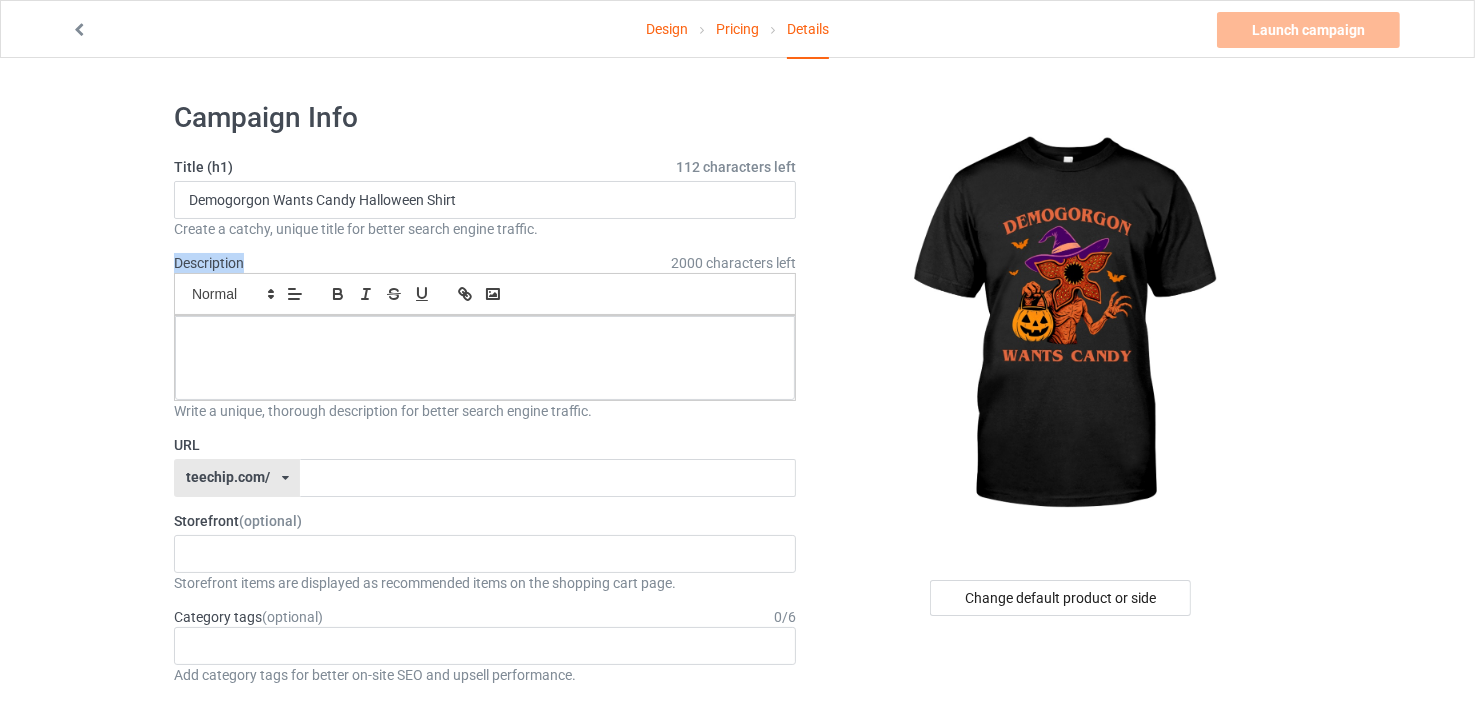 drag, startPoint x: 261, startPoint y: 265, endPoint x: 172, endPoint y: 260, distance: 89.140335 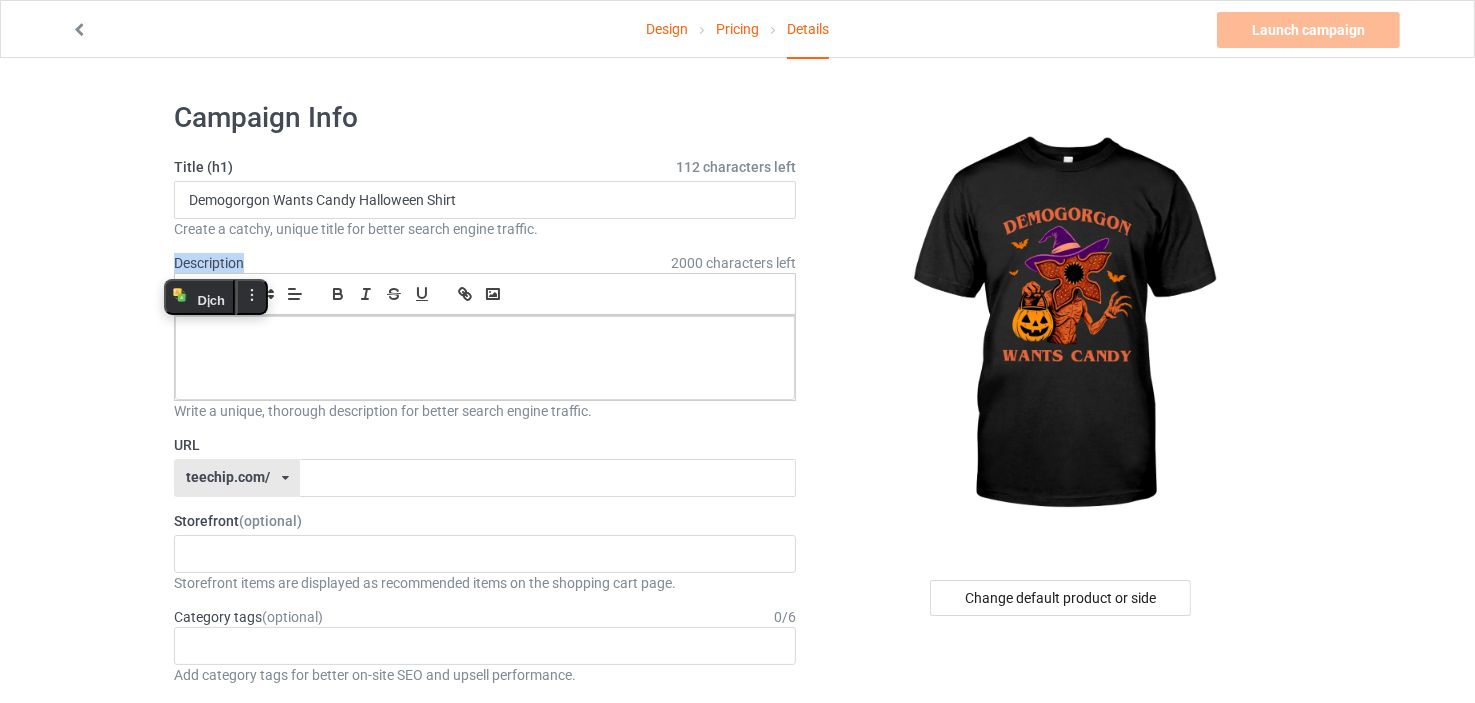 copy on "Description" 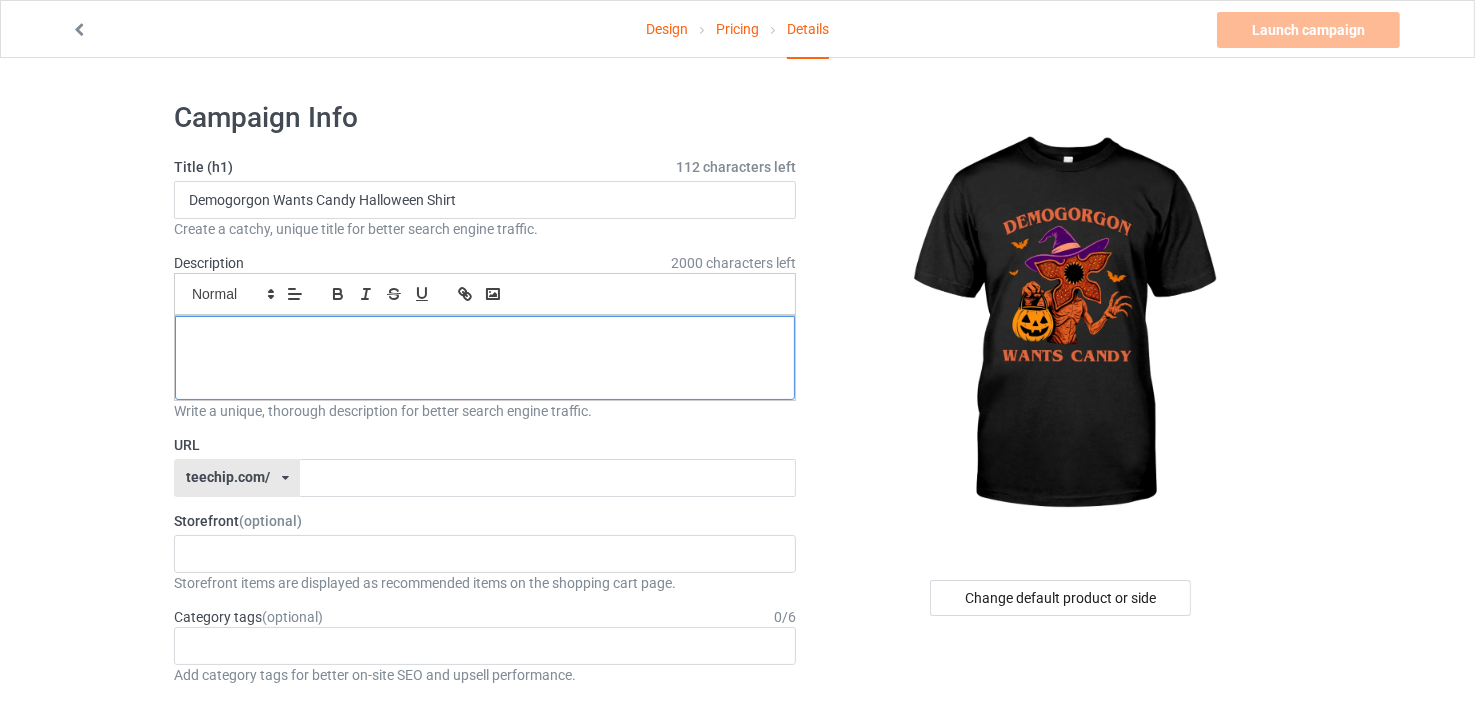 click at bounding box center (485, 358) 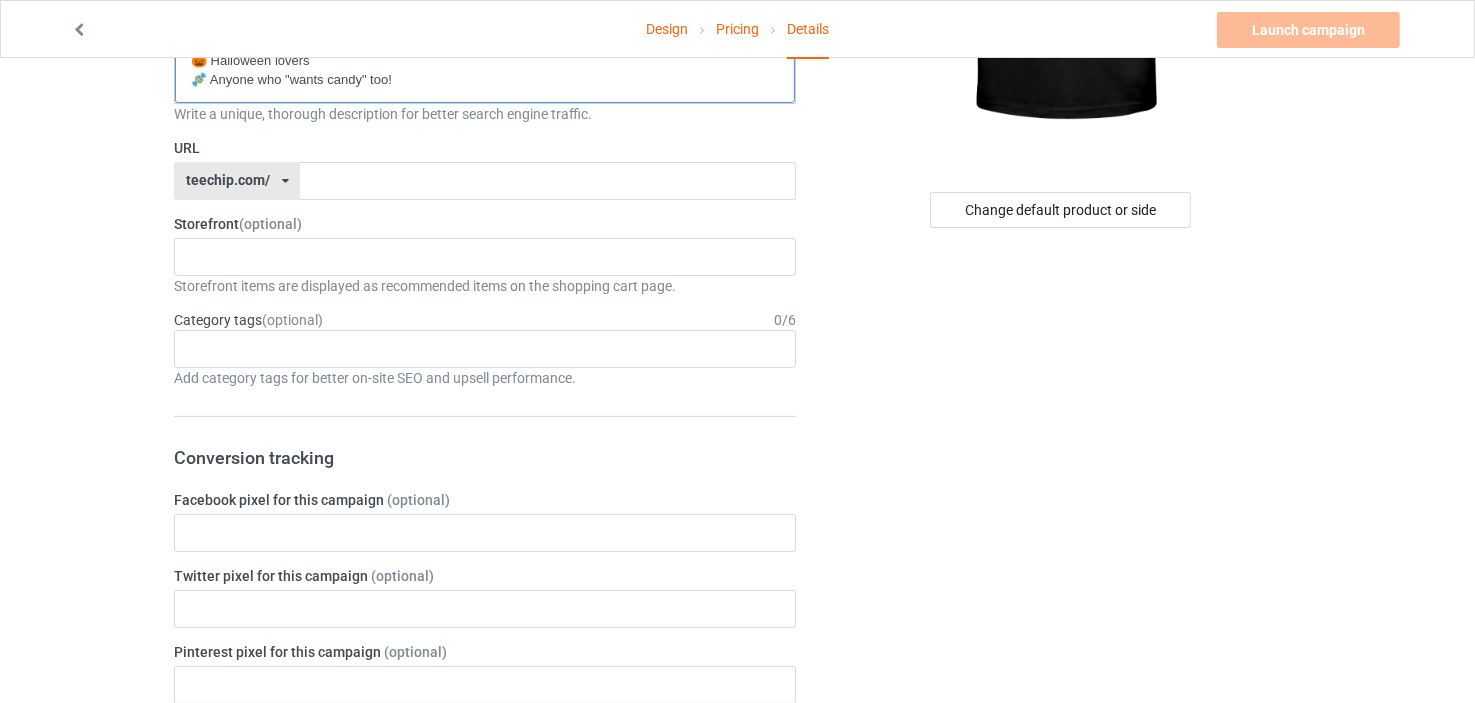 scroll, scrollTop: 416, scrollLeft: 0, axis: vertical 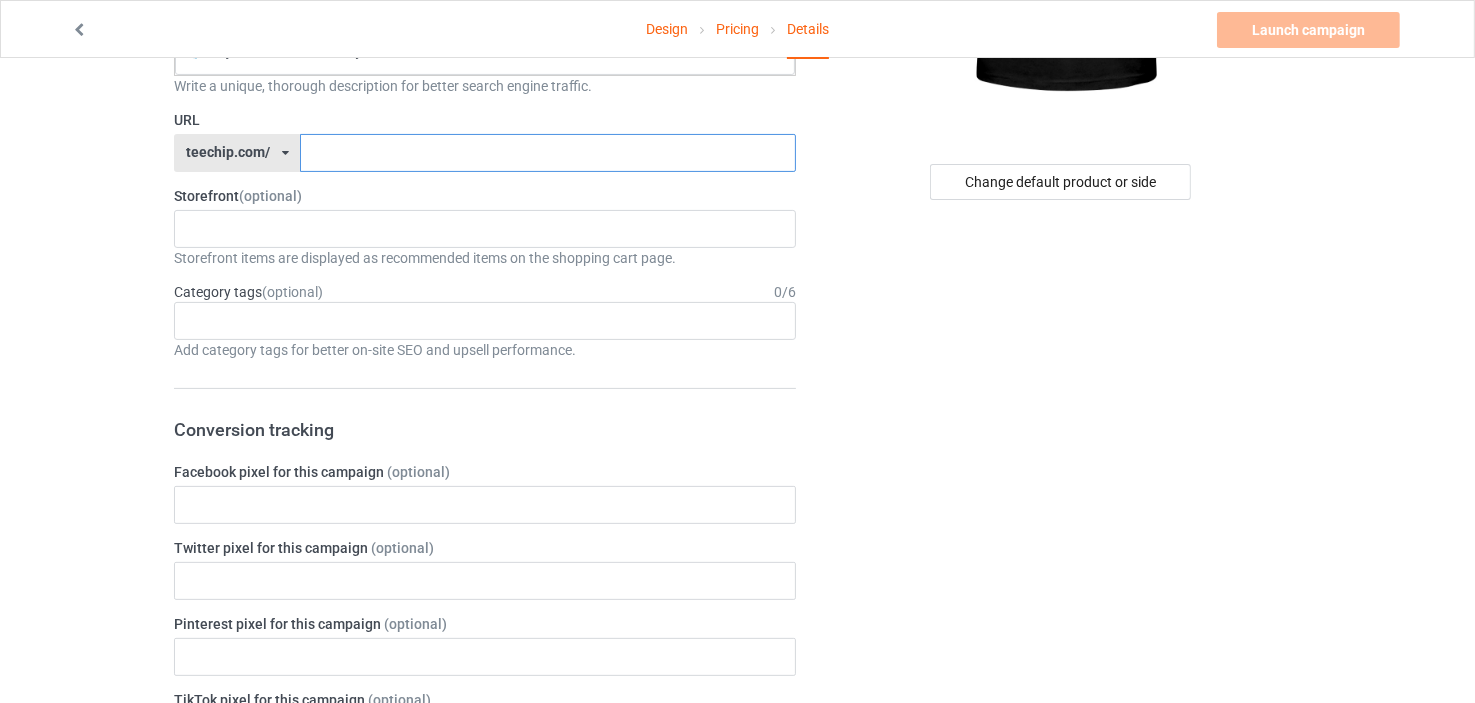 click at bounding box center [547, 153] 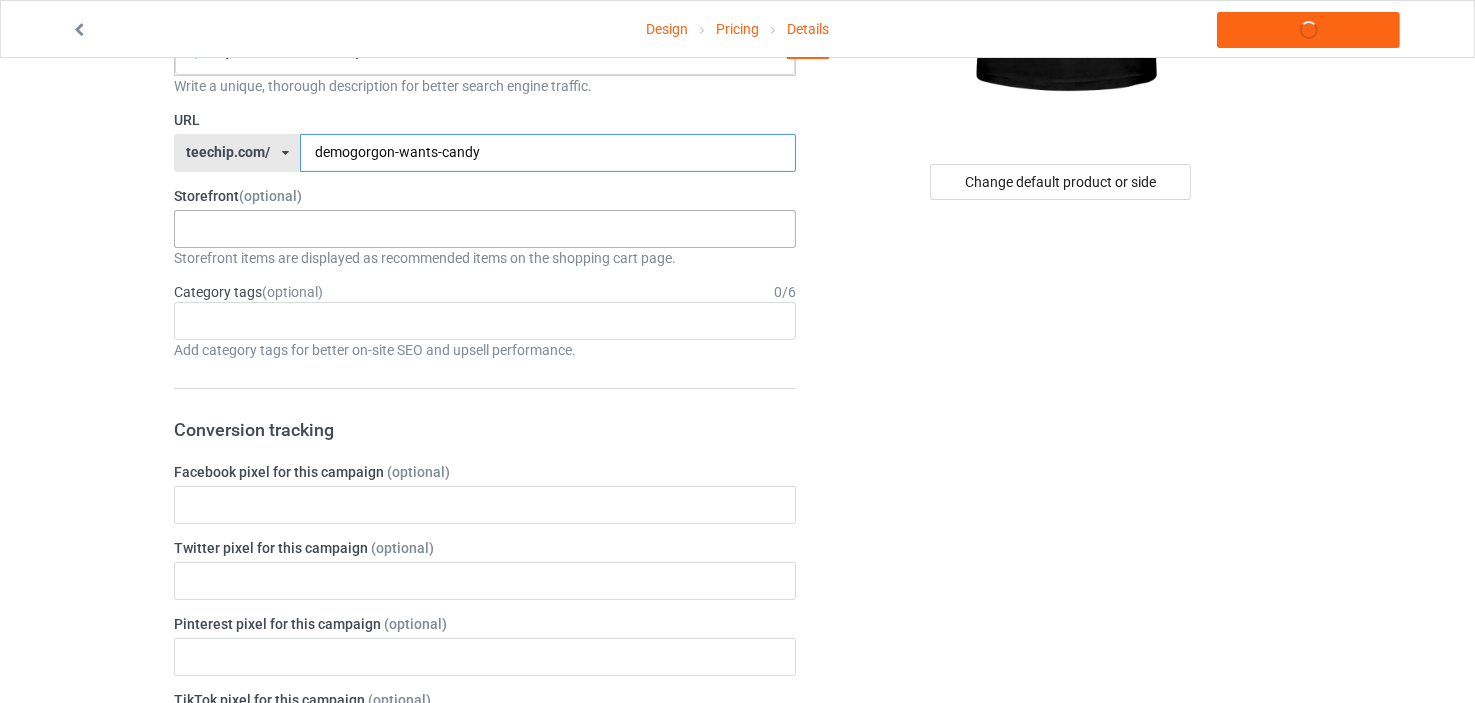 type on "demogorgon-wants-candy" 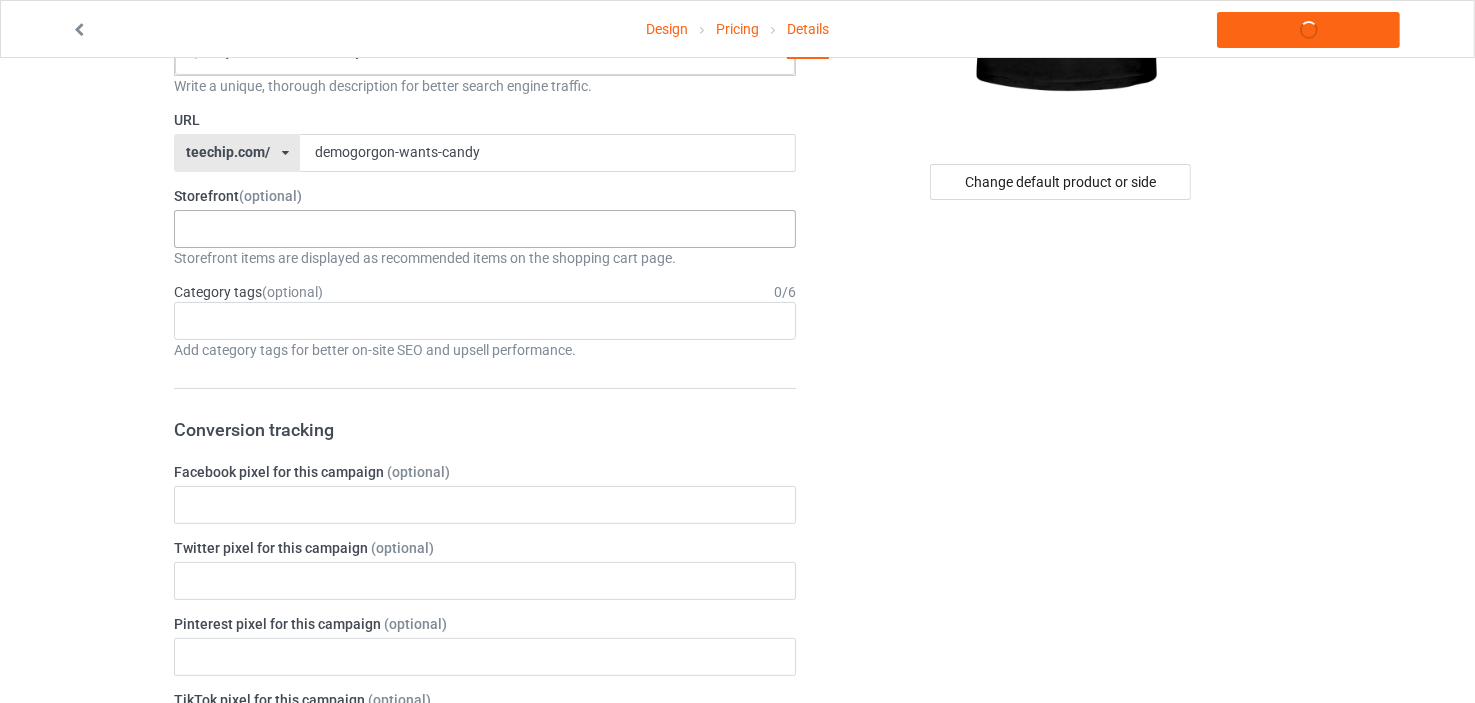 click on "[COMPANY]’s Tee Vibe & Wear [ID]" at bounding box center [485, 229] 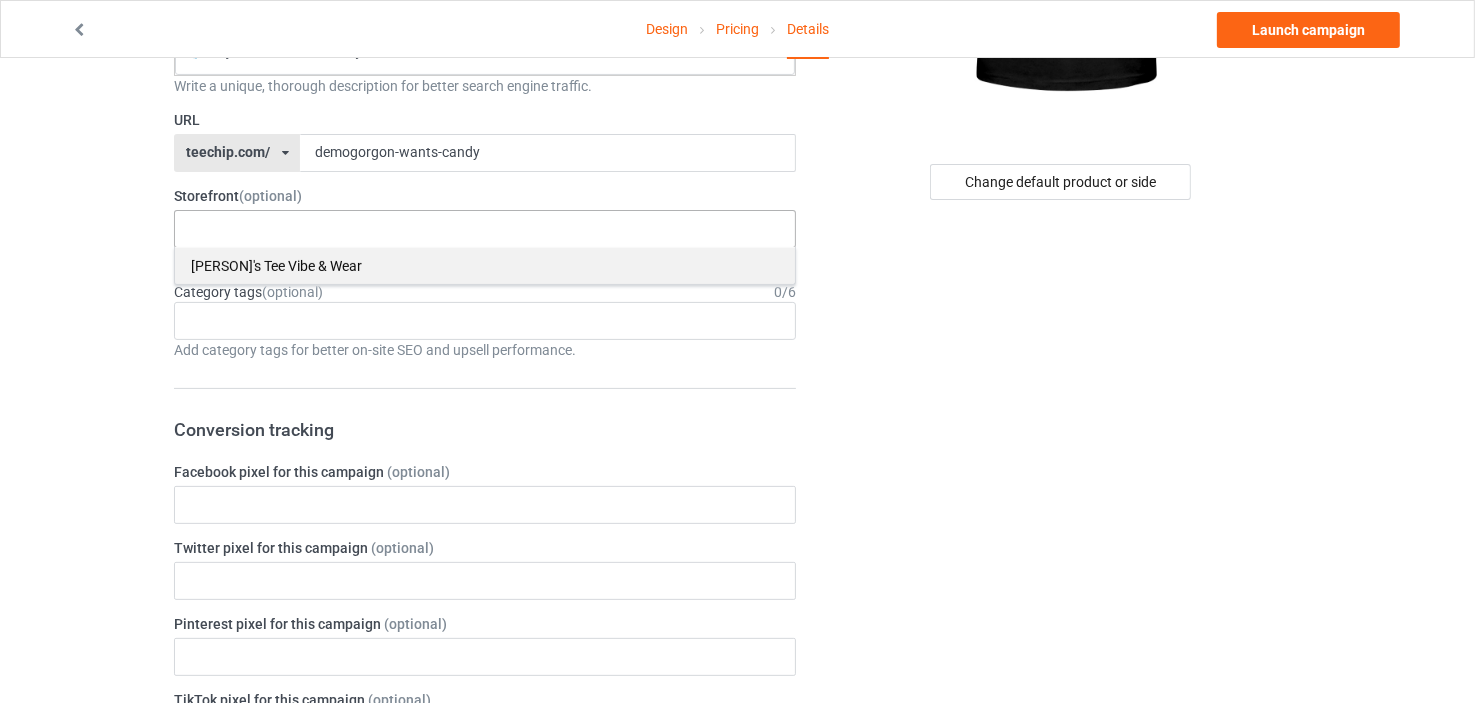 click on "[COMPANY]’s Tee Vibe & Wear" at bounding box center (485, 265) 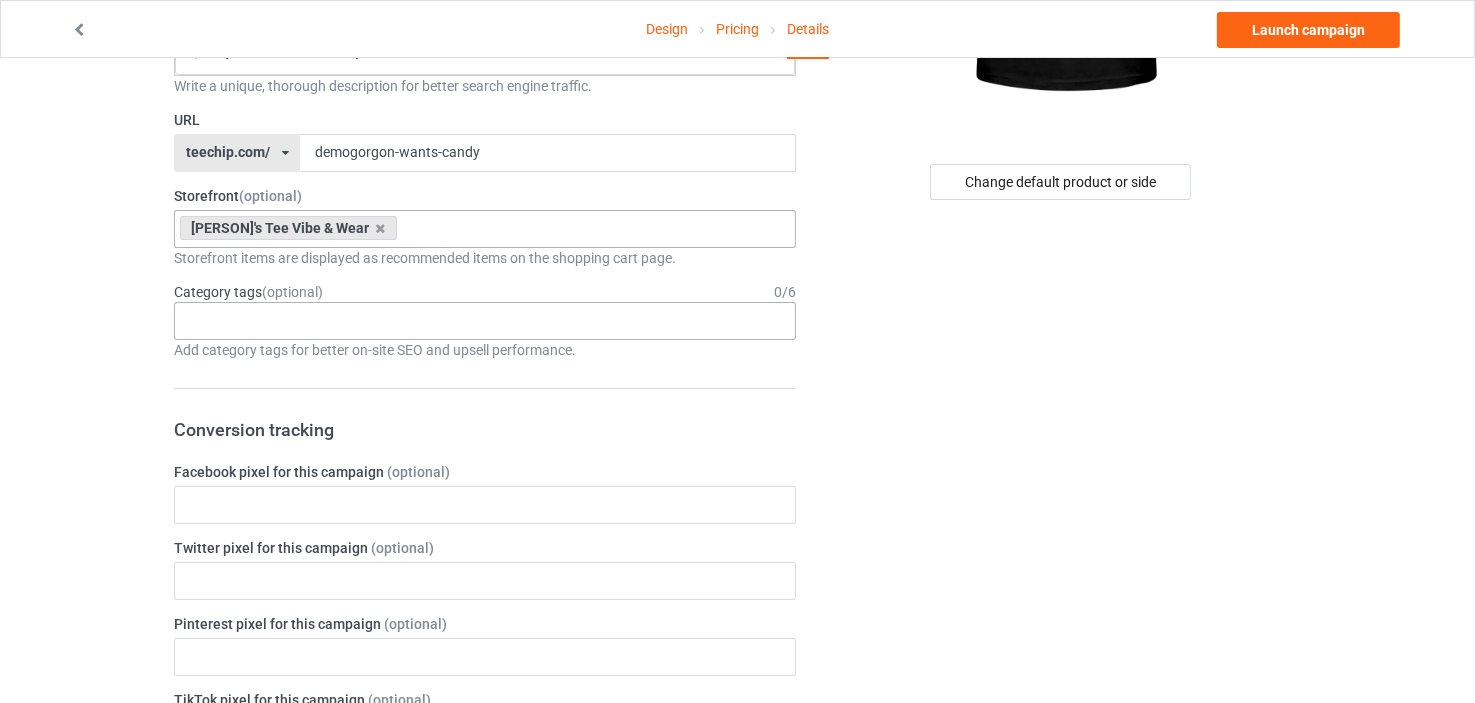 click on "Age > 1-19 > 1 Age > 1-12 Months > 1 Month Age > 1-12 Months Age > 1-19 Age > 1-19 > 10 Age > 1-12 Months > 10 Month Age > 80-100 > 100 Sports > Running > 10K Run Age > 1-19 > 11 Age > 1-12 Months > 11 Month Age > 1-19 > 12 Age > 1-12 Months > 12 Month Age > 1-19 > 13 Age > 1-19 > 14 Age > 1-19 > 15 Sports > Running > 15K Run Age > 1-19 > 16 Age > 1-19 > 17 Age > 1-19 > 18 Age > 1-19 > 19 Age > Decades > 1920s Age > Decades > 1930s Age > Decades > 1940s Age > Decades > 1950s Age > Decades > 1960s Age > Decades > 1970s Age > Decades > 1980s Age > Decades > 1990s Age > 1-19 > 2 Age > 1-12 Months > 2 Month Age > 20-39 > 20 Age > 20-39 Age > Decades > 2000s Age > Decades > 2010s Age > 20-39 > 21 Age > 20-39 > 22 Age > 20-39 > 23 Age > 20-39 > 24 Age > 20-39 > 25 Age > 20-39 > 26 Age > 20-39 > 27 Age > 20-39 > 28 Age > 20-39 > 29 Age > 1-19 > 3 Age > 1-12 Months > 3 Month Sports > Basketball > 3-Pointer Age > 20-39 > 30 Age > 20-39 > 31 Age > 20-39 > 32 Age > 20-39 > 33 Age > 20-39 > 34 Age > 20-39 > 35 Age Jobs 1" at bounding box center (485, 321) 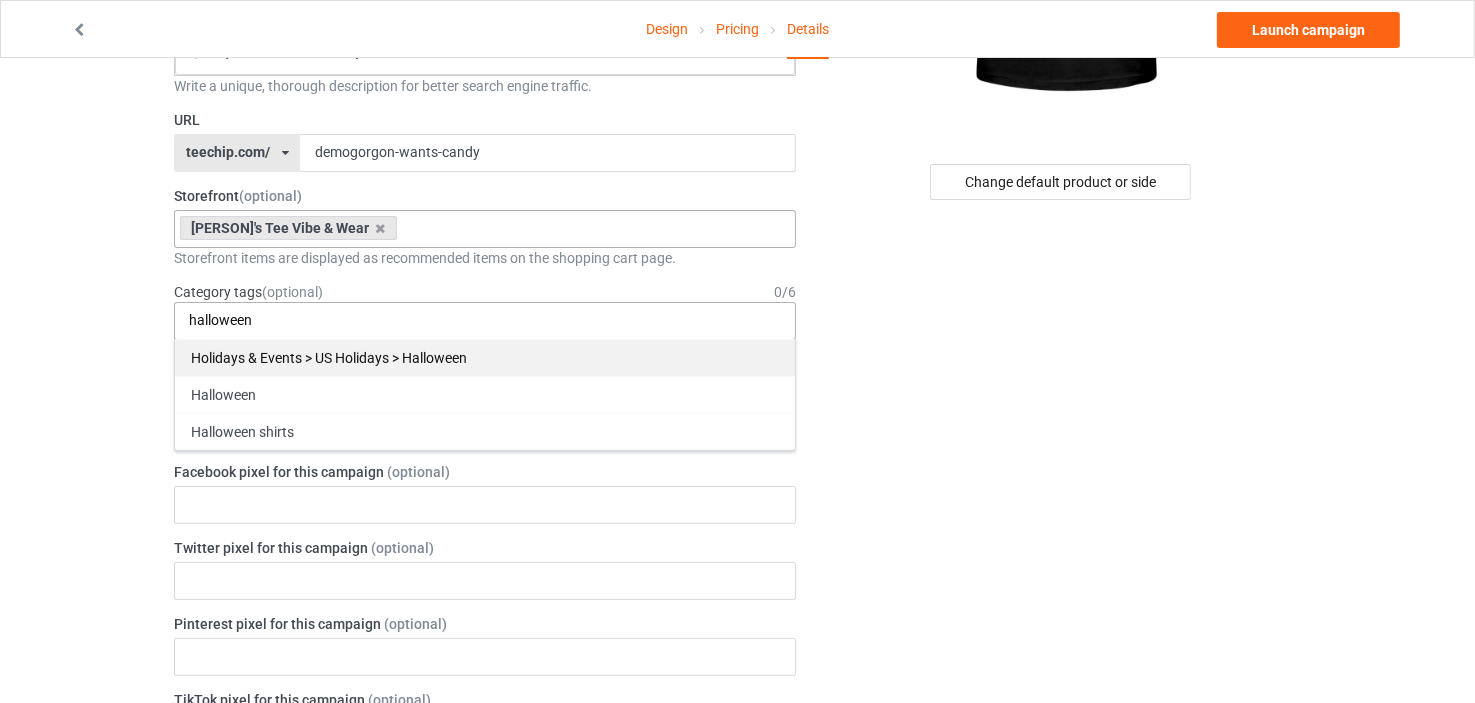 type on "halloween" 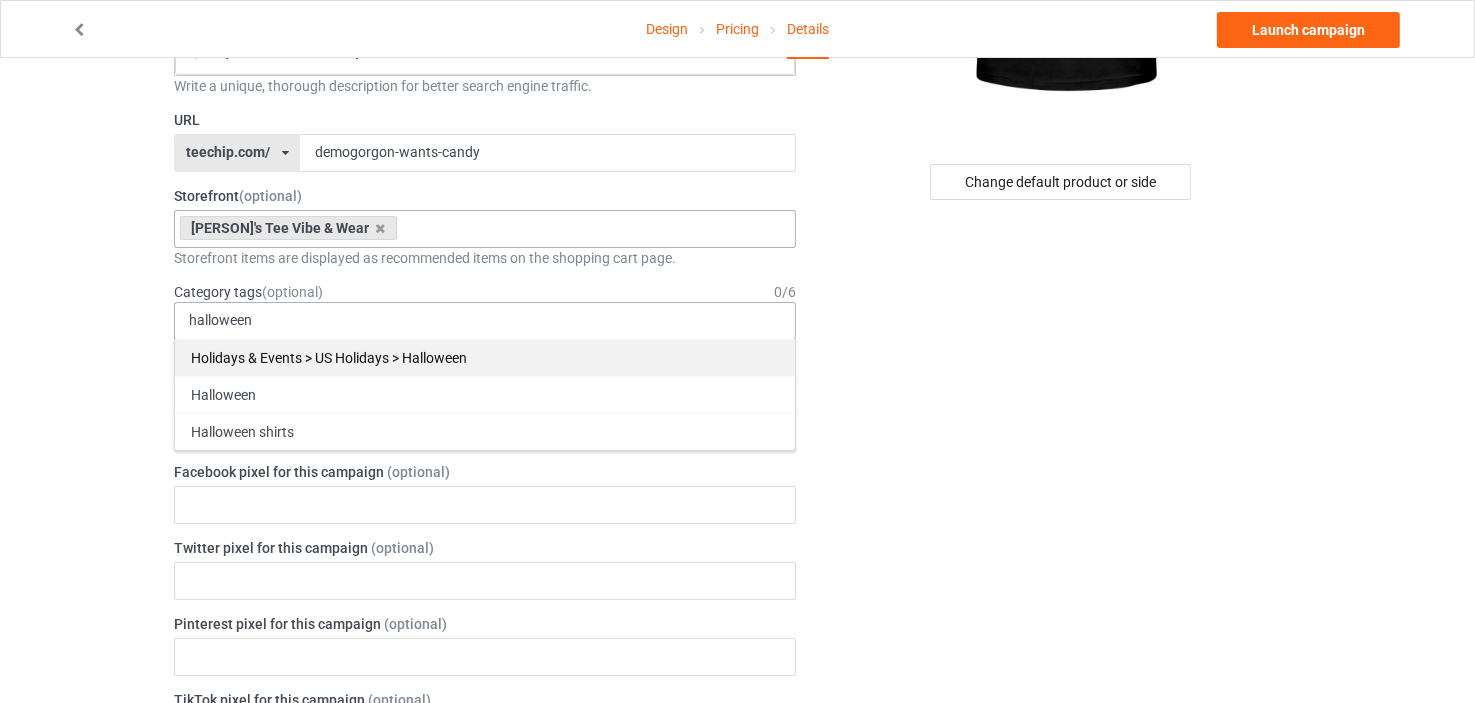 click on "Holidays & Events > US Holidays > Halloween" at bounding box center [485, 357] 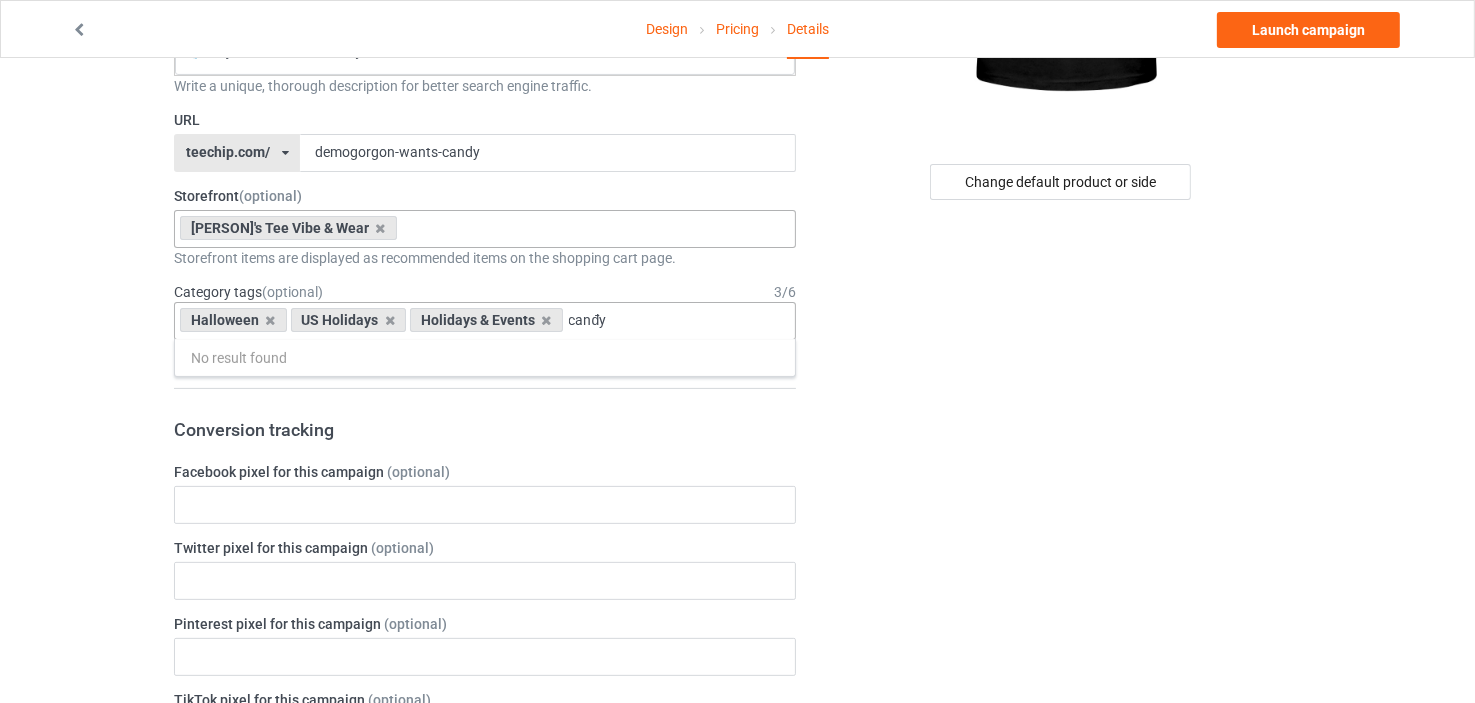 drag, startPoint x: 627, startPoint y: 324, endPoint x: 594, endPoint y: 331, distance: 33.734257 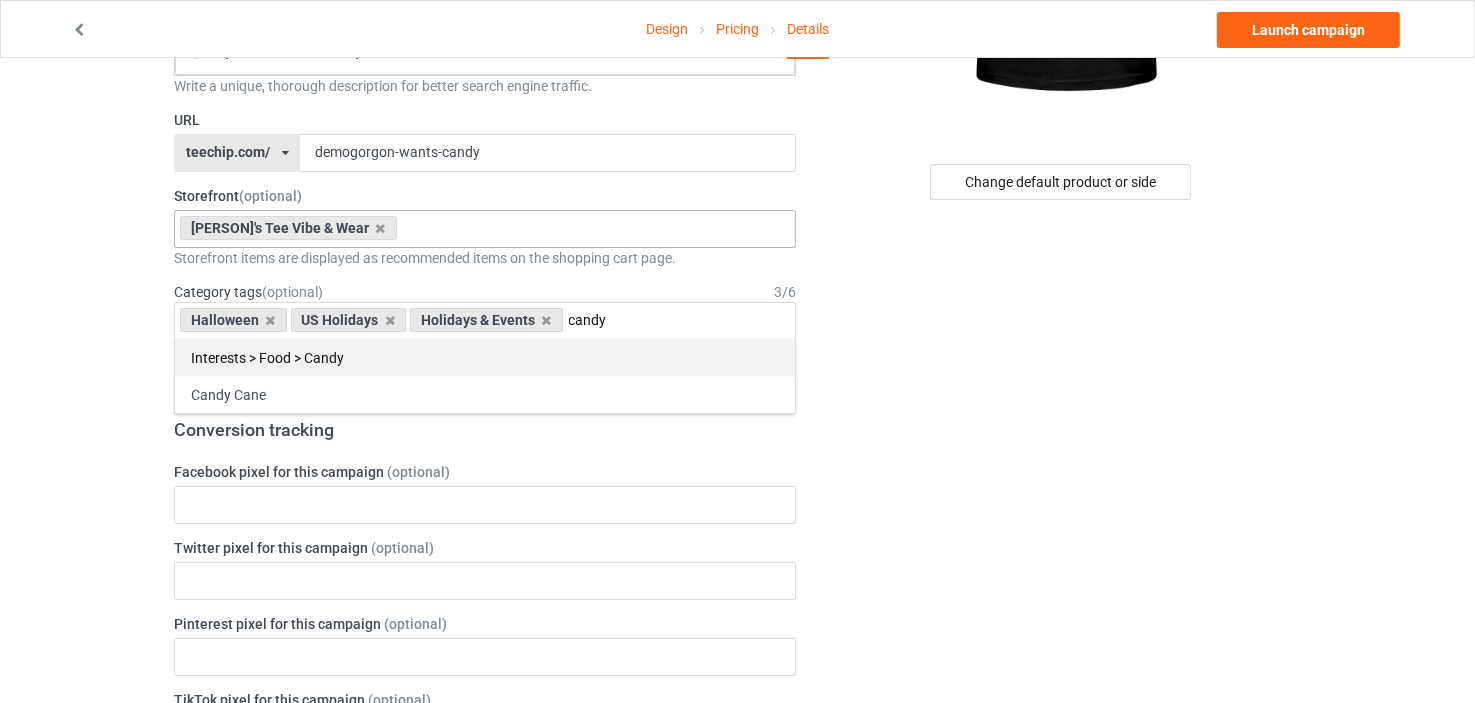 type on "candy" 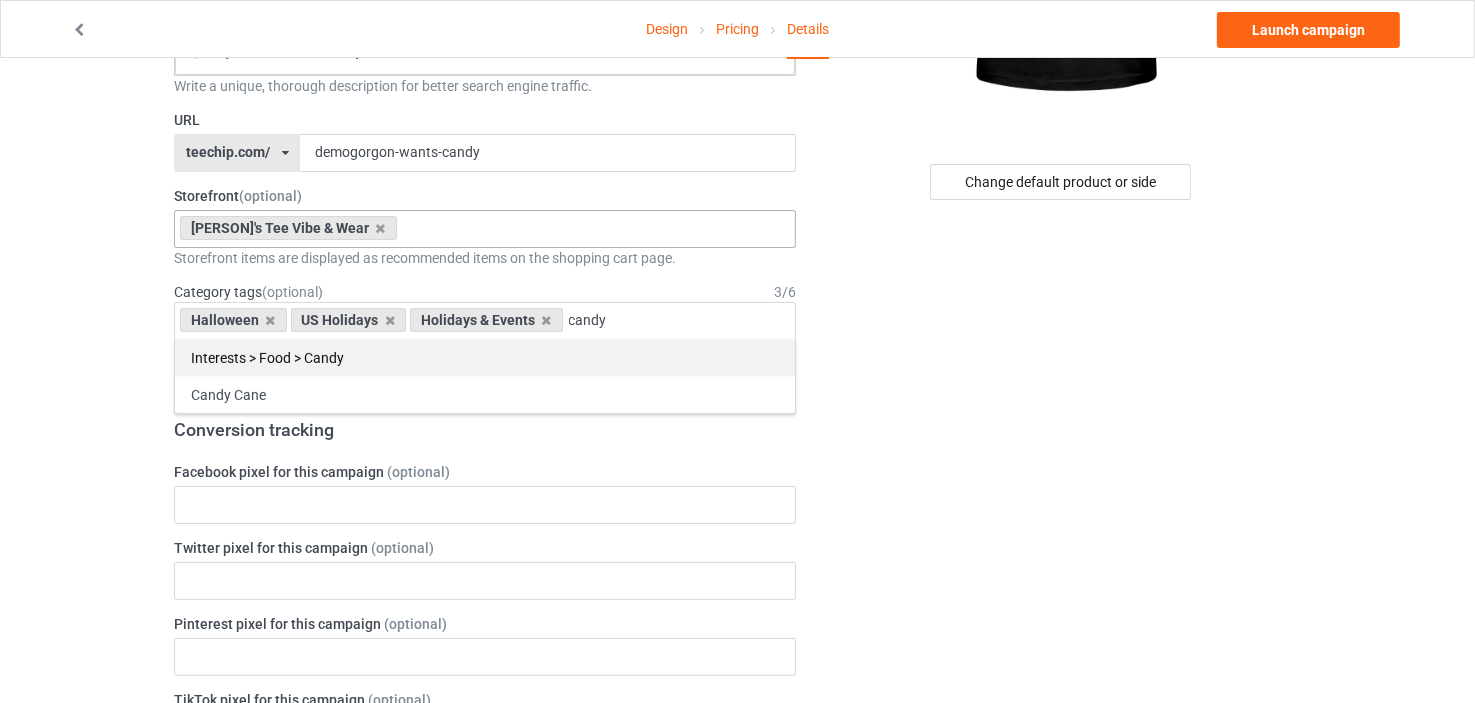 click on "Interests > Food > Candy" at bounding box center [485, 357] 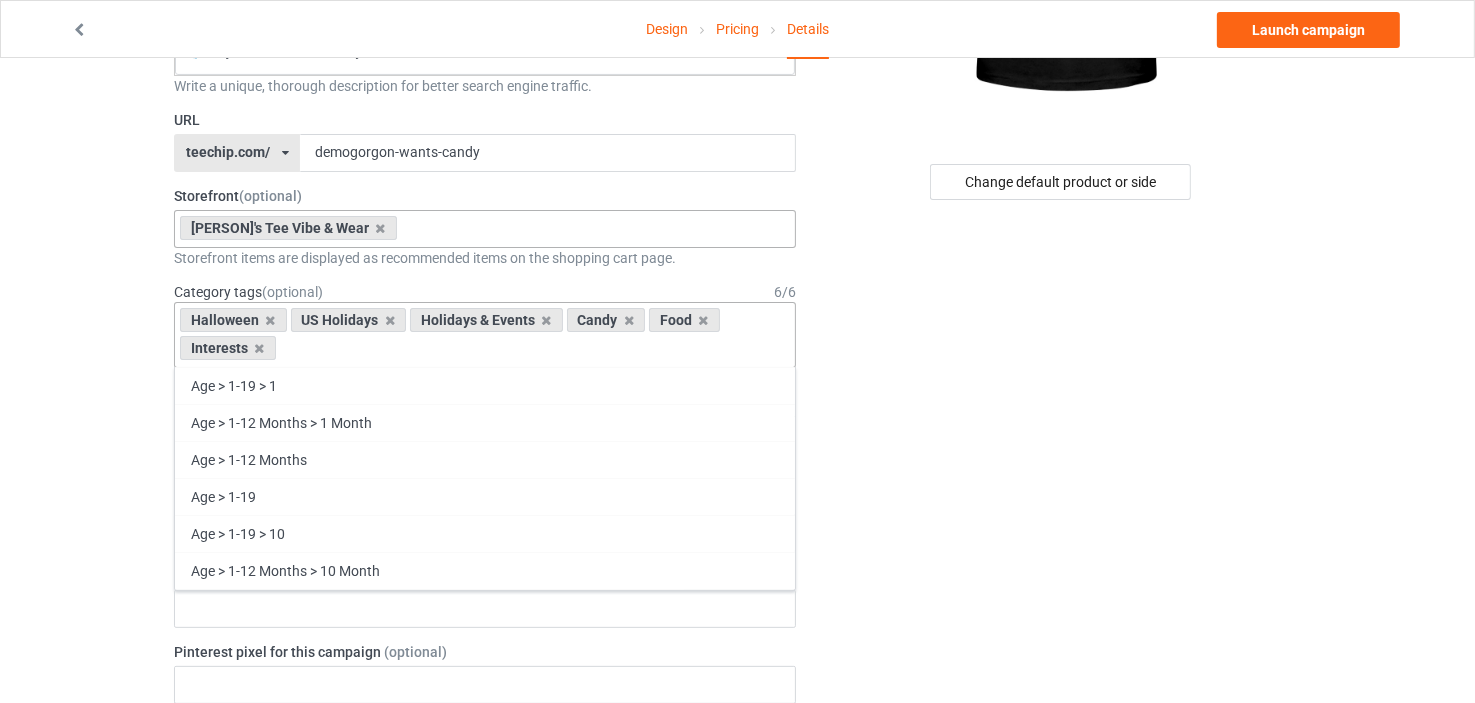 click at bounding box center [297, 348] 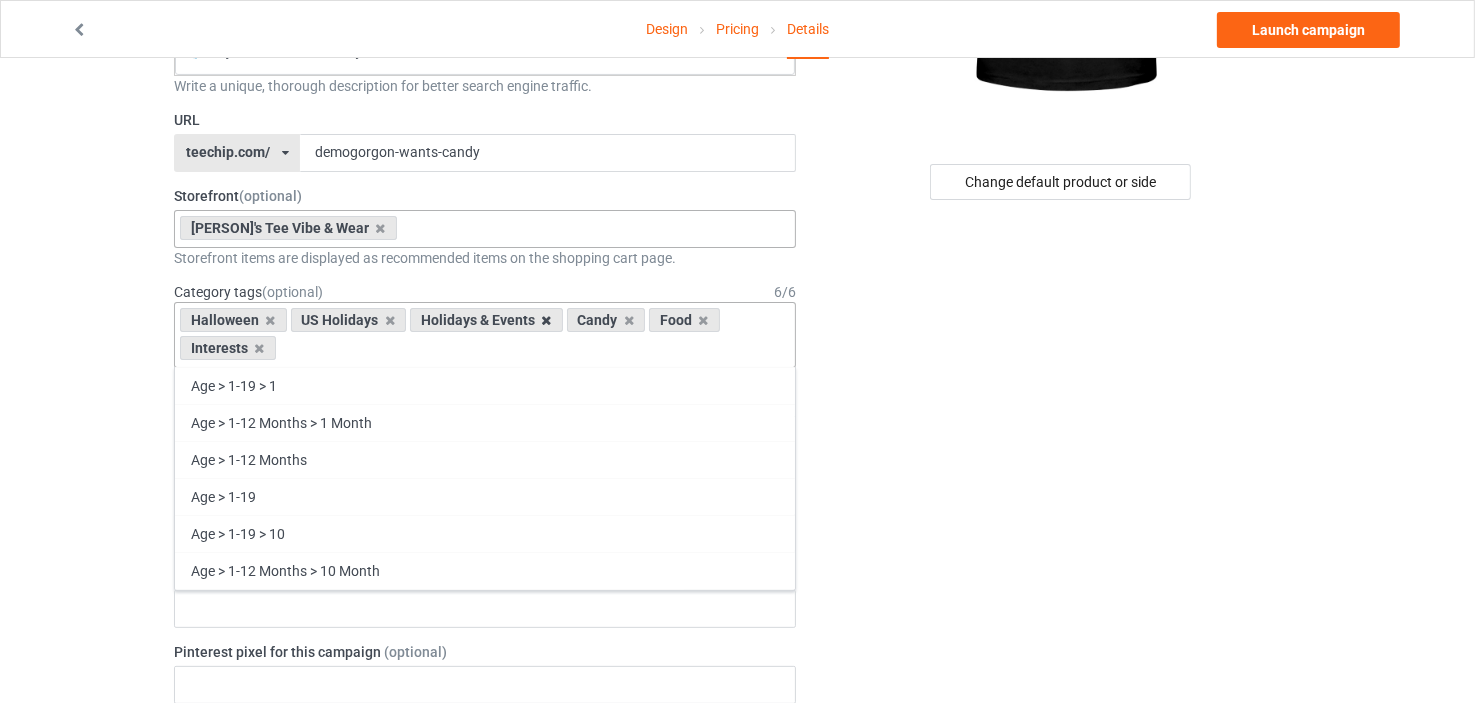click at bounding box center (547, 320) 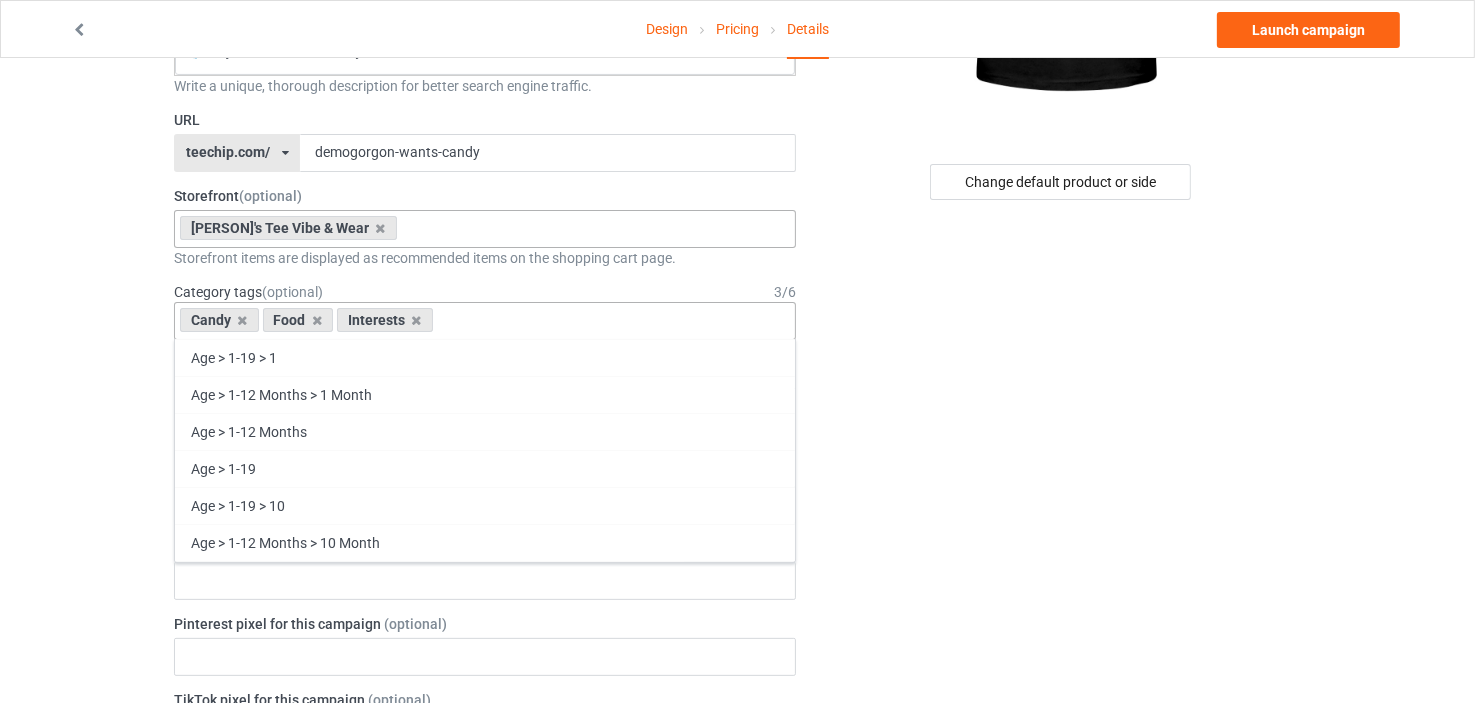 click at bounding box center [454, 320] 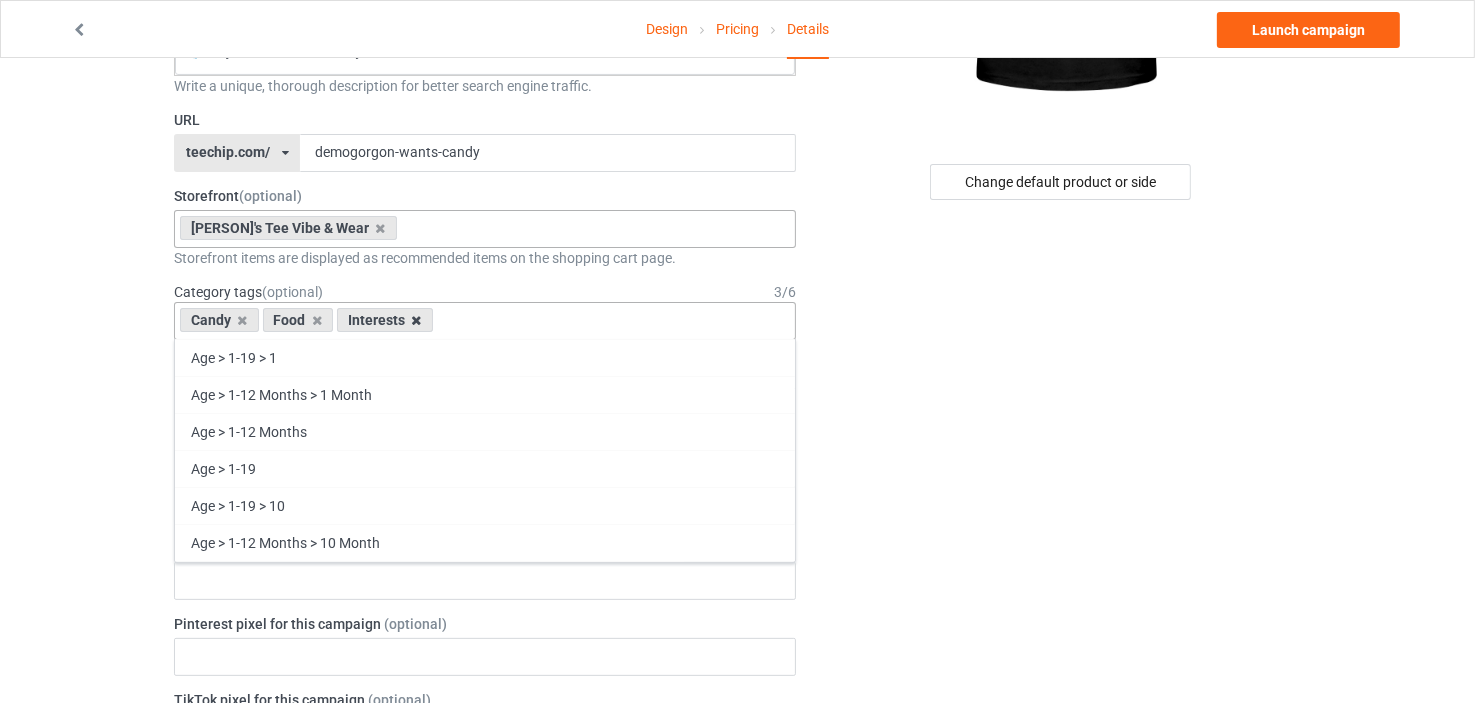 click at bounding box center [417, 320] 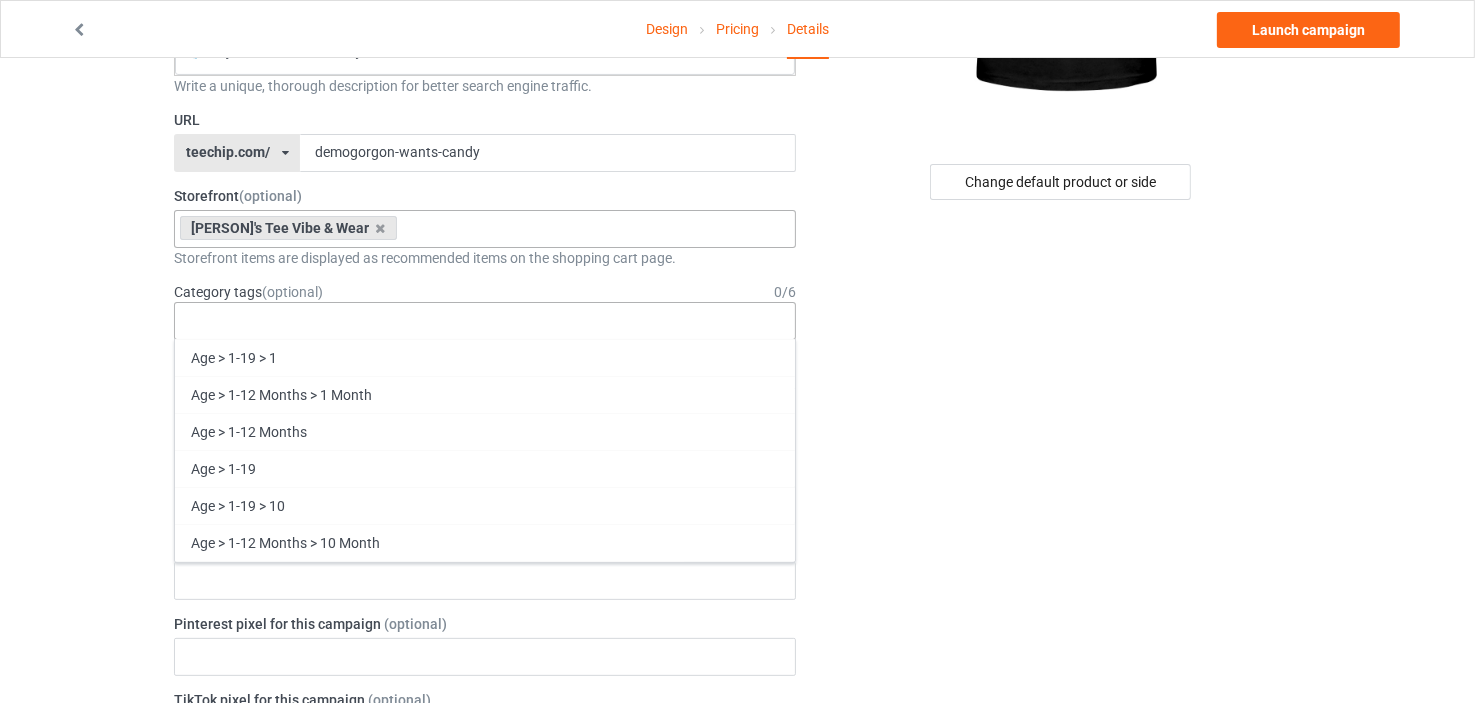 click on "Age > 1-19 > 1 Age > 1-12 Months > 1 Month Age > 1-12 Months Age > 1-19 Age > 1-19 > 10 Age > 1-12 Months > 10 Month Age > 80-100 > 100 Sports > Running > 10K Run Age > 1-19 > 11 Age > 1-12 Months > 11 Month Age > 1-19 > 12 Age > 1-12 Months > 12 Month Age > 1-19 > 13 Age > 1-19 > 14 Age > 1-19 > 15 Sports > Running > 15K Run Age > 1-19 > 16 Age > 1-19 > 17 Age > 1-19 > 18 Age > 1-19 > 19 Age > Decades > 1920s Age > Decades > 1930s Age > Decades > 1940s Age > Decades > 1950s Age > Decades > 1960s Age > Decades > 1970s Age > Decades > 1980s Age > Decades > 1990s Age > 1-19 > 2 Age > 1-12 Months > 2 Month Age > 20-39 > 20 Age > 20-39 Age > Decades > 2000s Age > Decades > 2010s Age > 20-39 > 21 Age > 20-39 > 22 Age > 20-39 > 23 Age > 20-39 > 24 Age > 20-39 > 25 Age > 20-39 > 26 Age > 20-39 > 27 Age > 20-39 > 28 Age > 20-39 > 29 Age > 1-19 > 3 Age > 1-12 Months > 3 Month Sports > Basketball > 3-Pointer Age > 20-39 > 30 Age > 20-39 > 31 Age > 20-39 > 32 Age > 20-39 > 33 Age > 20-39 > 34 Age > 20-39 > 35 Age Jobs 1" at bounding box center [485, 321] 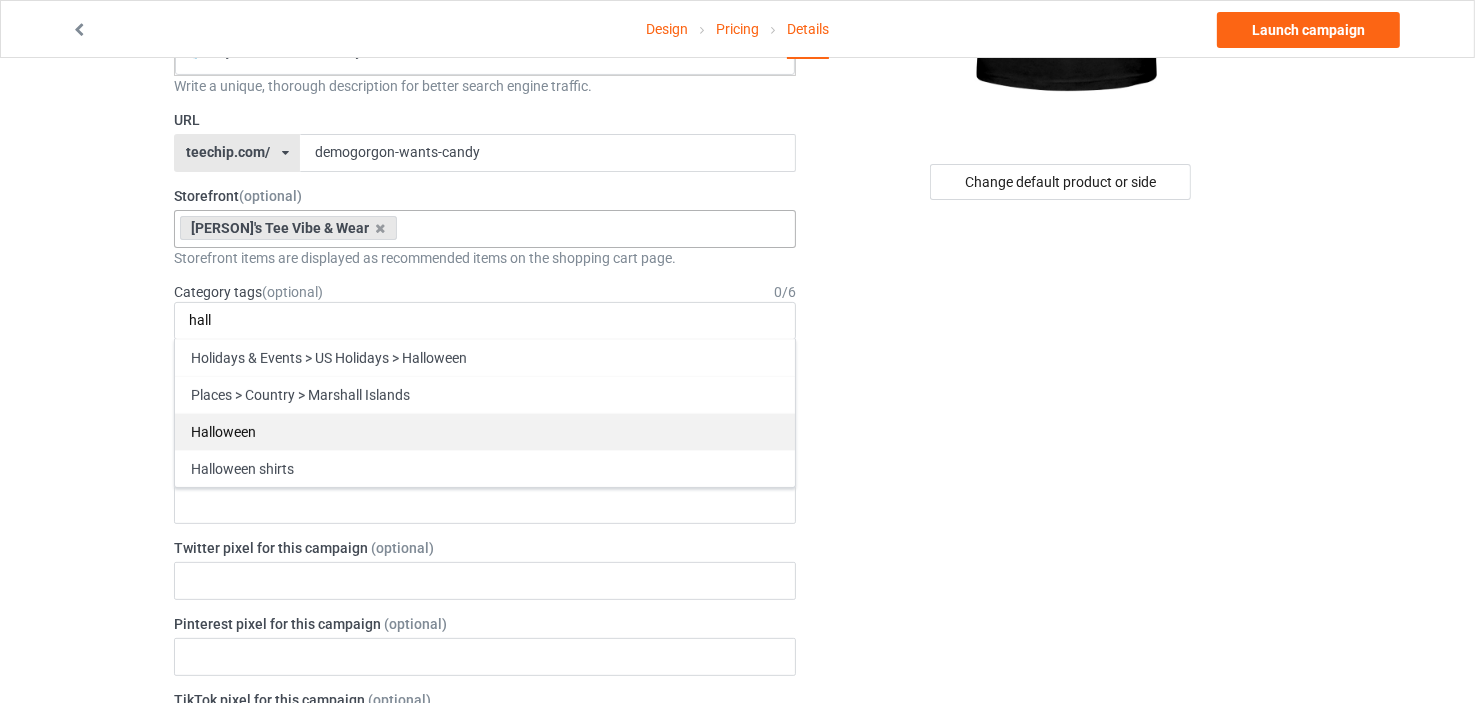 type on "hall" 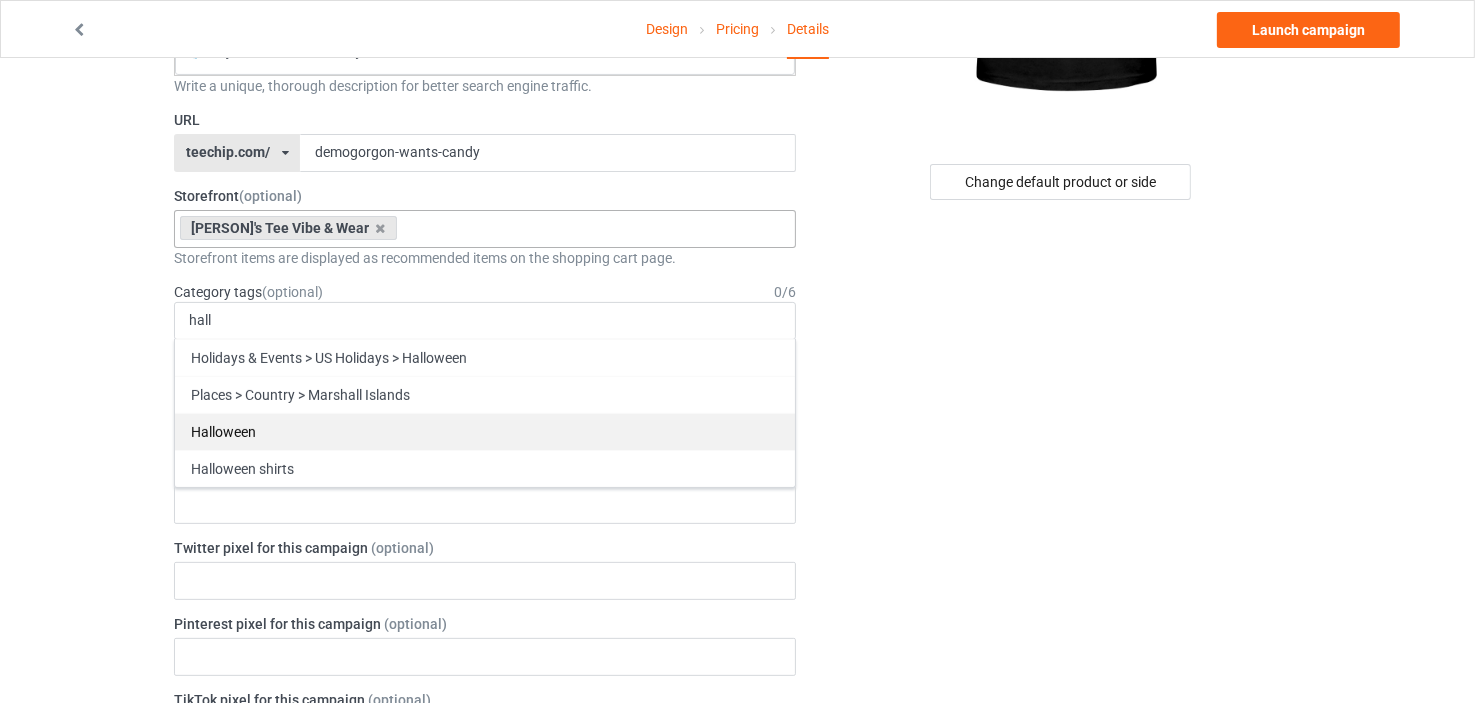 click on "Halloween" at bounding box center (485, 431) 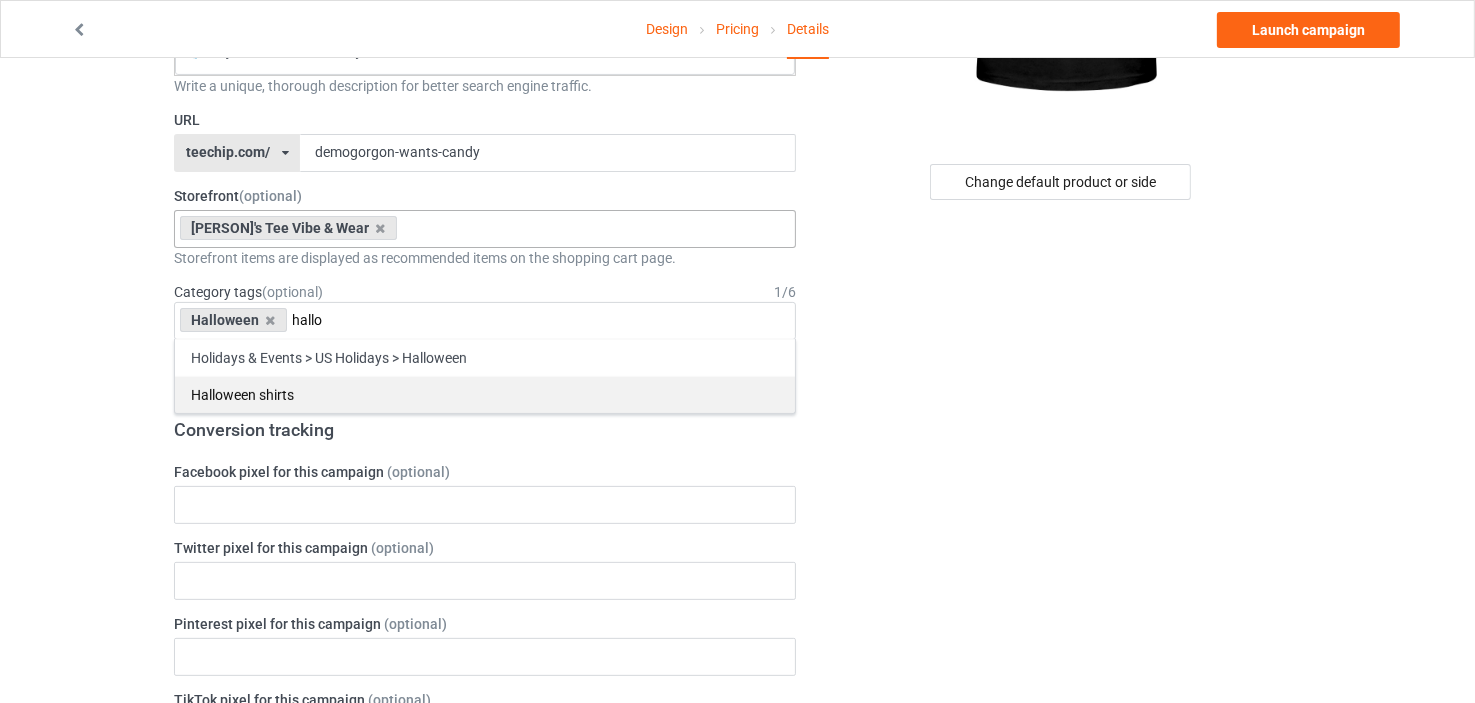 type on "hallo" 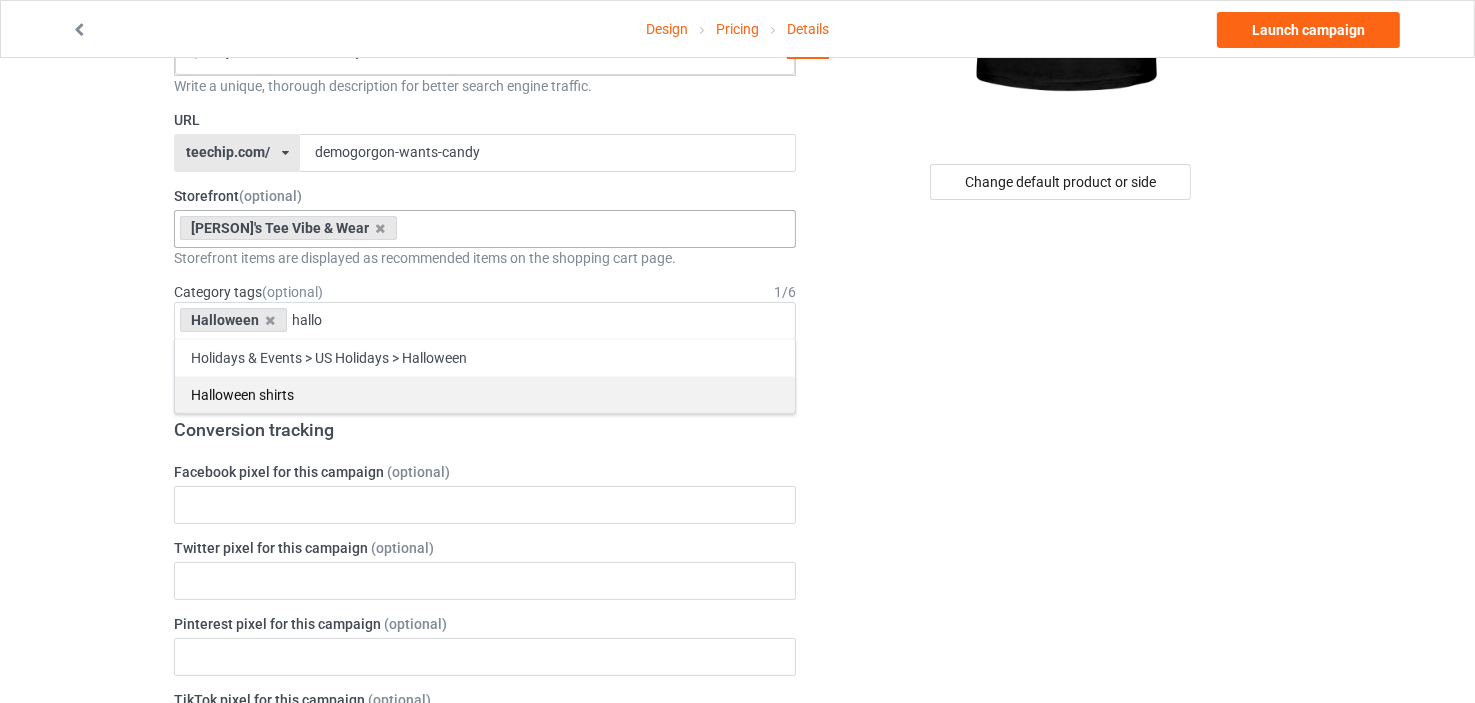 click on "Halloween shirts" at bounding box center [485, 394] 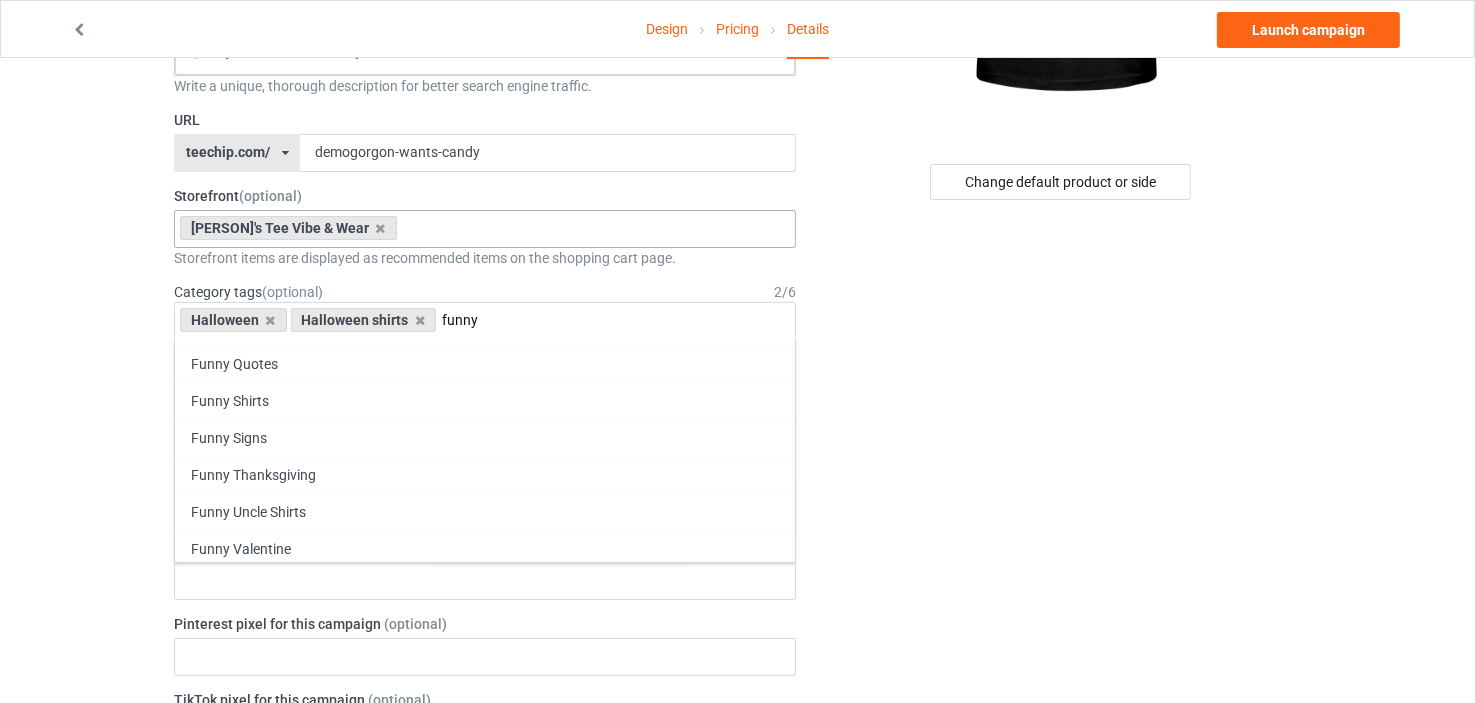 scroll, scrollTop: 180, scrollLeft: 0, axis: vertical 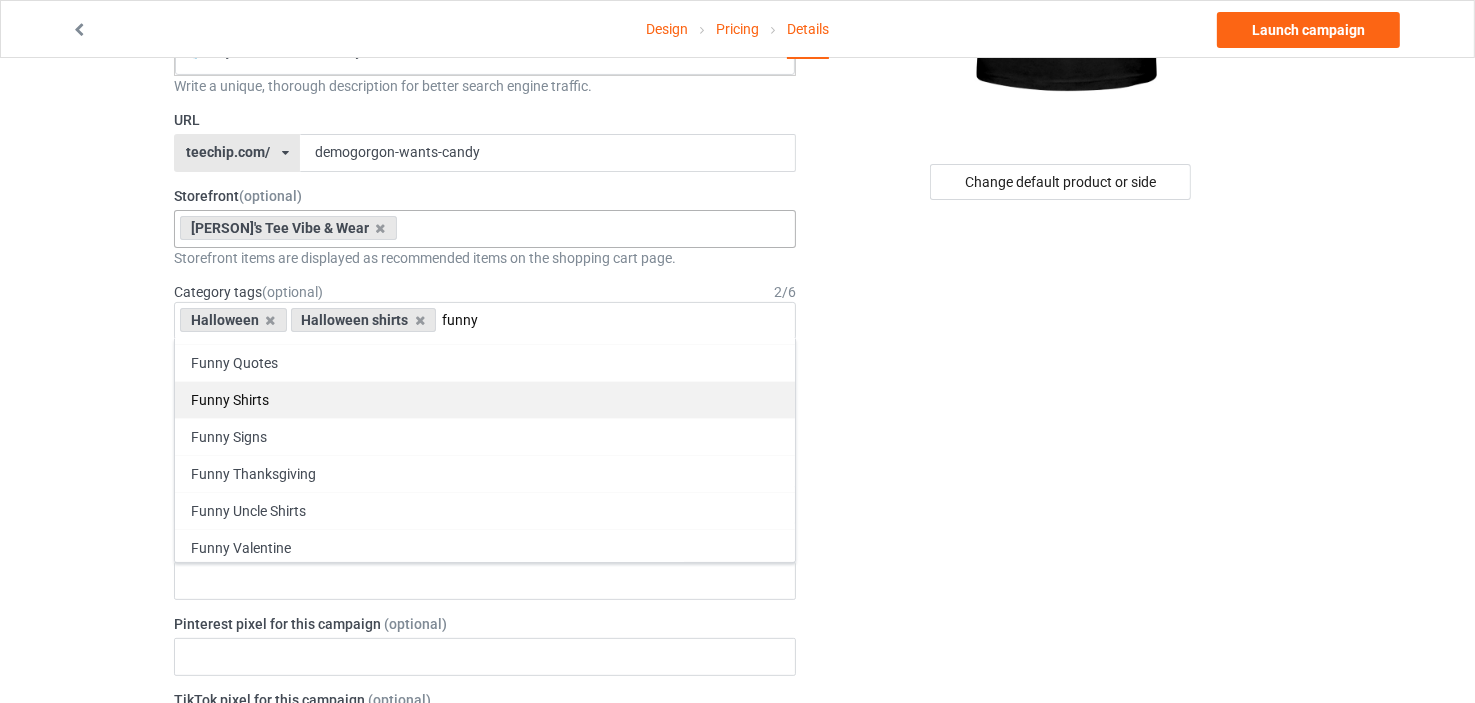 type on "funny" 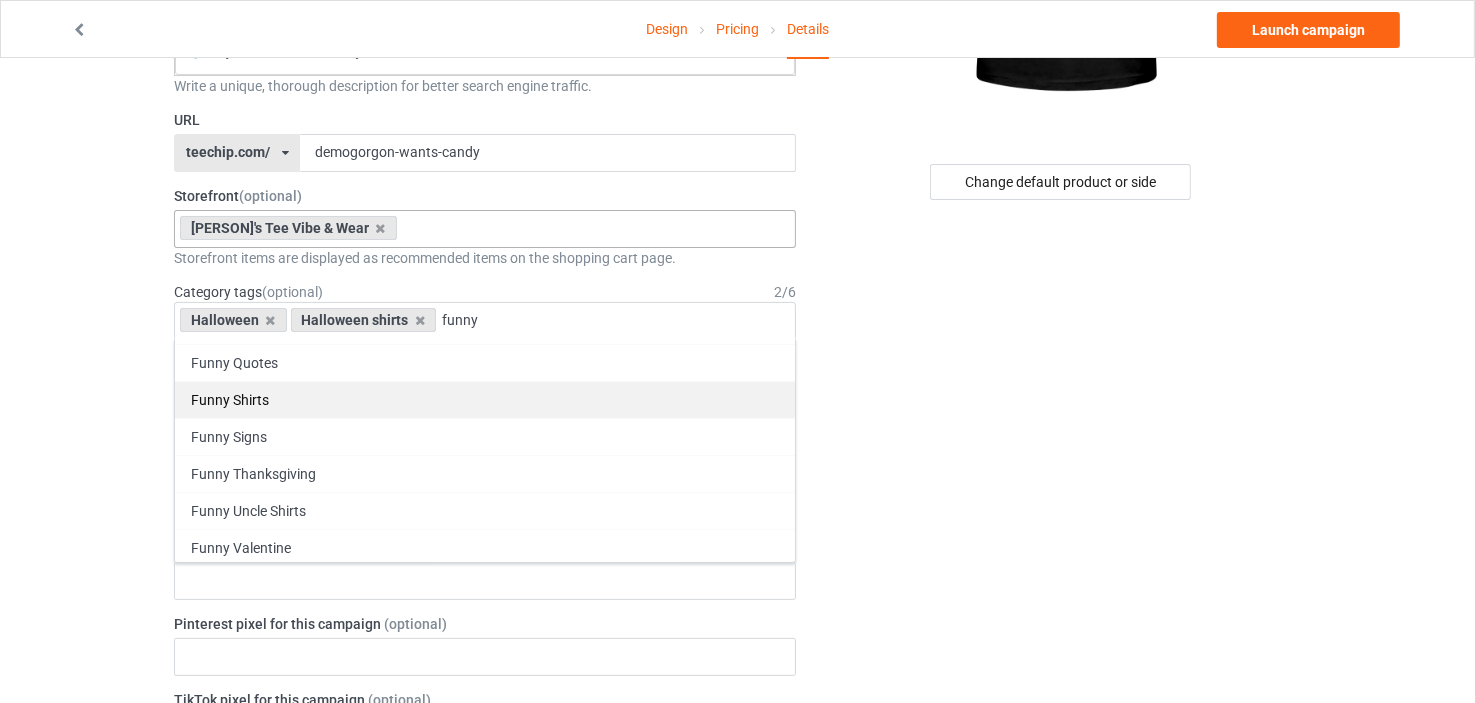 click on "Funny Shirts" at bounding box center (485, 399) 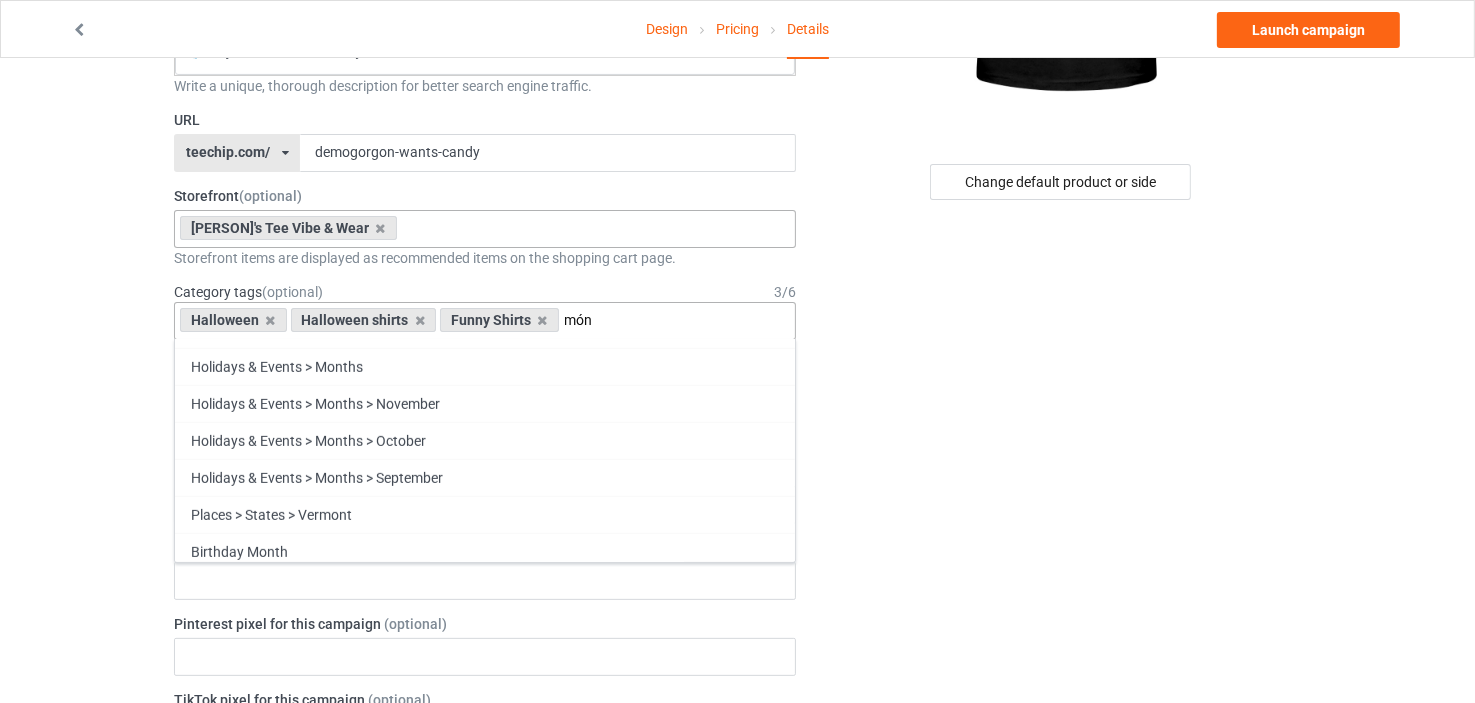 scroll, scrollTop: 0, scrollLeft: 0, axis: both 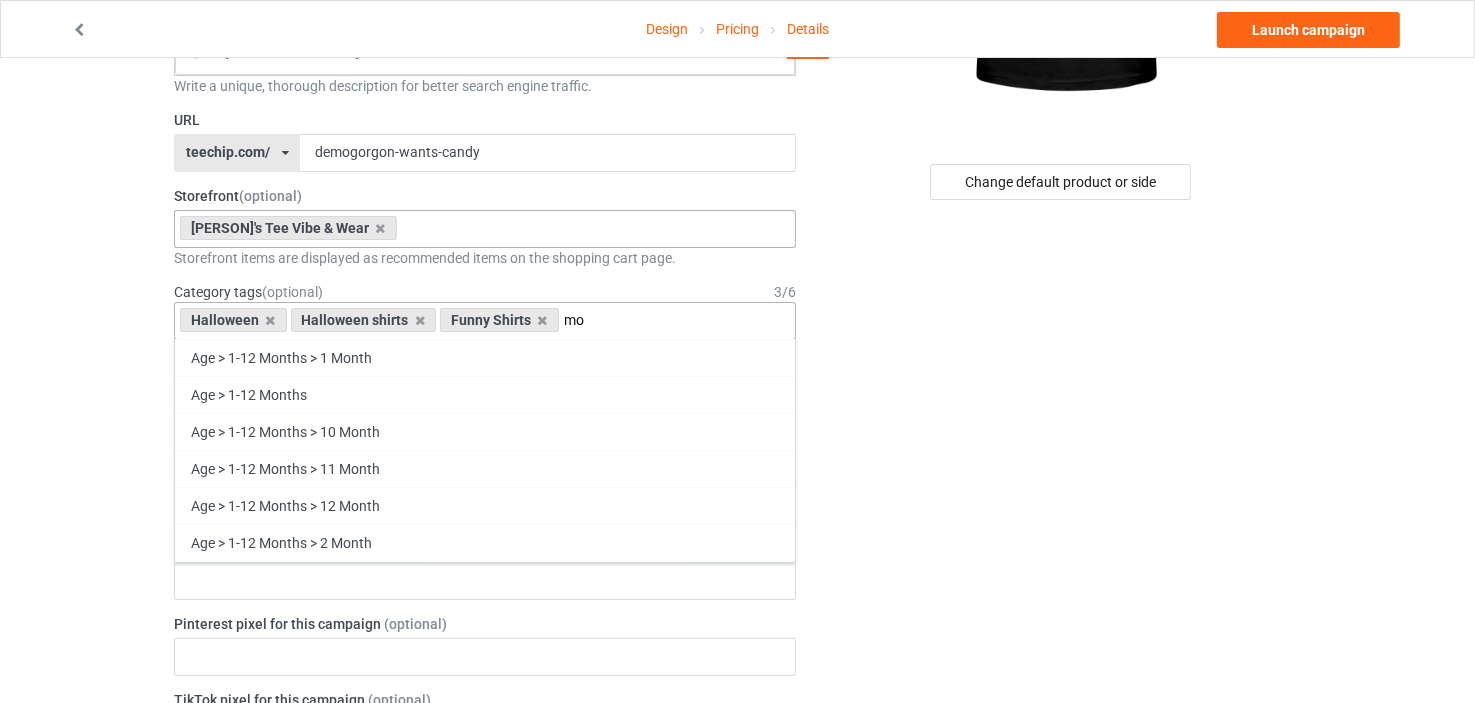 type on "m" 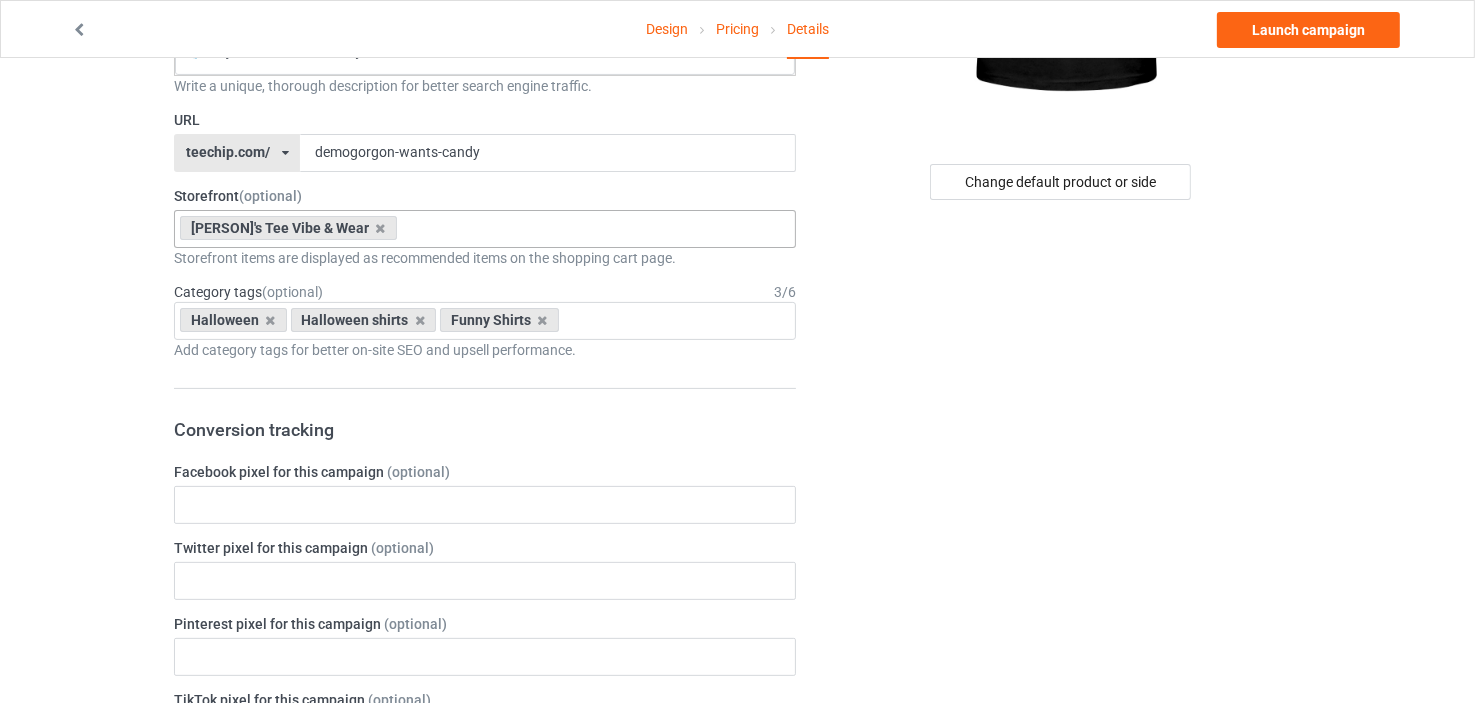 click on "Title (h1) 112   characters left Demogorgon Wants Candy Halloween Shirt Create a catchy, unique title for better search engine traffic. Description 1531   characters left       Small Normal Large Big Huge                                                                                     Celebrate Halloween with a spooky twist in our  Demogorgon Wants Candy T-shirt ! Featuring the iconic creature from the Upside Down dressed in a witch’s hat and holding a pumpkin candy bucket, this design brings a creepy-cute vibe to your Halloween look. With bold vintage orange on black, it's the perfect tee for horror fans, trick-or-treaters, or anyone with a dark sense of humor. Great for:  👹 Stranger Things fans  🎃 Halloween lovers  🍬 Anyone who "wants candy" too! Write a unique, thorough description for better search engine traffic. URL teechip.com/ teechip.com/ 587d0d41cee36fd012c64a69 demogorgon-wants-candy Storefront (optional) Ngoc’s Tee Vibe & Wear No result found 689060a7521897002f661fbb Category tags" at bounding box center (485, 693) 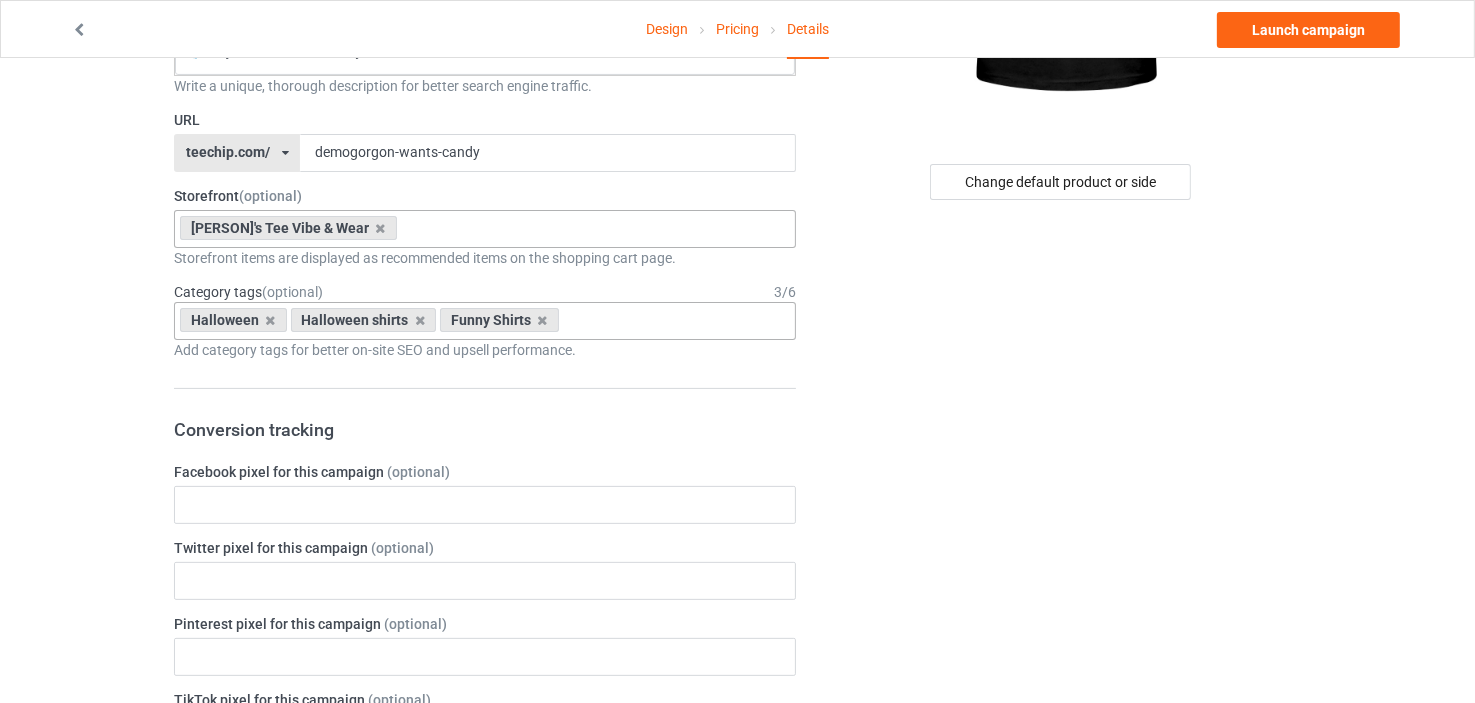 click on "Halloween Halloween shirts Funny Shirts Age > 1-19 > 1 Age > 1-12 Months > 1 Month Age > 1-12 Months Age > 1-19 Age > 1-19 > 10 Age > 1-12 Months > 10 Month Age > 80-100 > 100 Sports > Running > 10K Run Age > 1-19 > 11 Age > 1-12 Months > 11 Month Age > 1-19 > 12 Age > 1-12 Months > 12 Month Age > 1-19 > 13 Age > 1-19 > 14 Age > 1-19 > 15 Sports > Running > 15K Run Age > 1-19 > 16 Age > 1-19 > 17 Age > 1-19 > 18 Age > 1-19 > 19 Age > Decades > 1920s Age > Decades > 1930s Age > Decades > 1940s Age > Decades > 1950s Age > Decades > 1960s Age > Decades > 1970s Age > Decades > 1980s Age > Decades > 1990s Age > 1-19 > 2 Age > 1-12 Months > 2 Month Age > 20-39 > 20 Age > 20-39 Age > Decades > 2000s Age > Decades > 2010s Age > 20-39 > 21 Age > 20-39 > 22 Age > 20-39 > 23 Age > 20-39 > 24 Age > 20-39 > 25 Age > 20-39 > 26 Age > 20-39 > 27 Age > 20-39 > 28 Age > 20-39 > 29 Age > 1-19 > 3 Age > 1-12 Months > 3 Month Sports > Basketball > 3-Pointer Age > 20-39 > 30 Age > 20-39 > 31 Age > 20-39 > 32 Age > 20-39 > 33 Age" at bounding box center [485, 321] 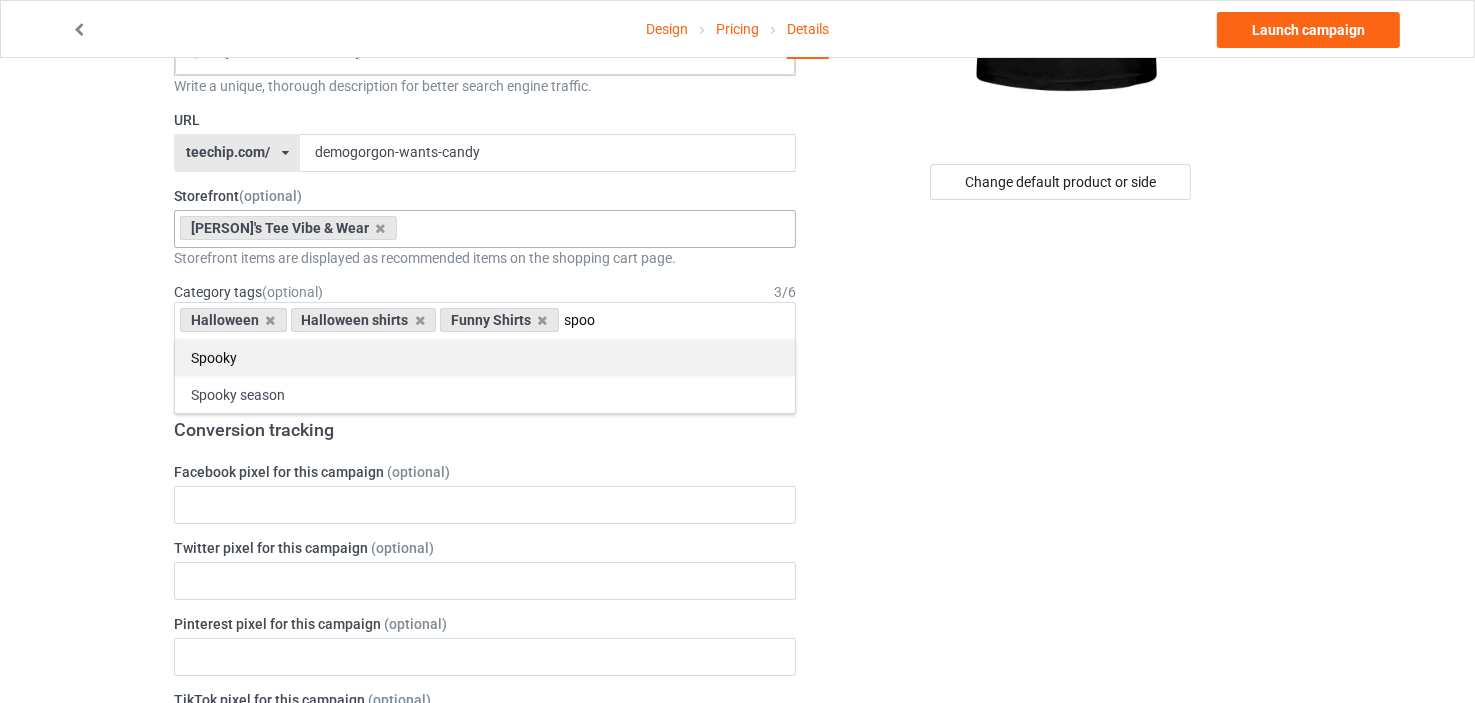 type on "spoo" 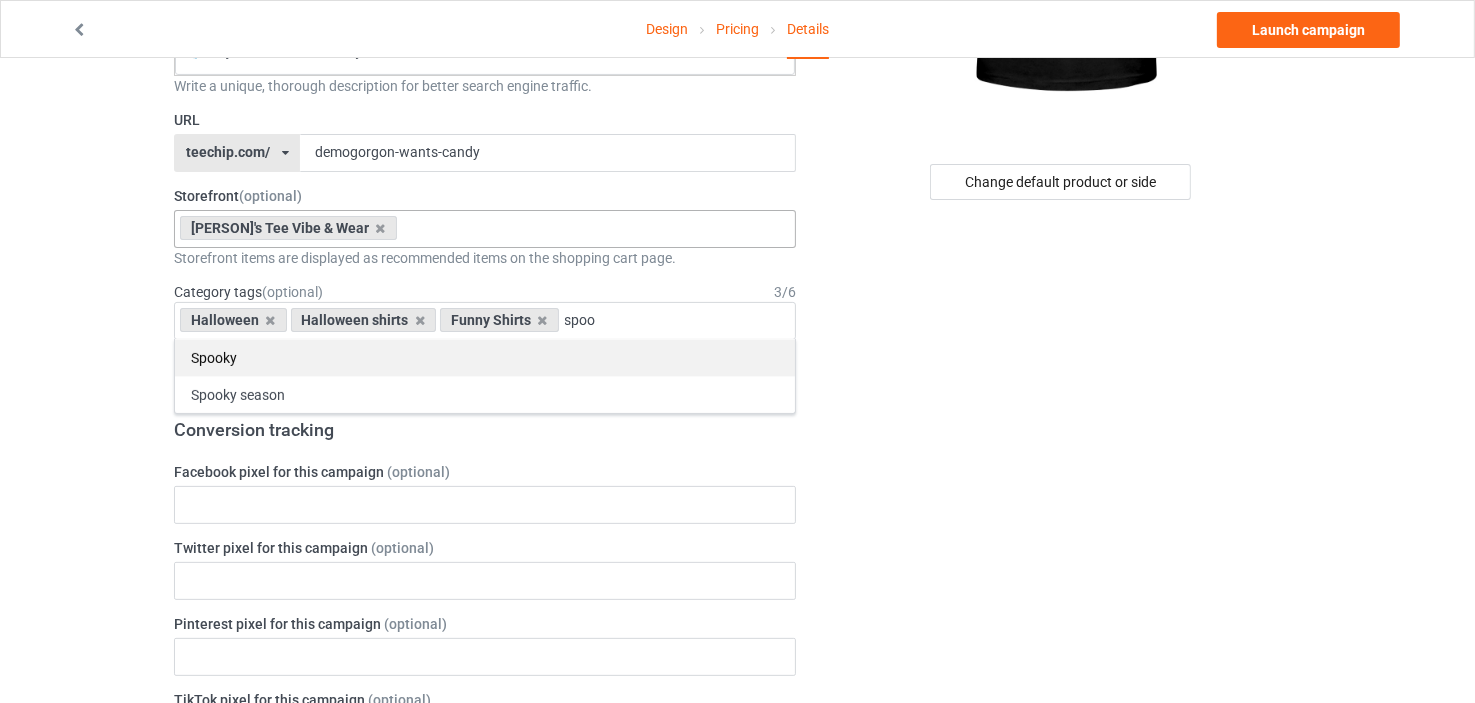 click on "Spooky" at bounding box center [485, 357] 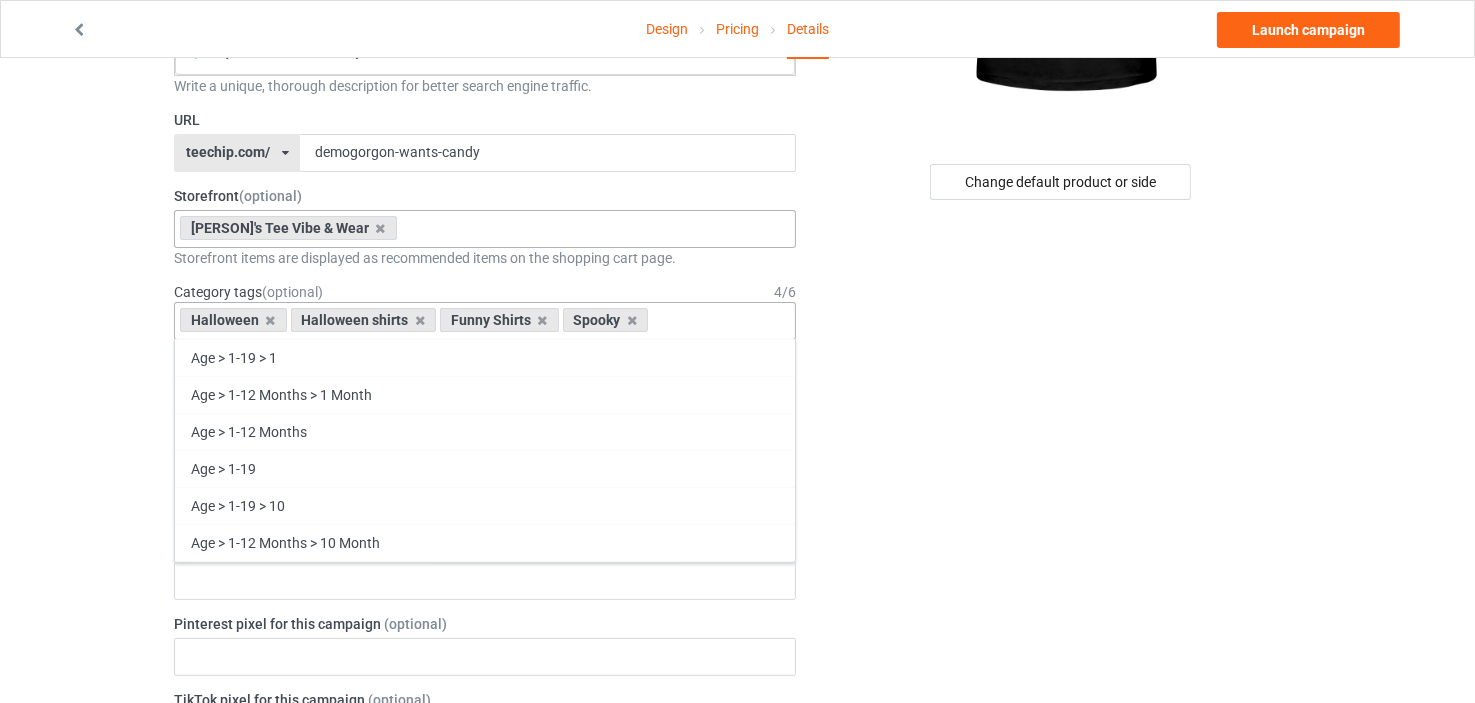click at bounding box center [669, 320] 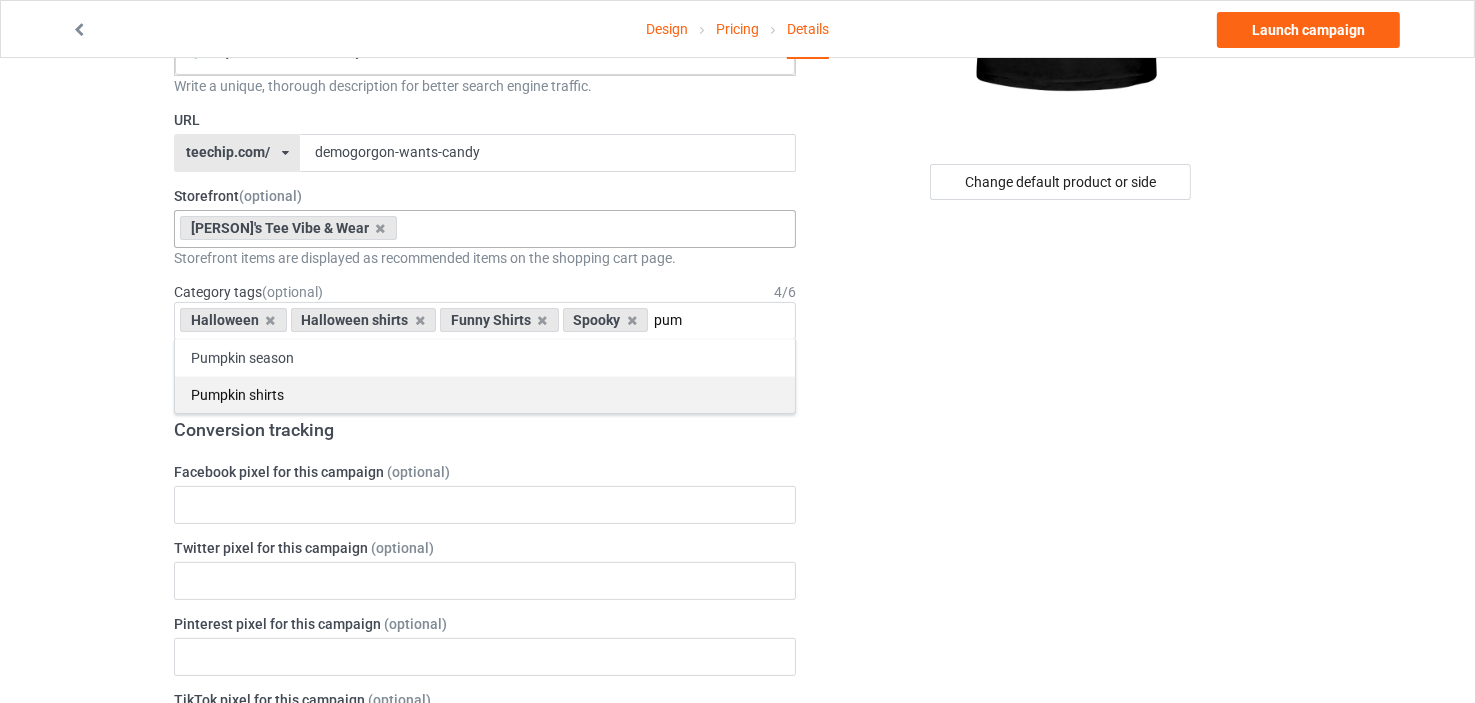 type on "pum" 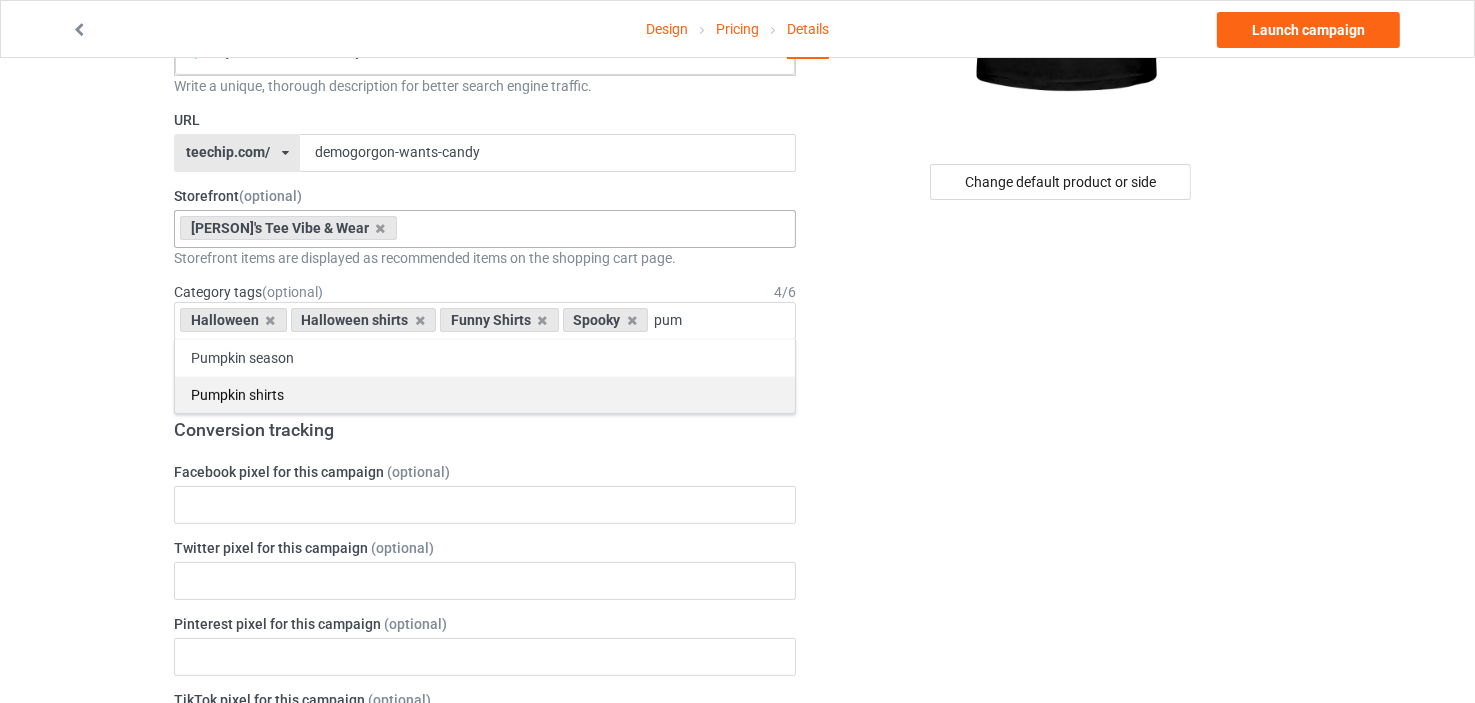 click on "Pumpkin shirts" at bounding box center (485, 394) 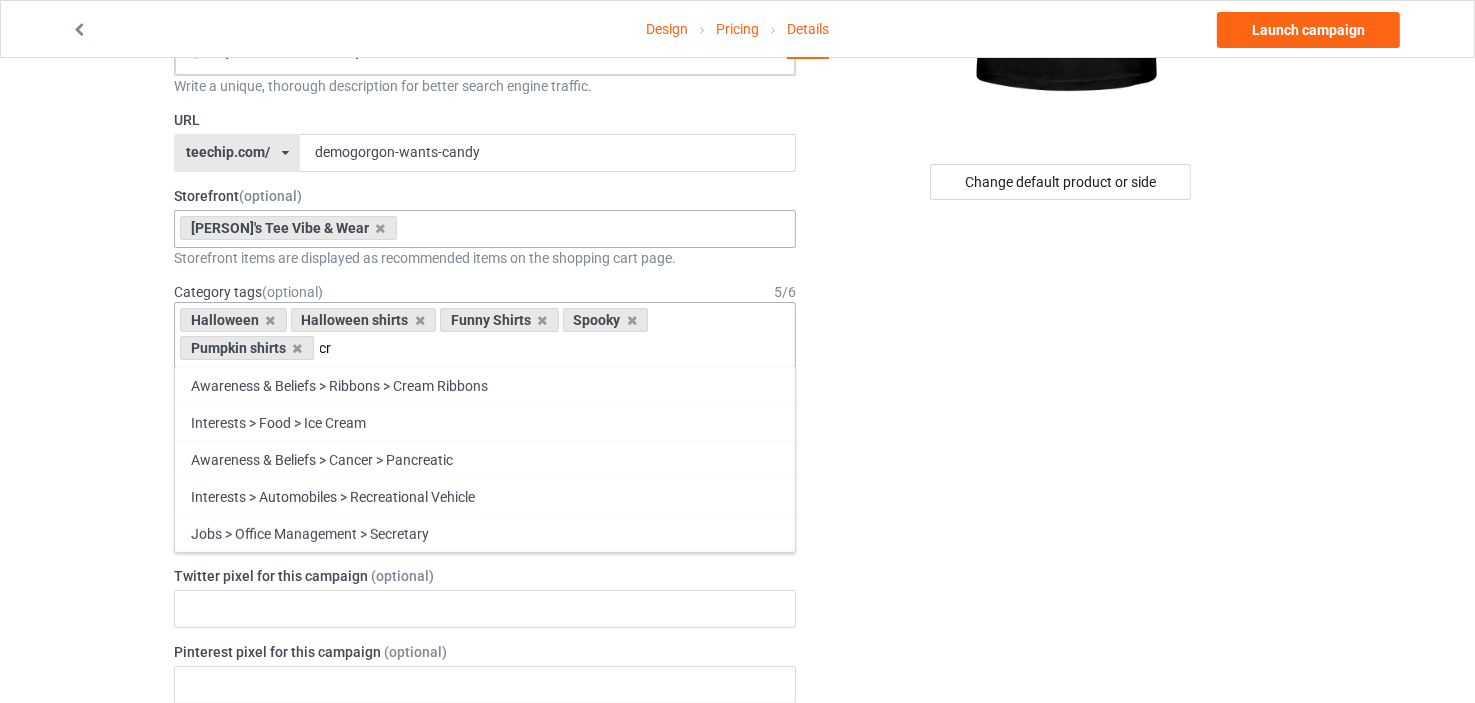 type on "c" 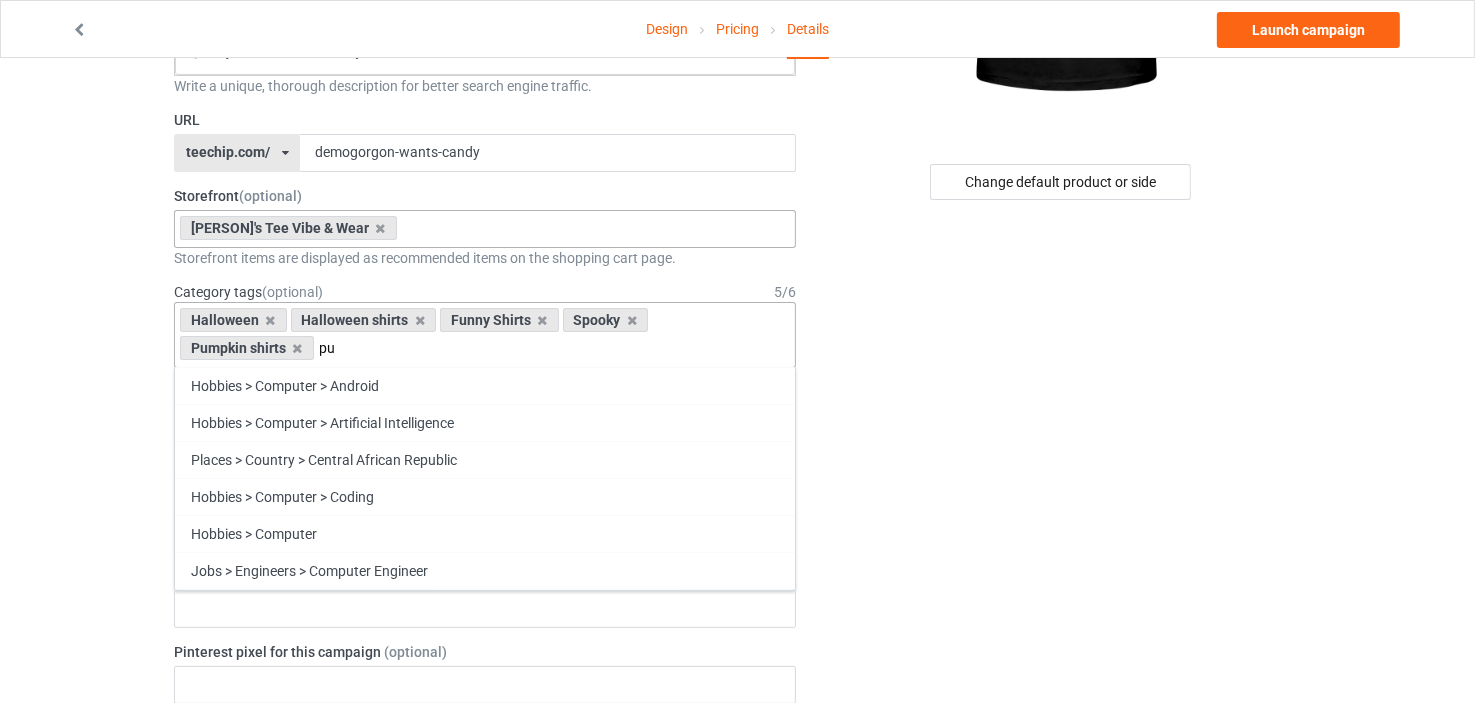 type on "p" 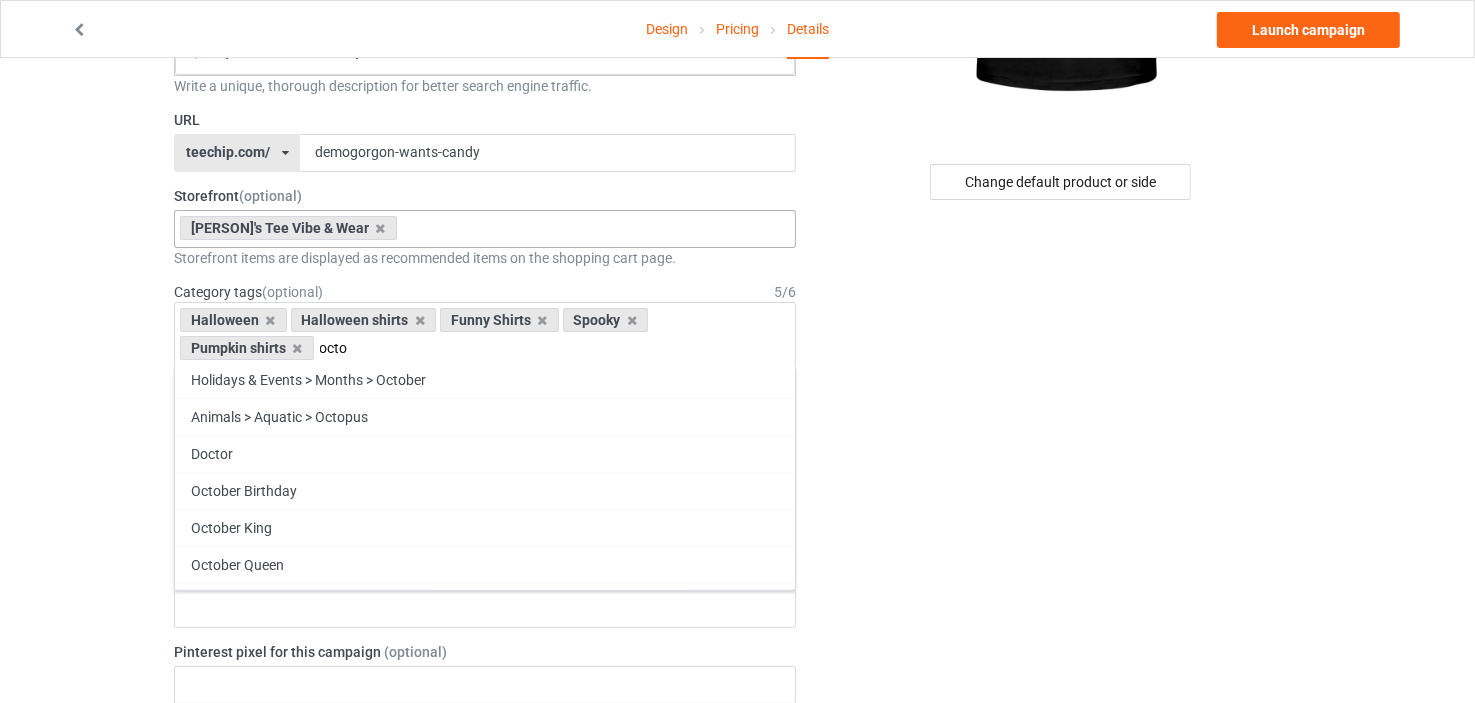 scroll, scrollTop: 70, scrollLeft: 0, axis: vertical 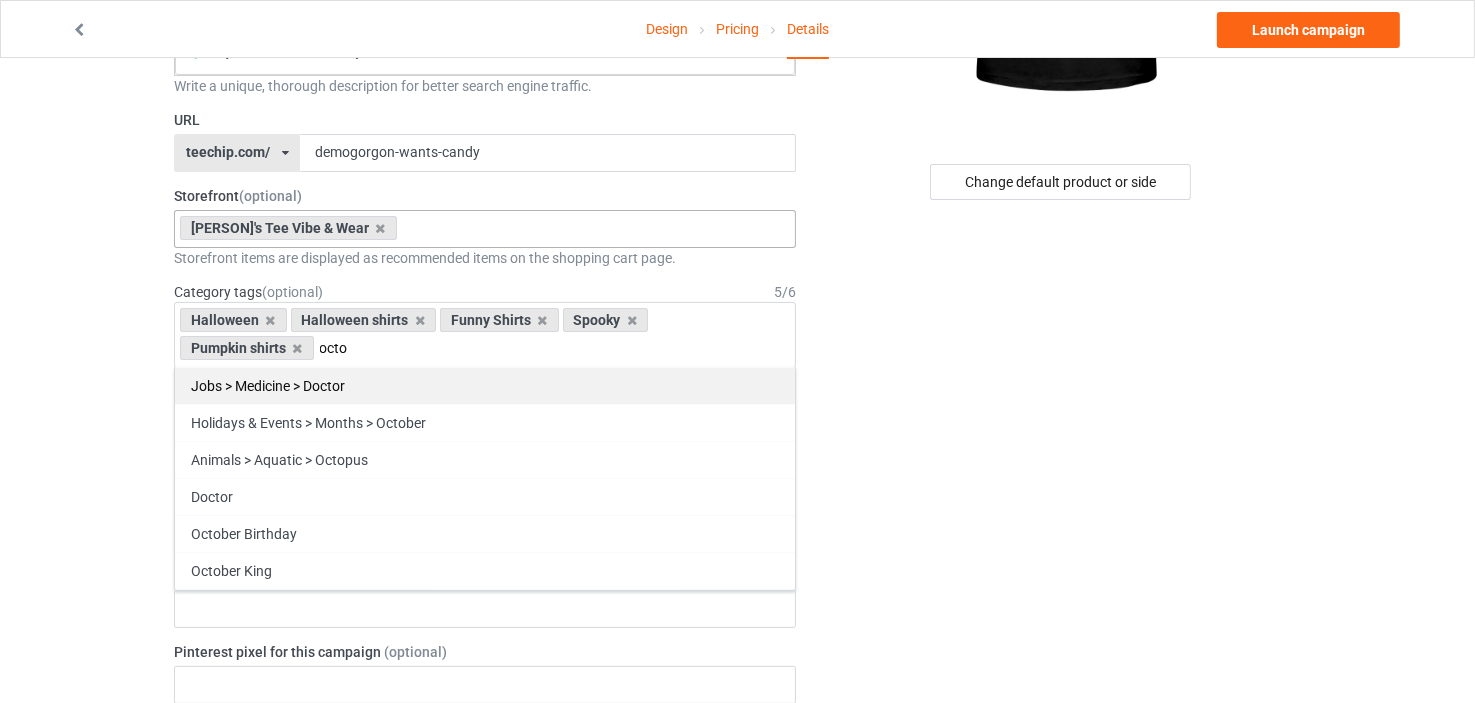 type on "octo" 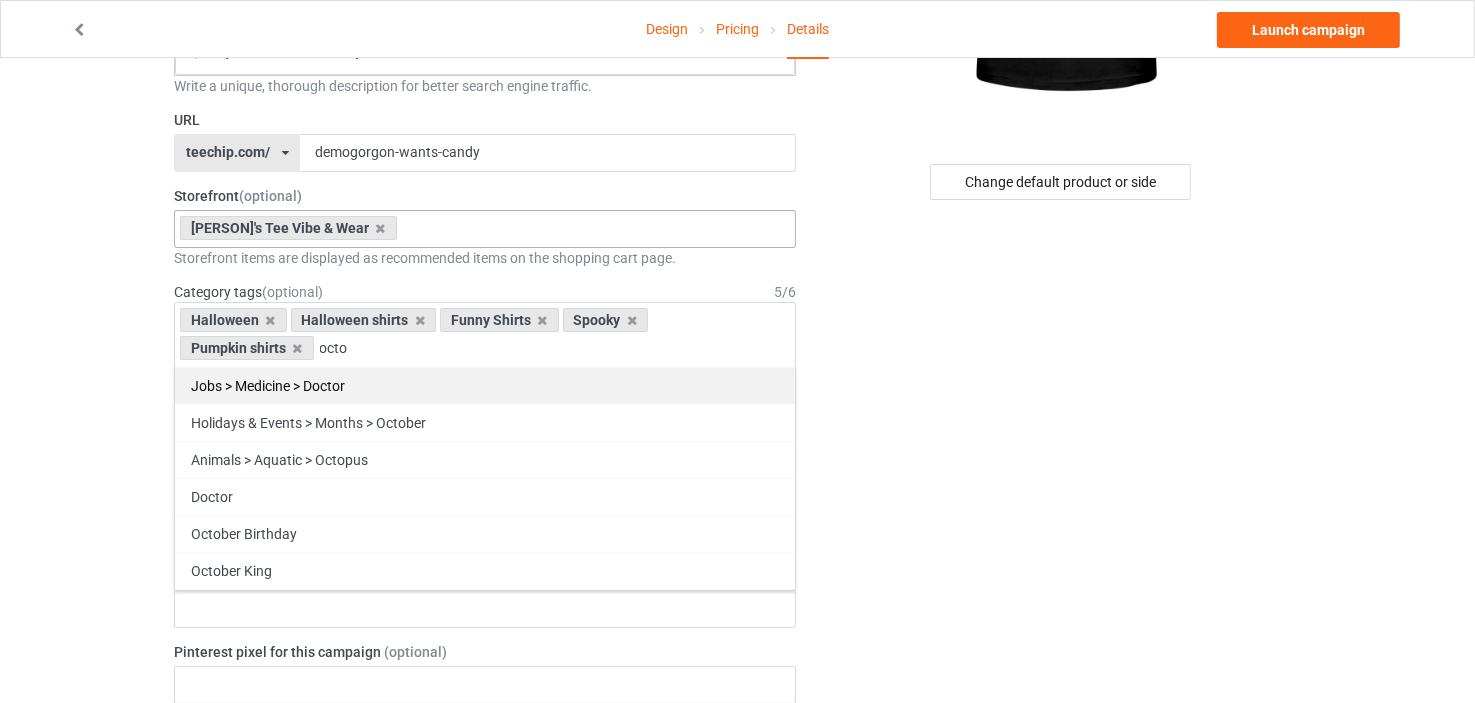 click on "Jobs > Medicine > Doctor" at bounding box center (485, 385) 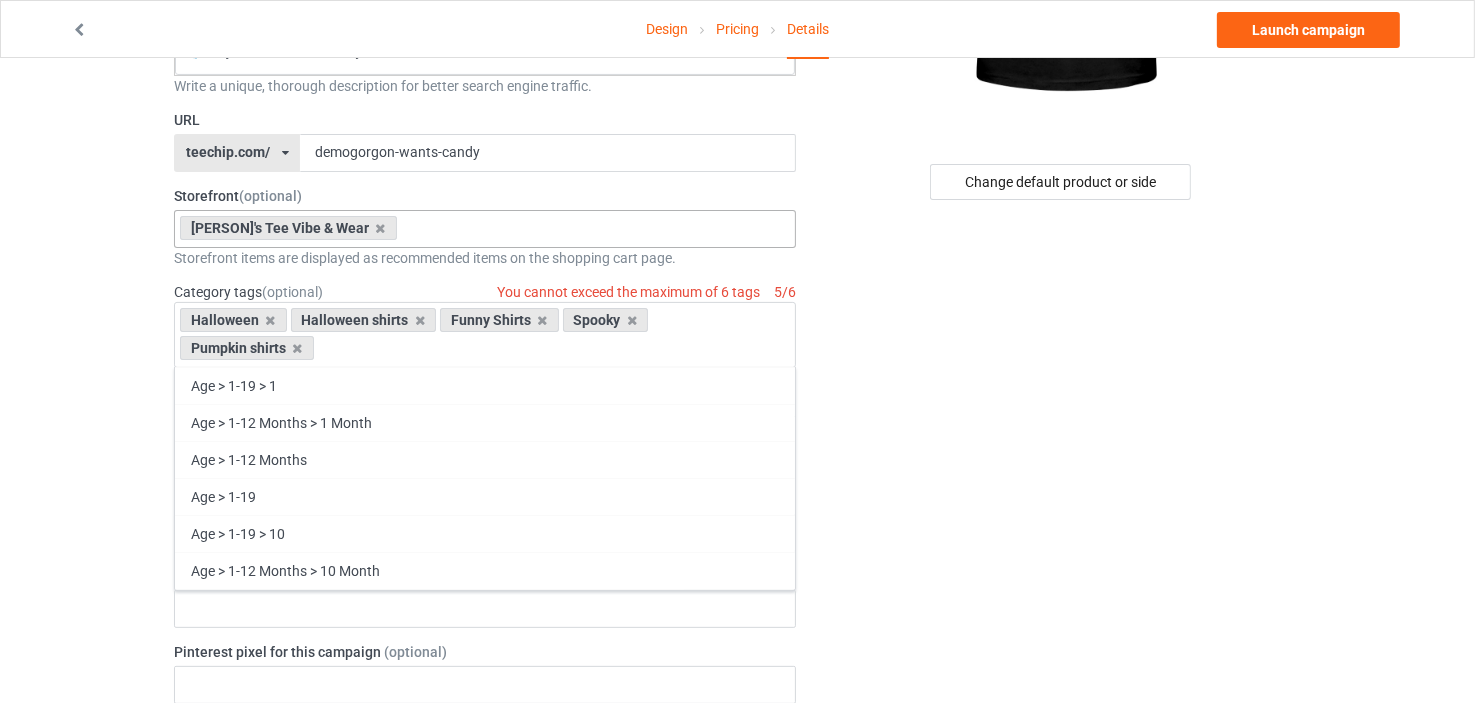 click on "Halloween Halloween shirts Funny Shirts Spooky Pumpkin shirts Age > 1-19 > 1 Age > 1-12 Months > 1 Month Age > 1-12 Months Age > 1-19 Age > 1-19 > 10 Age > 1-12 Months > 10 Month Age > 80-100 > 100 Sports > Running > 10K Run Age > 1-19 > 11 Age > 1-12 Months > 11 Month Age > 1-19 > 12 Age > 1-12 Months > 12 Month Age > 1-19 > 13 Age > 1-19 > 14 Age > 1-19 > 15 Sports > Running > 15K Run Age > 1-19 > 16 Age > 1-19 > 17 Age > 1-19 > 18 Age > 1-19 > 19 Age > Decades > 1920s Age > Decades > 1930s Age > Decades > 1940s Age > Decades > 1950s Age > Decades > 1960s Age > Decades > 1970s Age > Decades > 1980s Age > Decades > 1990s Age > 1-19 > 2 Age > 1-12 Months > 2 Month Age > 20-39 > 20 Age > 20-39 Age > Decades > 2000s Age > Decades > 2010s Age > 20-39 > 21 Age > 20-39 > 22 Age > 20-39 > 23 Age > 20-39 > 24 Age > 20-39 > 25 Age > 20-39 > 26 Age > 20-39 > 27 Age > 20-39 > 28 Age > 20-39 > 29 Age > 1-19 > 3 Age > 1-12 Months > 3 Month Sports > Basketball > 3-Pointer Age > 20-39 > 30 Age > 20-39 > 31 Age > 20-39 > 32" at bounding box center (485, 335) 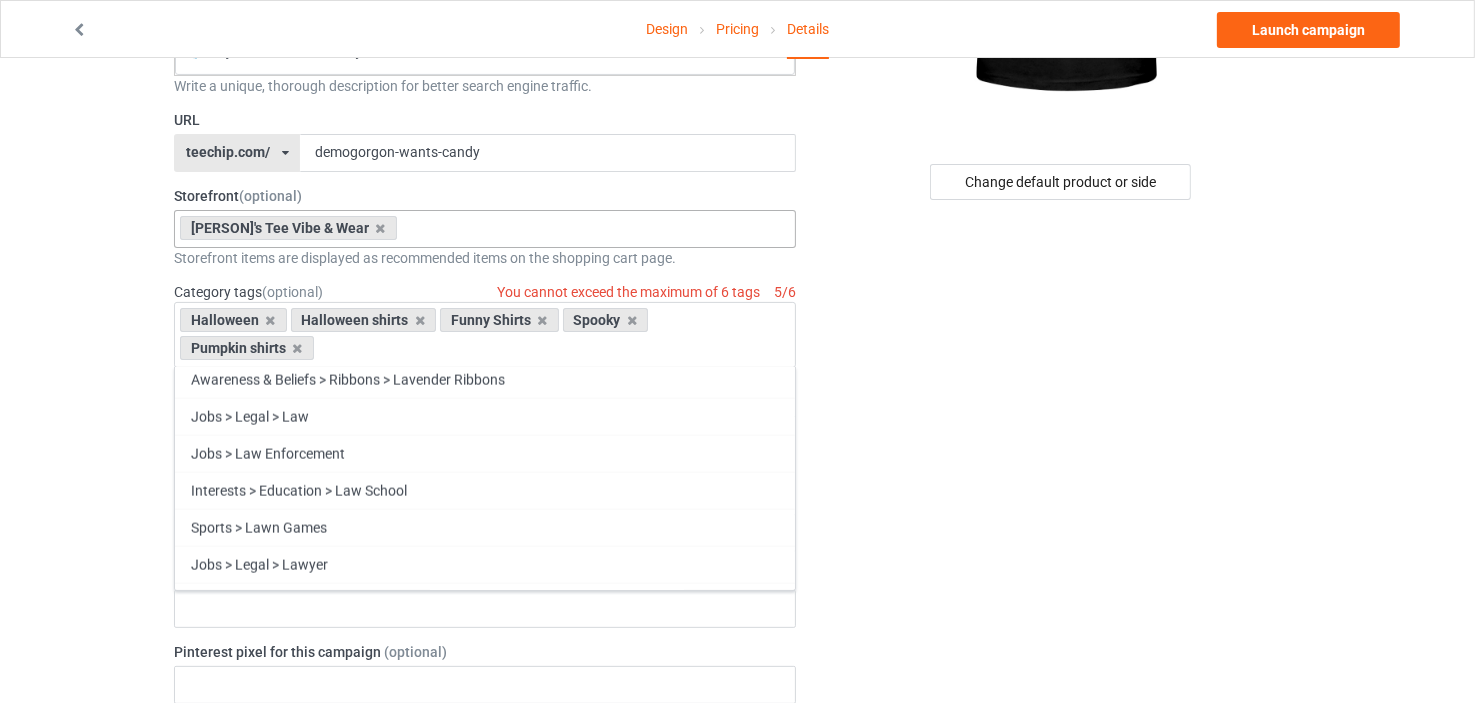 scroll, scrollTop: 52690, scrollLeft: 0, axis: vertical 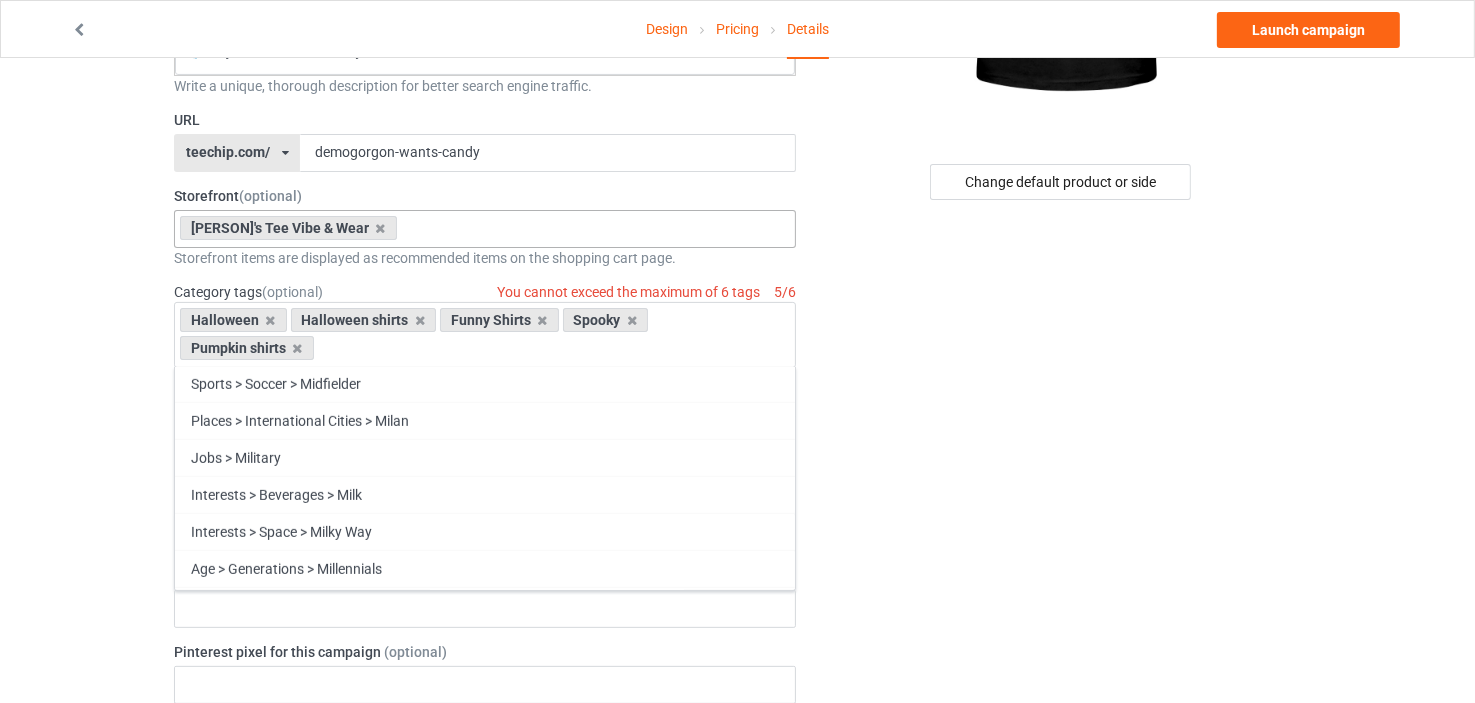 click on "Halloween Halloween shirts Funny Shirts Spooky Pumpkin shirts Age > 1-19 > 1 Age > 1-12 Months > 1 Month Age > 1-12 Months Age > 1-19 Age > 1-19 > 10 Age > 1-12 Months > 10 Month Age > 80-100 > 100 Sports > Running > 10K Run Age > 1-19 > 11 Age > 1-12 Months > 11 Month Age > 1-19 > 12 Age > 1-12 Months > 12 Month Age > 1-19 > 13 Age > 1-19 > 14 Age > 1-19 > 15 Sports > Running > 15K Run Age > 1-19 > 16 Age > 1-19 > 17 Age > 1-19 > 18 Age > 1-19 > 19 Age > Decades > 1920s Age > Decades > 1930s Age > Decades > 1940s Age > Decades > 1950s Age > Decades > 1960s Age > Decades > 1970s Age > Decades > 1980s Age > Decades > 1990s Age > 1-19 > 2 Age > 1-12 Months > 2 Month Age > 20-39 > 20 Age > 20-39 Age > Decades > 2000s Age > Decades > 2010s Age > 20-39 > 21 Age > 20-39 > 22 Age > 20-39 > 23 Age > 20-39 > 24 Age > 20-39 > 25 Age > 20-39 > 26 Age > 20-39 > 27 Age > 20-39 > 28 Age > 20-39 > 29 Age > 1-19 > 3 Age > 1-12 Months > 3 Month Sports > Basketball > 3-Pointer Age > 20-39 > 30 Age > 20-39 > 31 Age > 20-39 > 32" at bounding box center [485, 335] 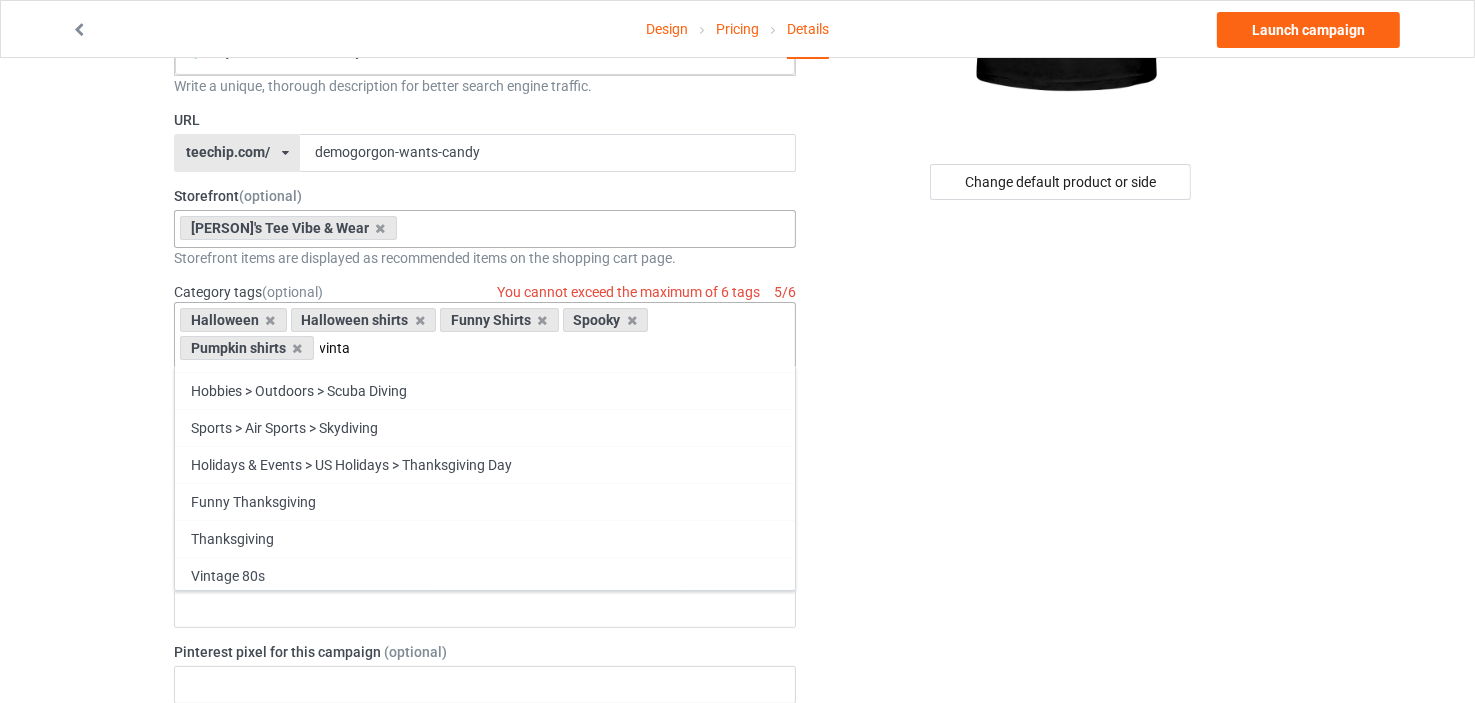 scroll, scrollTop: 0, scrollLeft: 0, axis: both 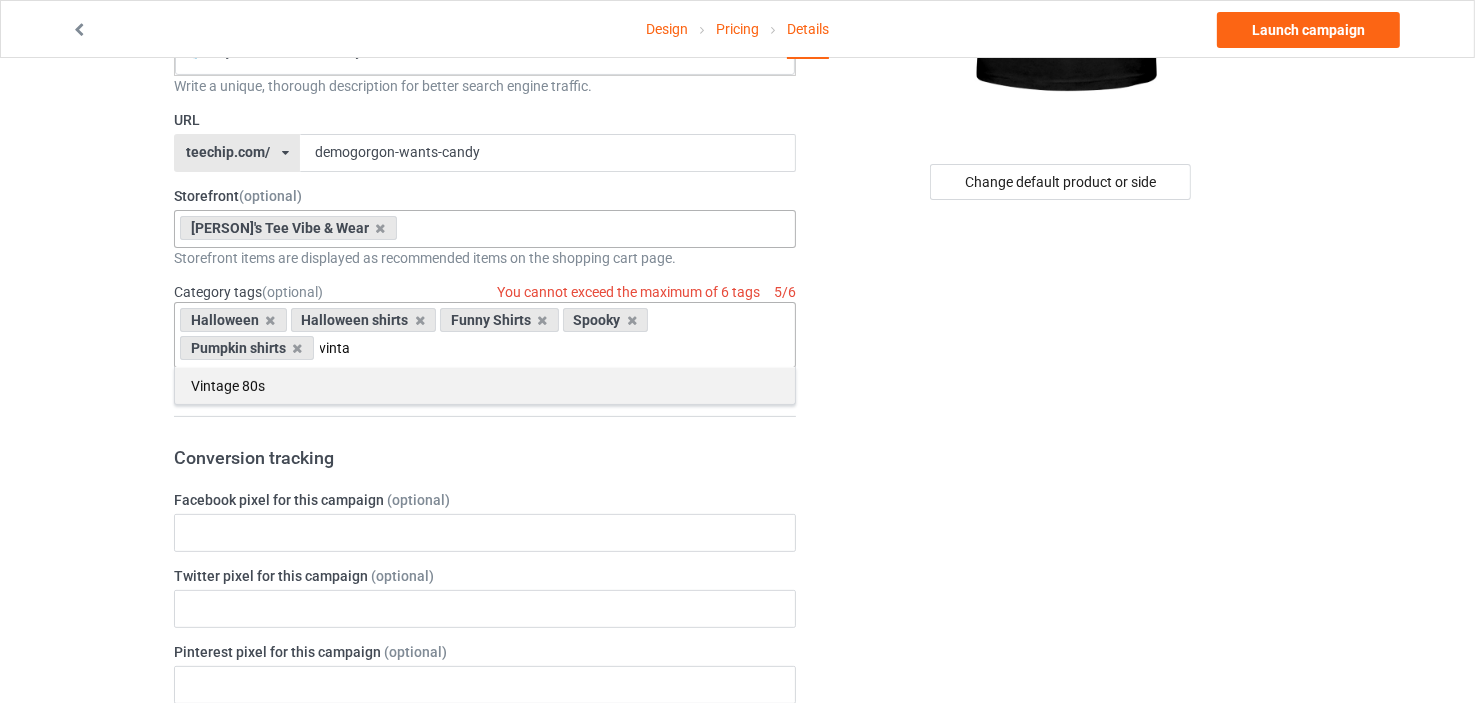 type on "vinta" 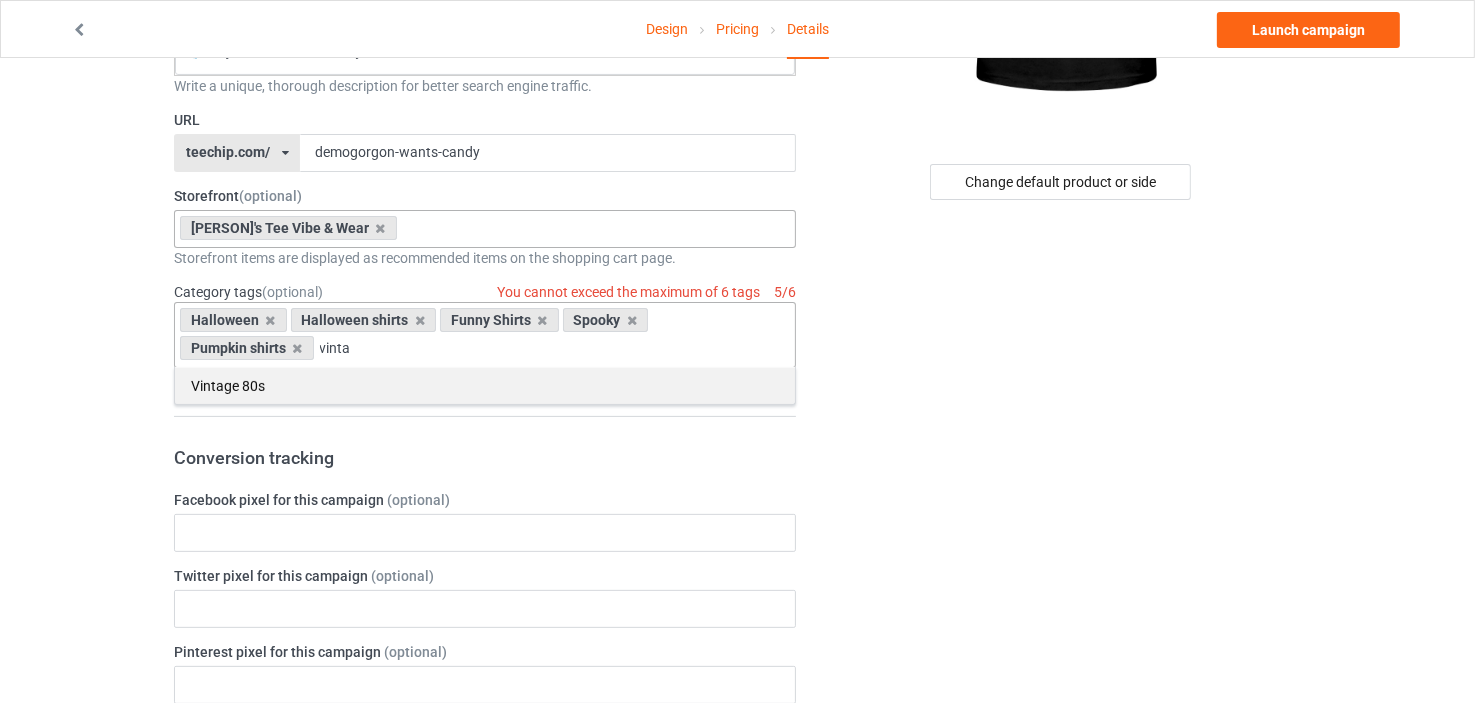 click on "Vintage 80s" at bounding box center (485, 385) 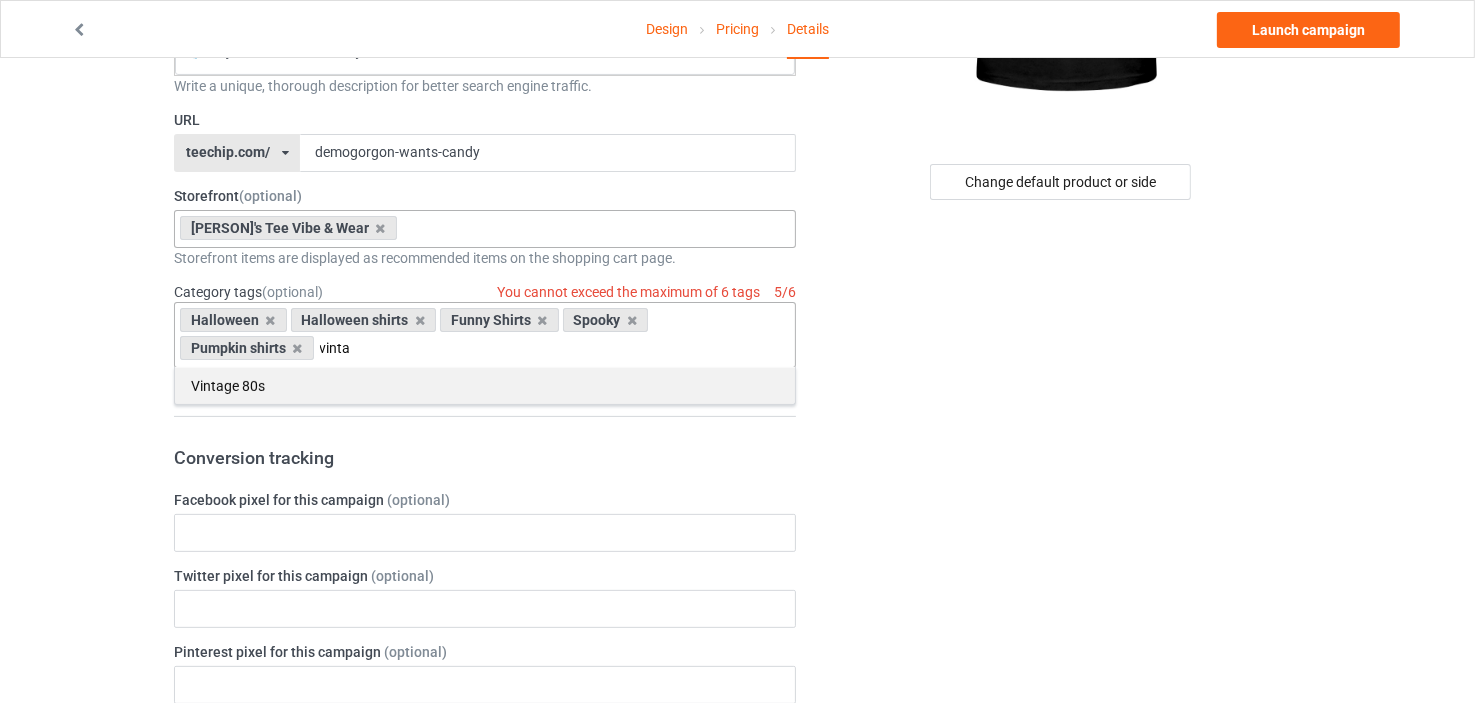 type 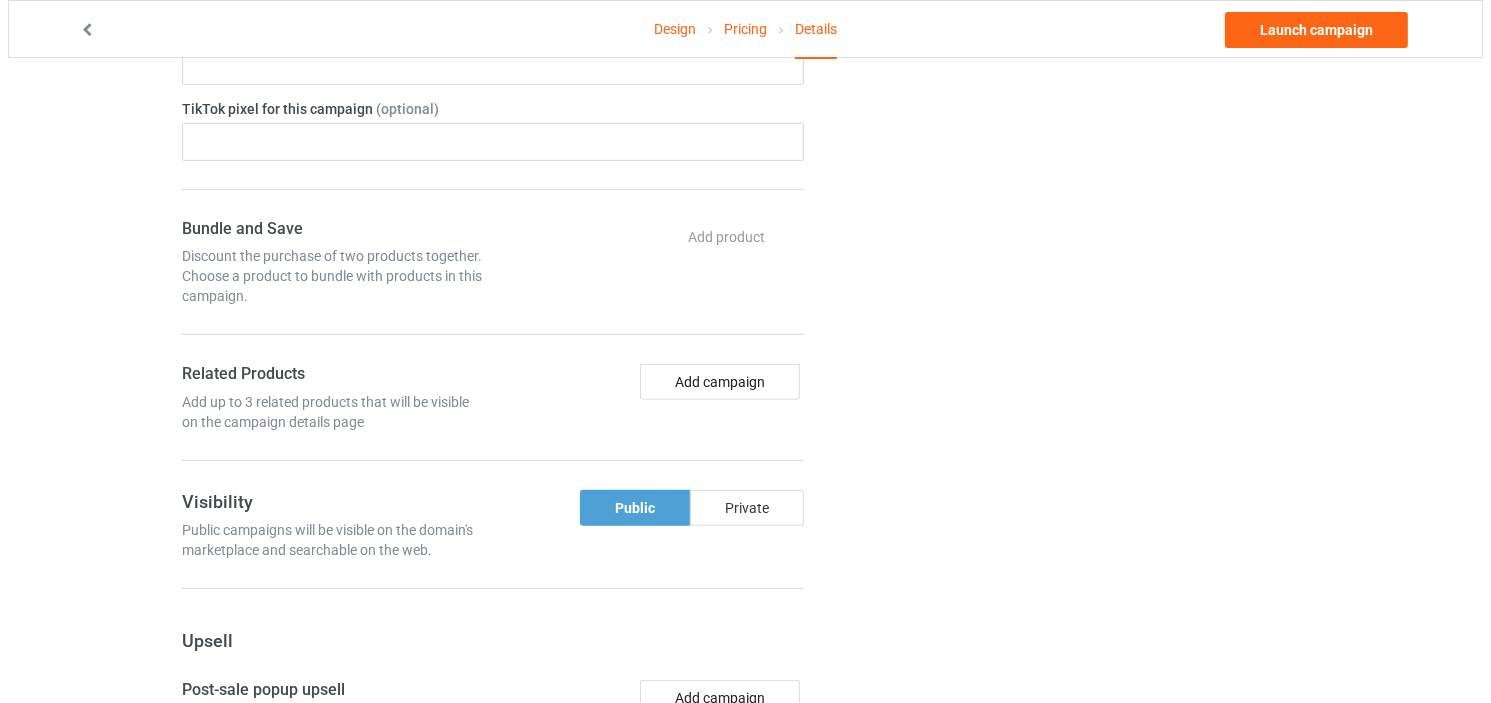 scroll, scrollTop: 1540, scrollLeft: 0, axis: vertical 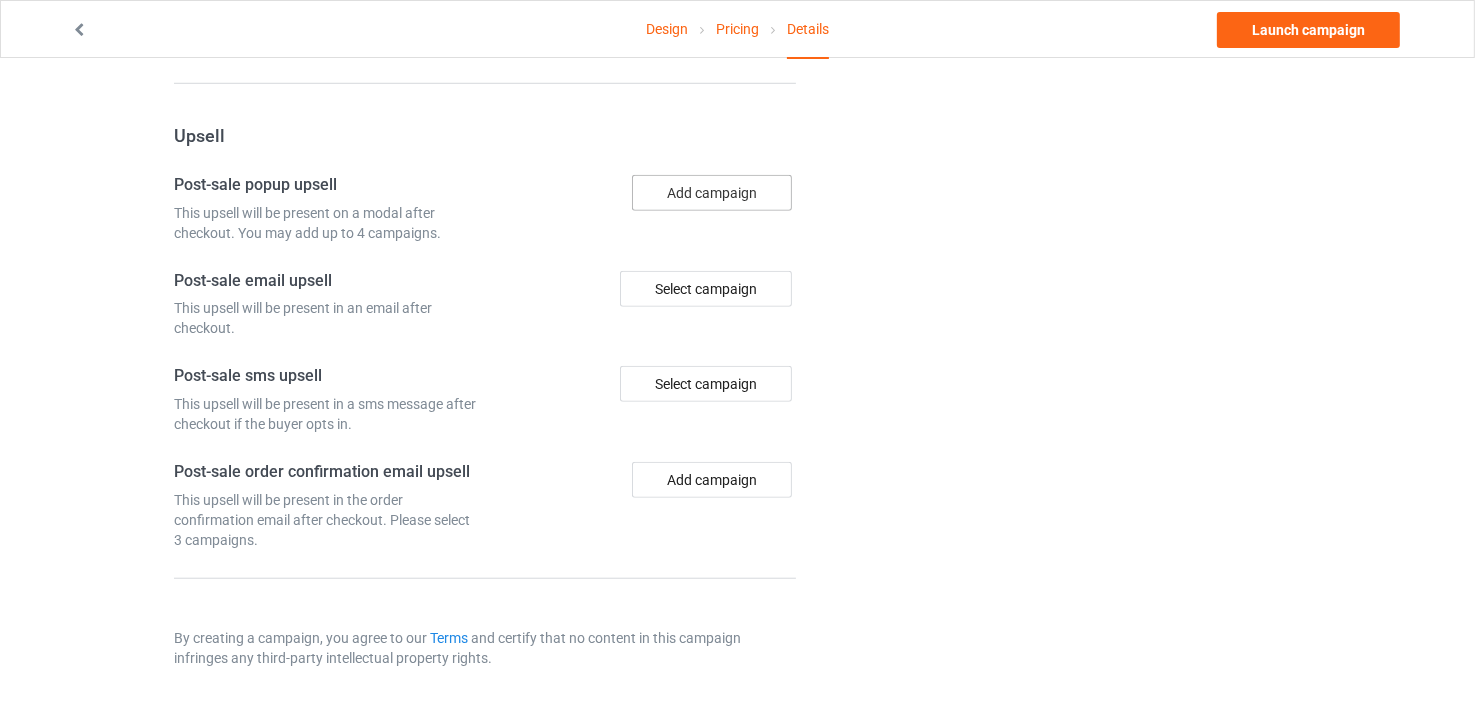 click on "Add campaign" at bounding box center [712, 193] 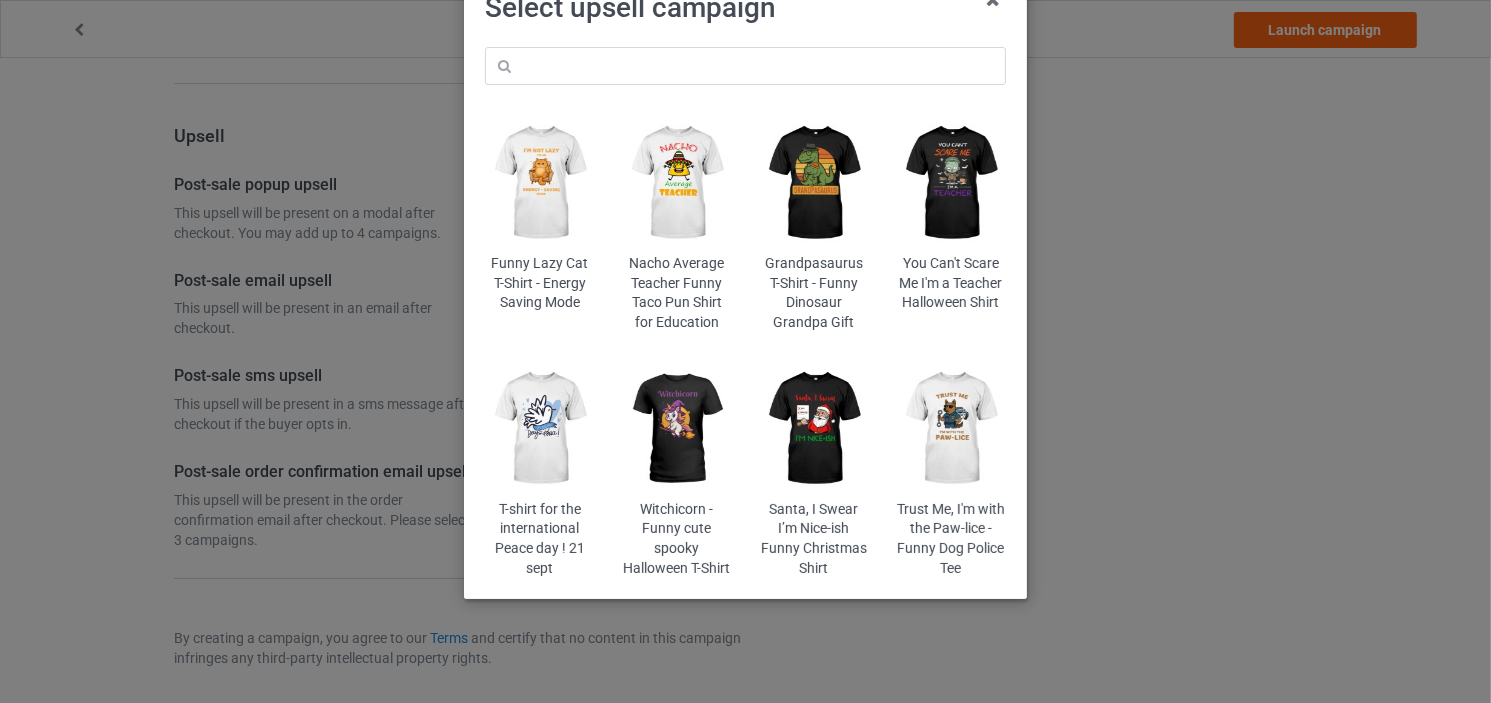 scroll, scrollTop: 150, scrollLeft: 0, axis: vertical 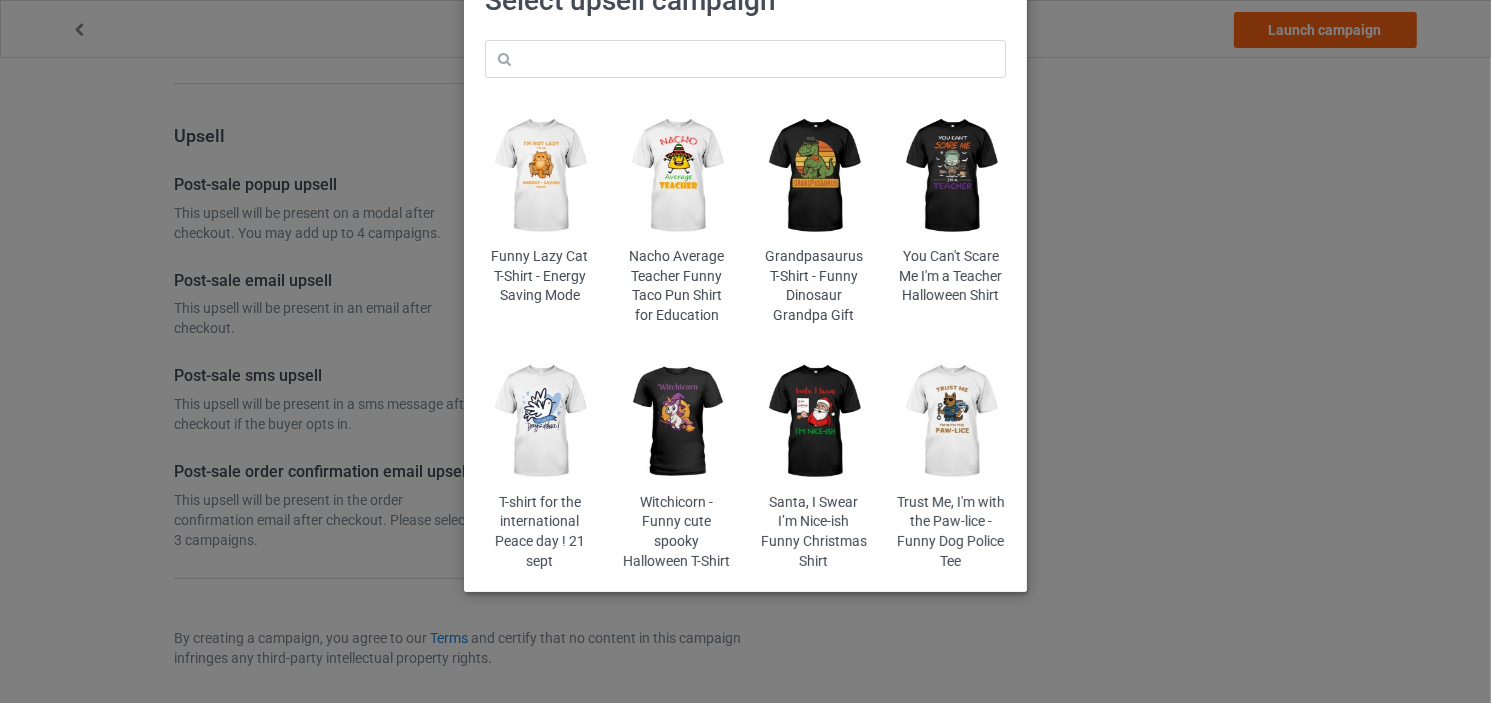 click at bounding box center (951, 176) 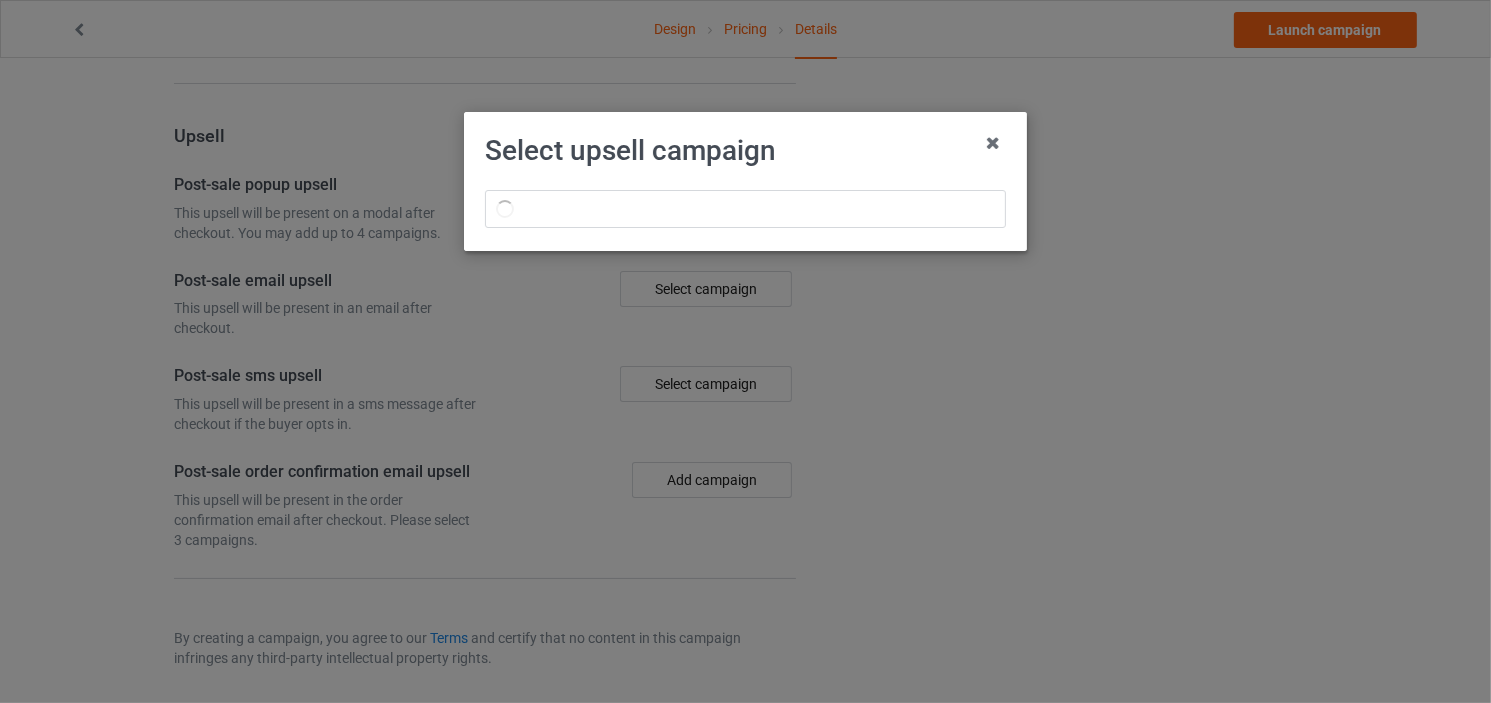 scroll, scrollTop: 0, scrollLeft: 0, axis: both 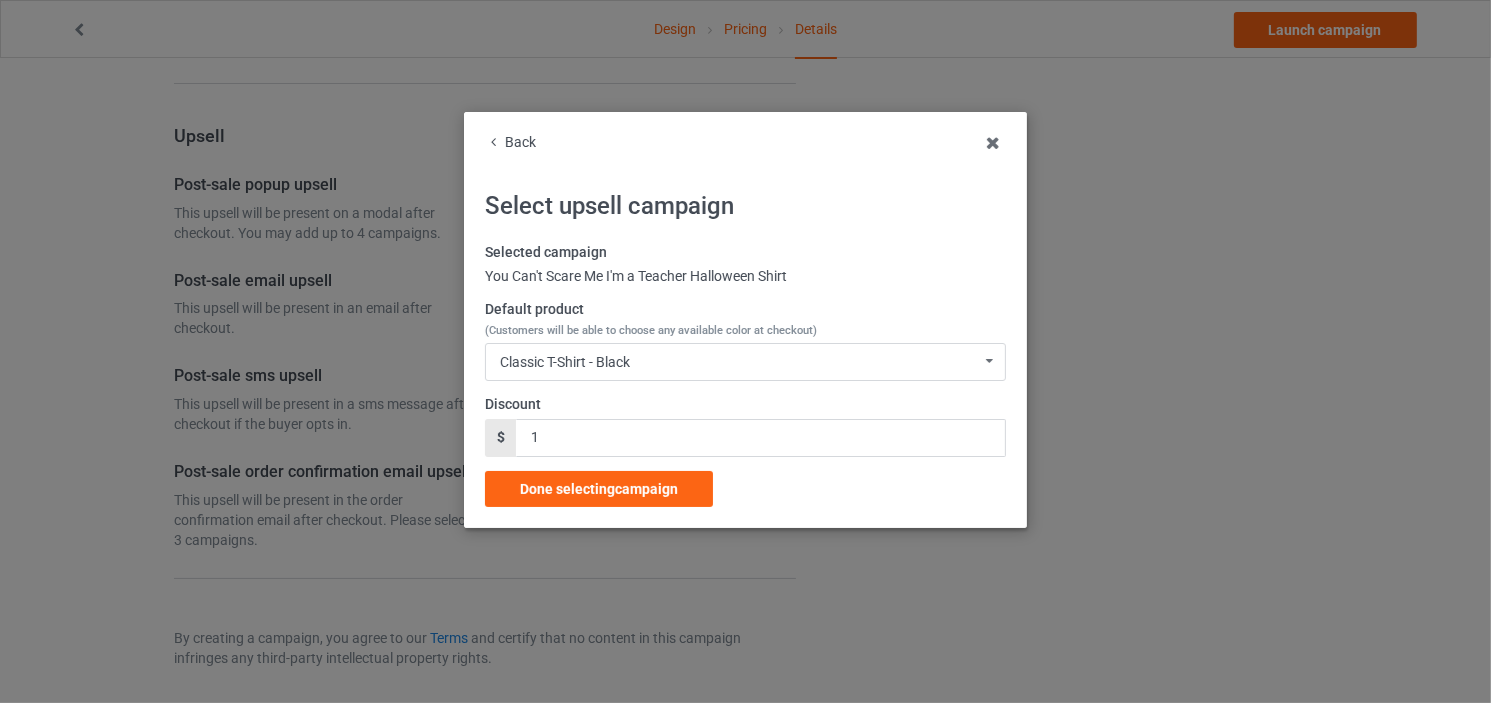 click on "Done selecting  campaign" at bounding box center [599, 489] 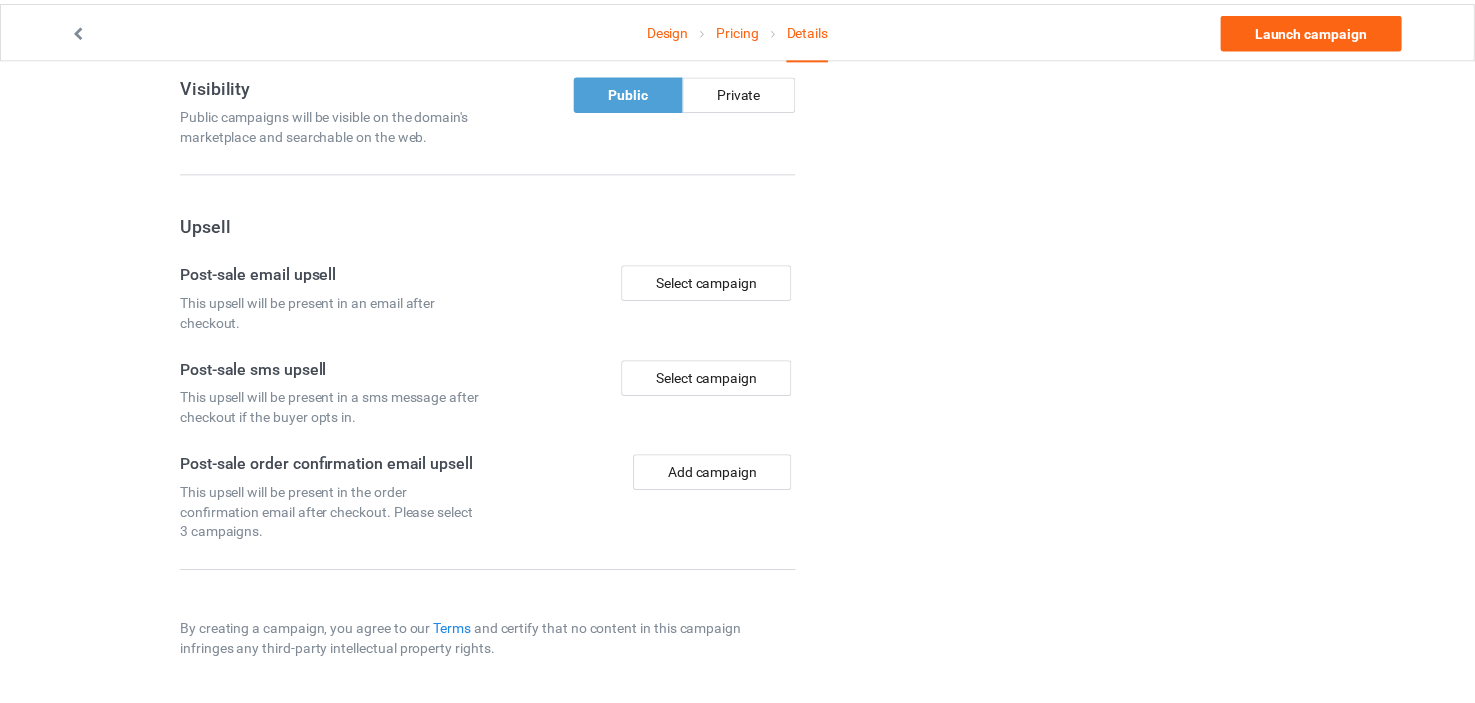 scroll, scrollTop: 1444, scrollLeft: 0, axis: vertical 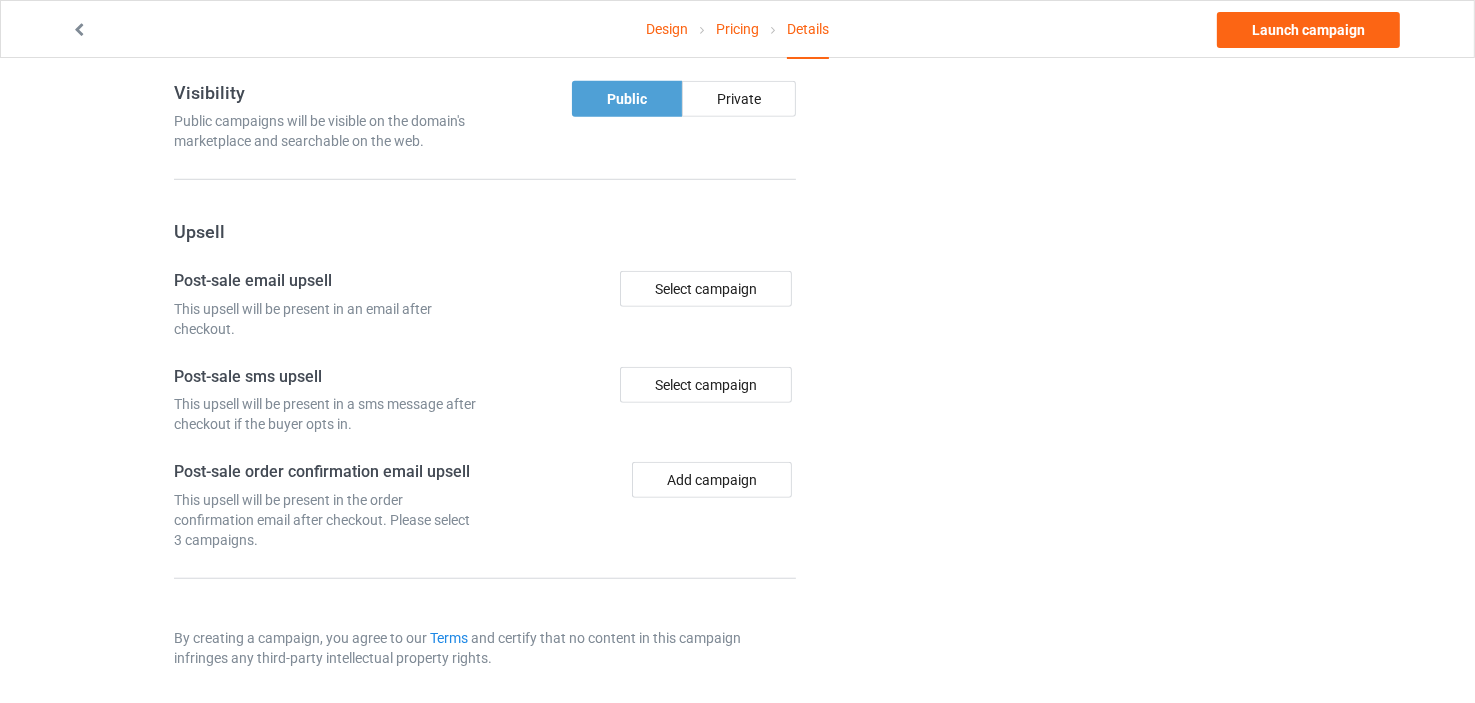 click on "Design Pricing Details Launch campaign" at bounding box center (737, 29) 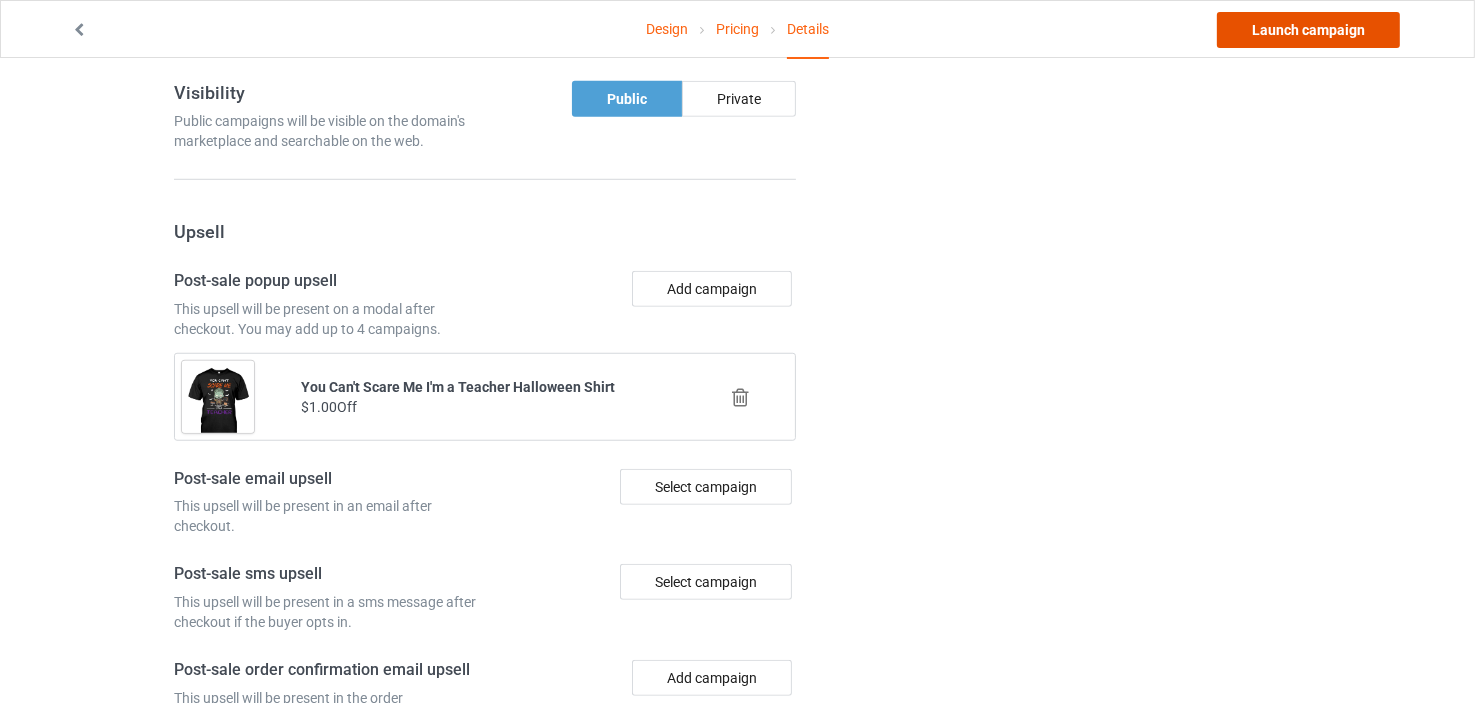 click on "Launch campaign" at bounding box center (1308, 30) 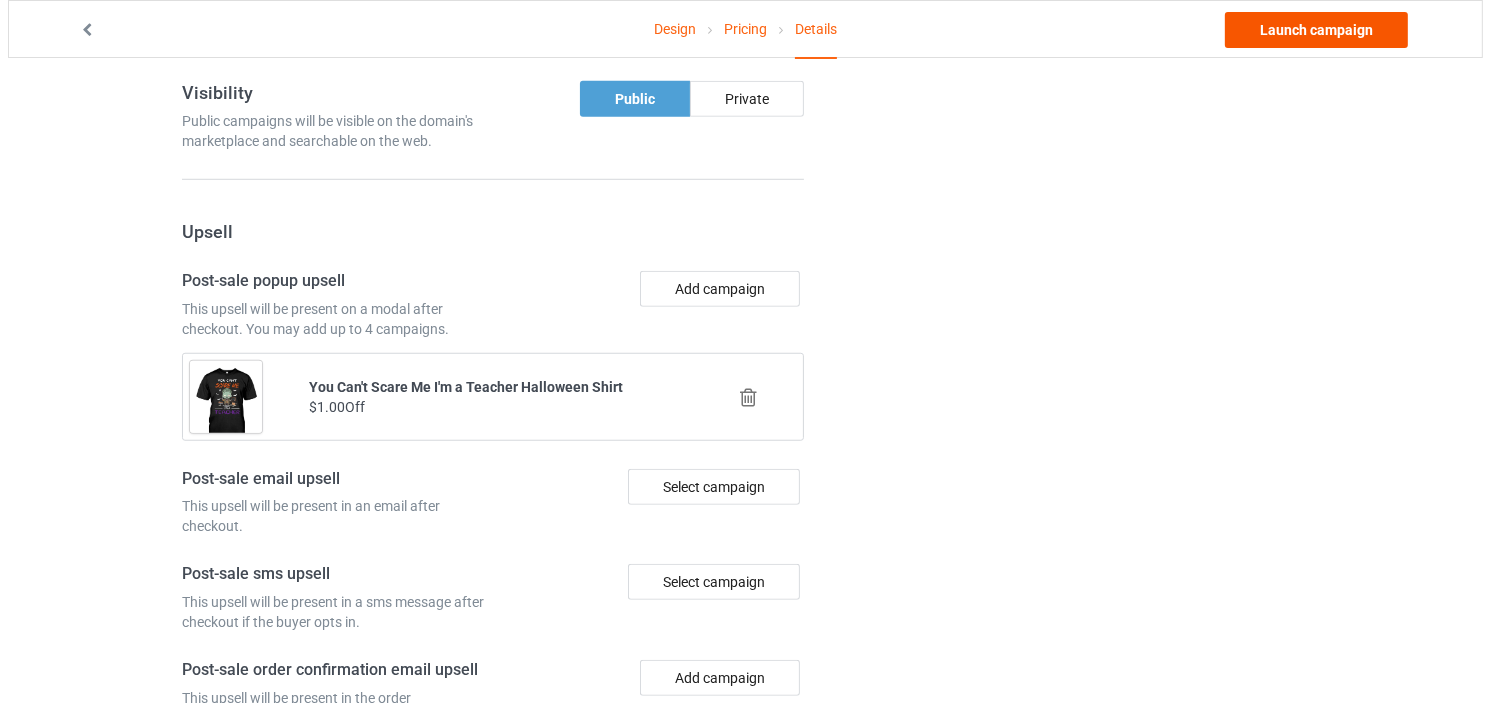 scroll, scrollTop: 0, scrollLeft: 0, axis: both 